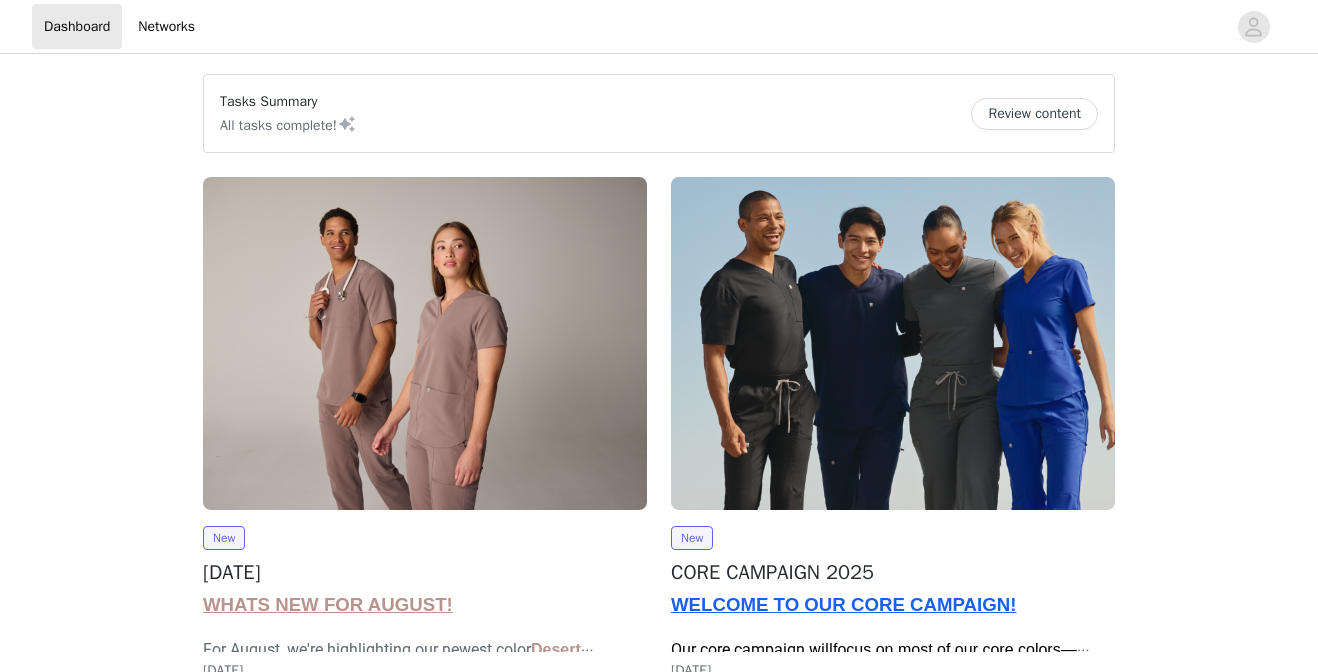 scroll, scrollTop: 0, scrollLeft: 0, axis: both 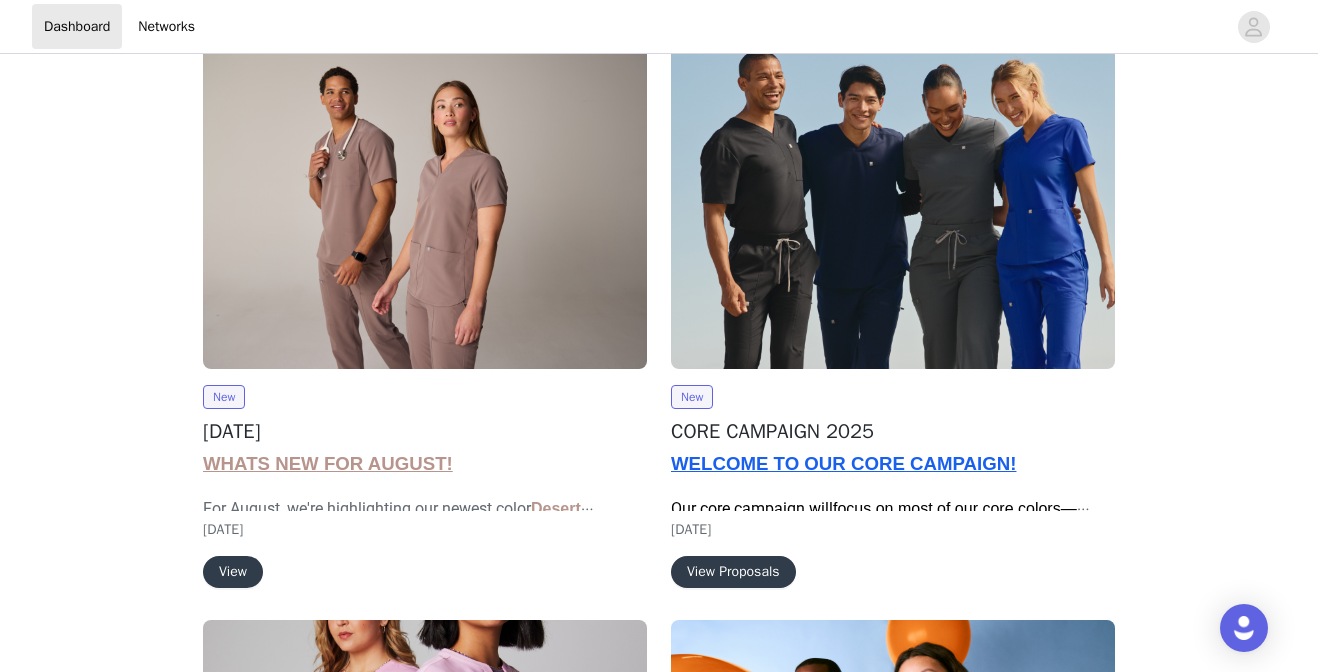 click on "View" at bounding box center (233, 572) 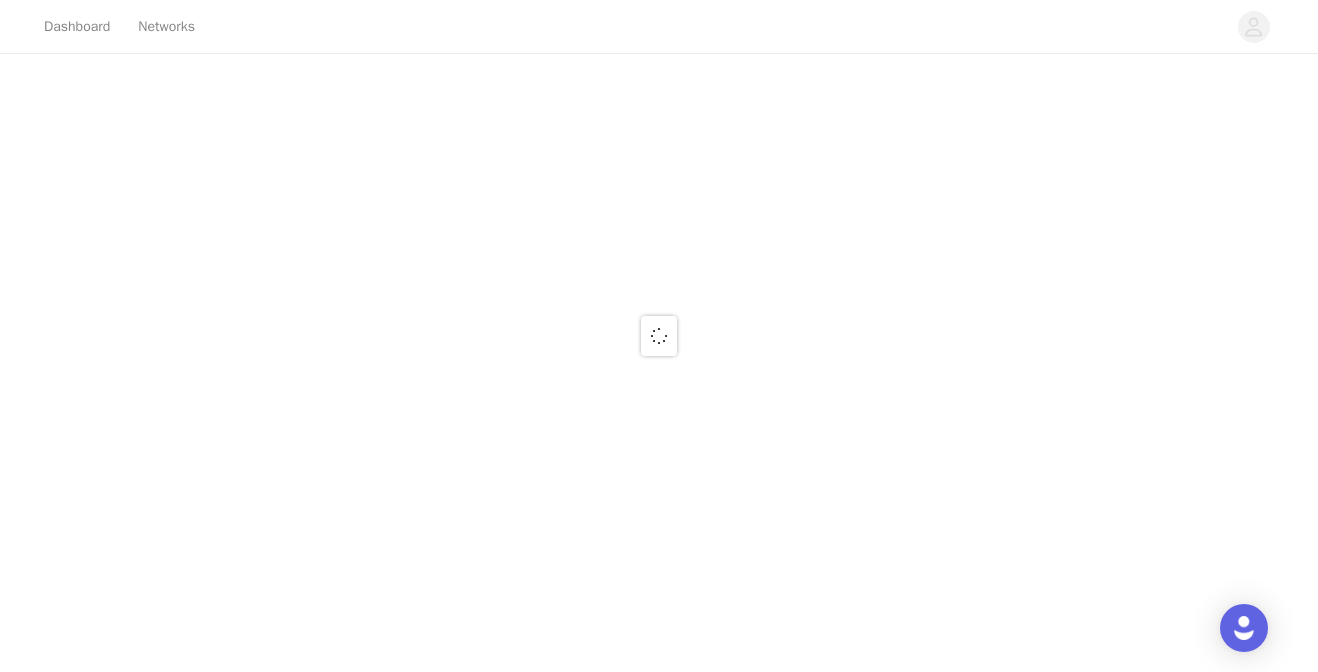scroll, scrollTop: 0, scrollLeft: 0, axis: both 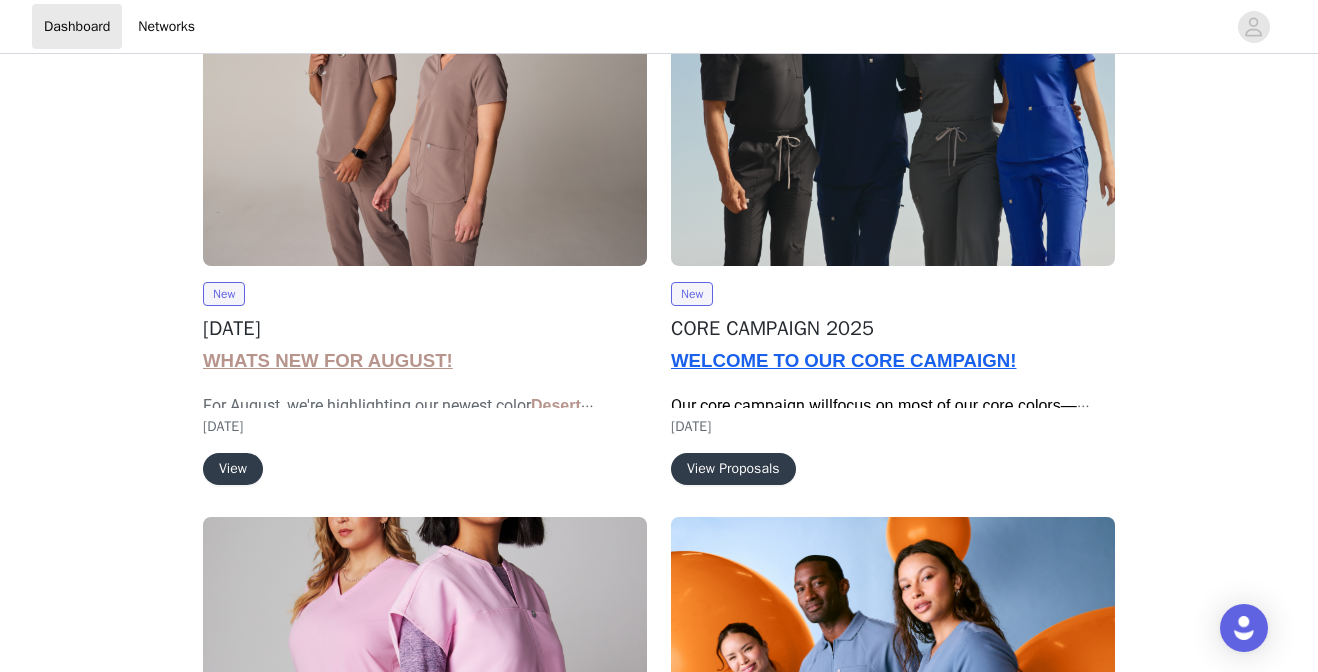 click on "View Proposals" at bounding box center (733, 469) 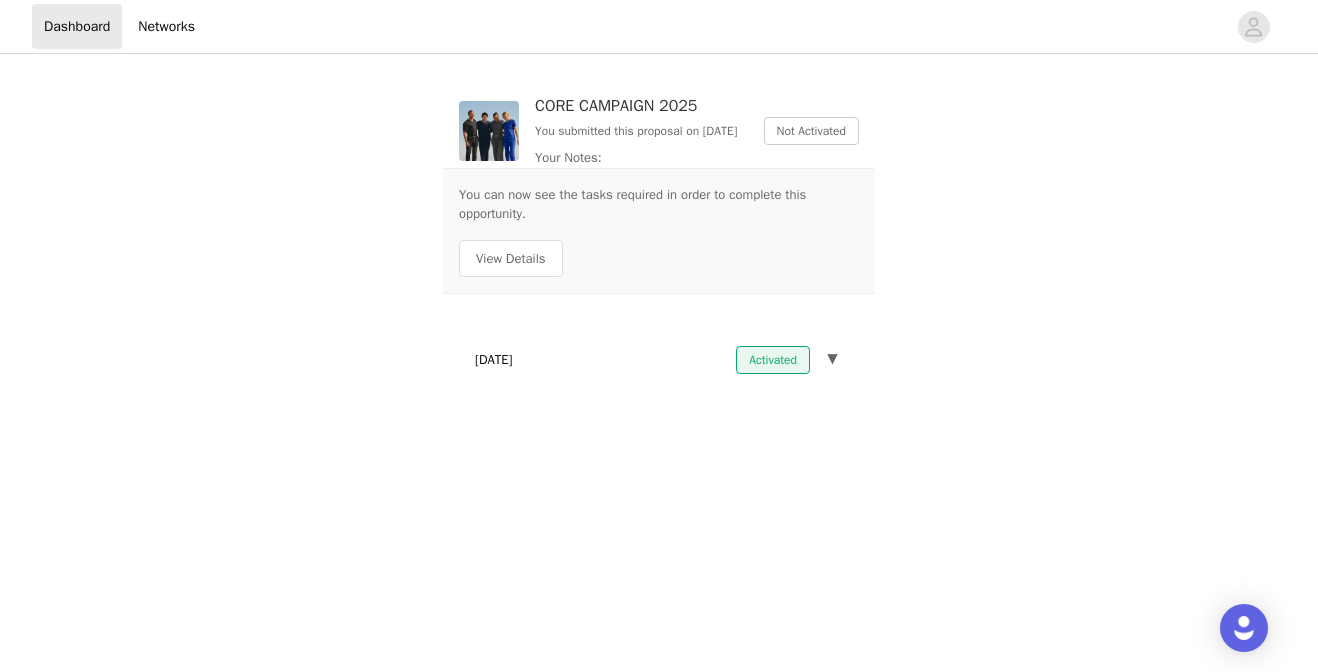 scroll, scrollTop: 0, scrollLeft: 0, axis: both 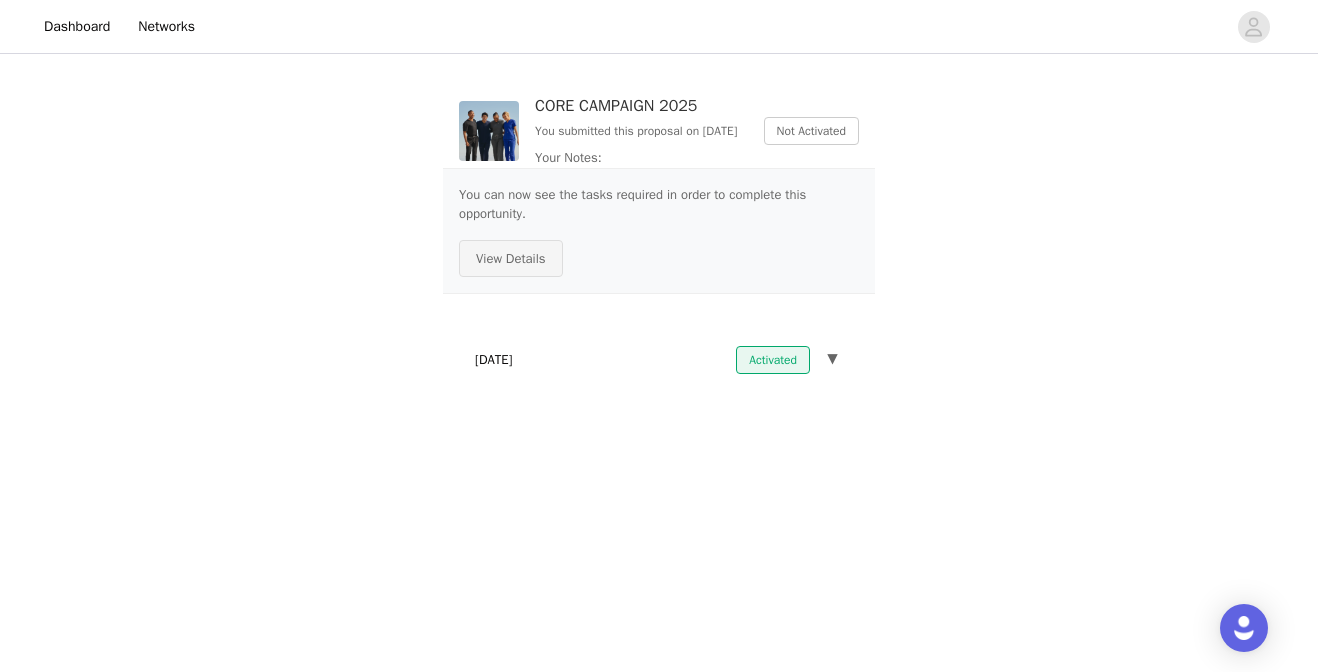 click on "View Details" at bounding box center [511, 259] 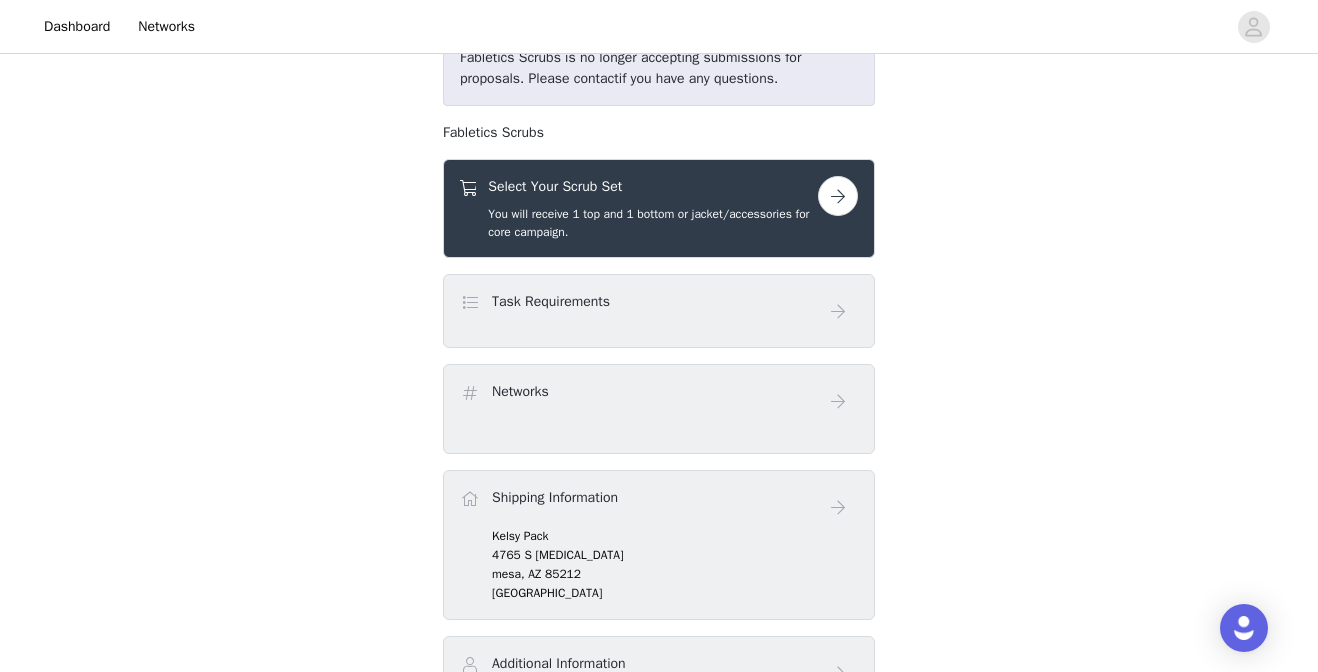 scroll, scrollTop: 734, scrollLeft: 0, axis: vertical 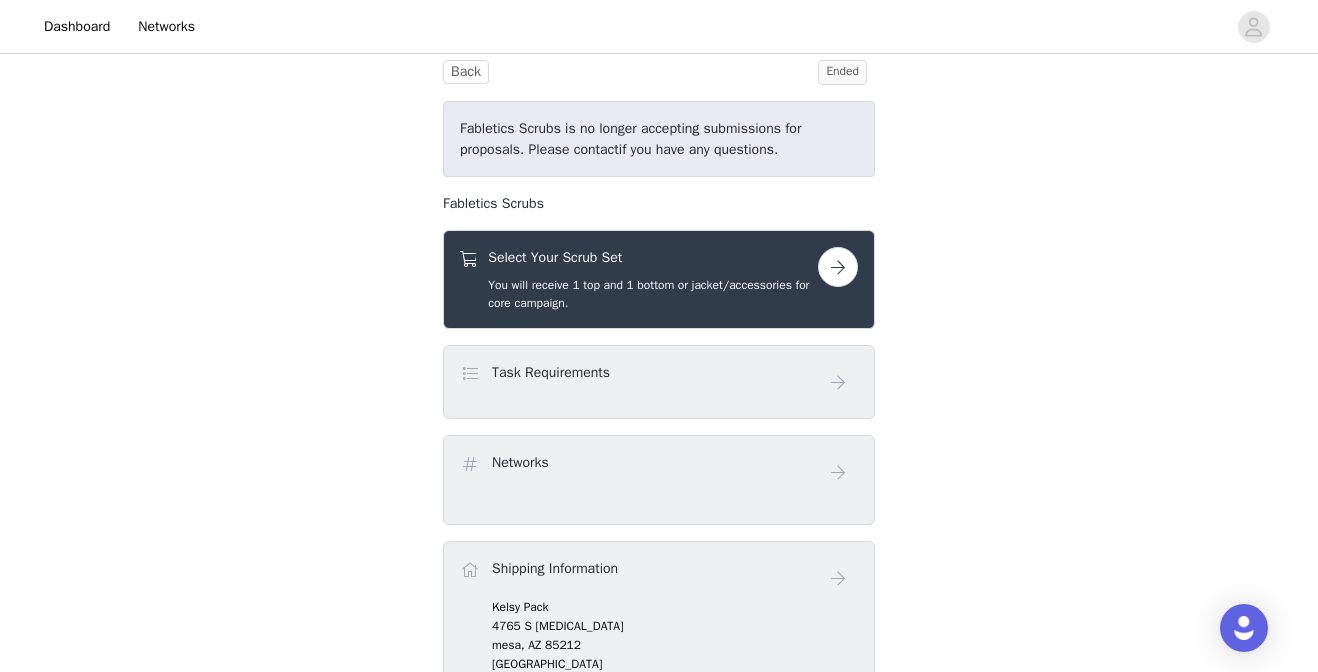click at bounding box center (838, 267) 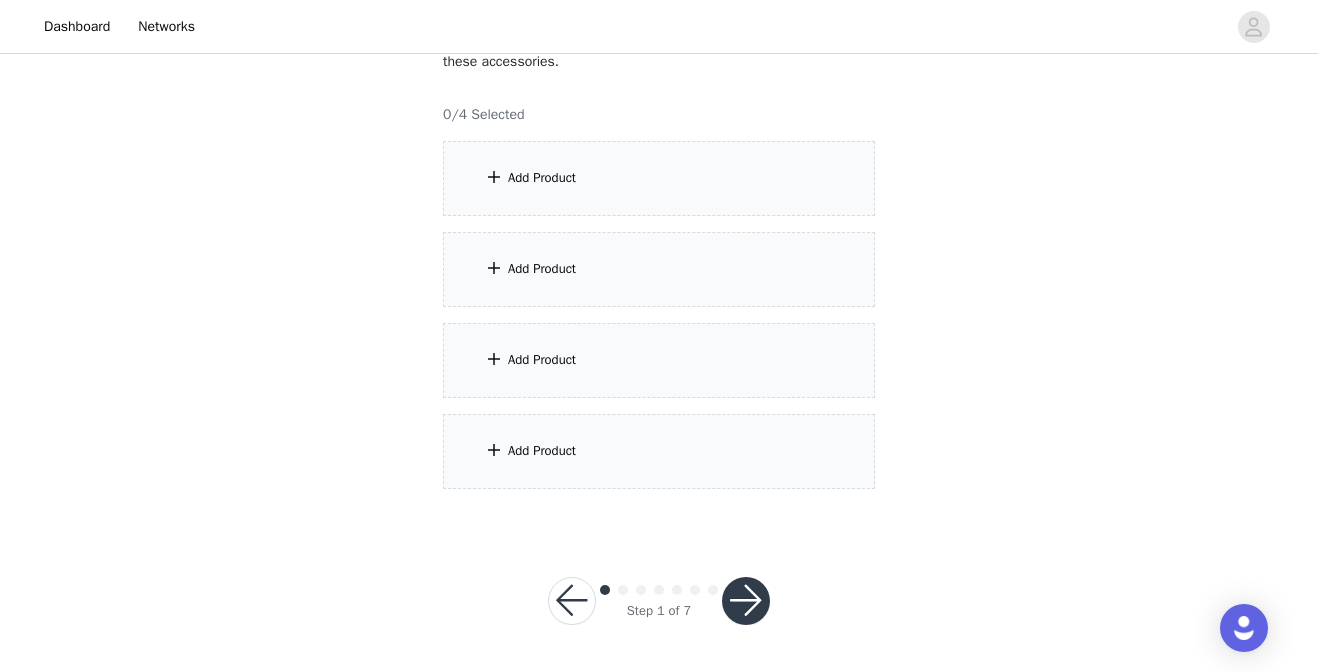 scroll, scrollTop: 0, scrollLeft: 0, axis: both 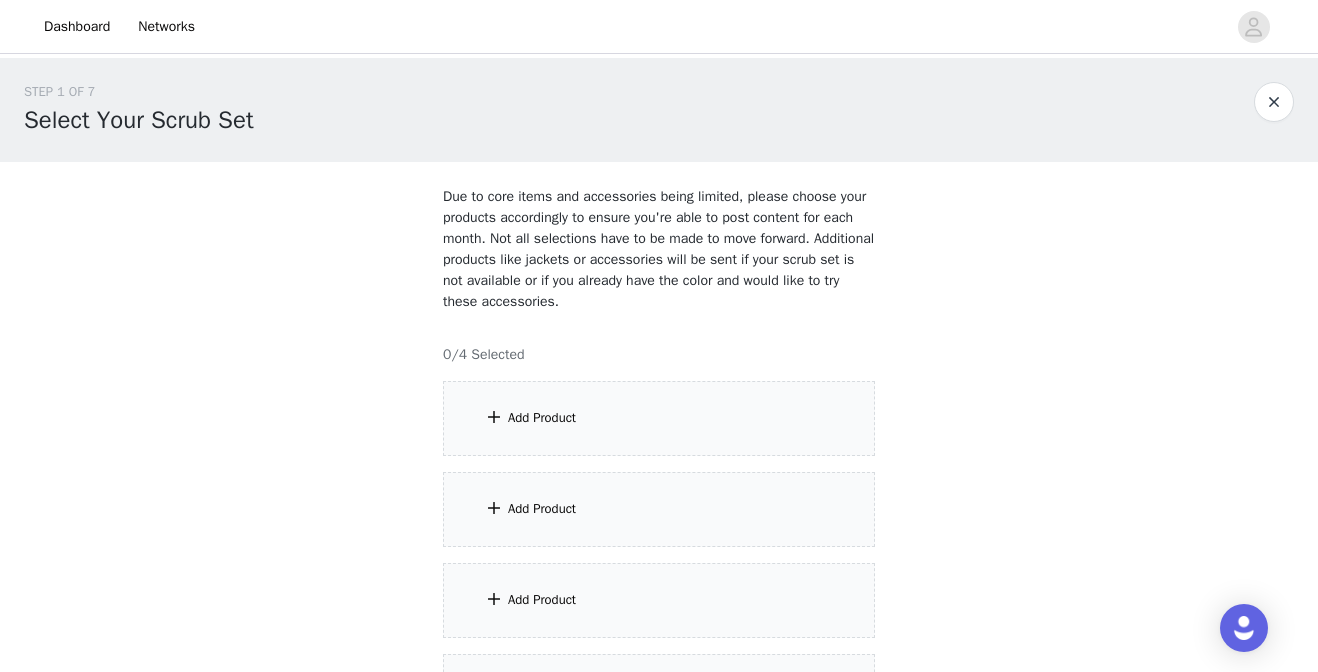 click on "Due to core items and accessories being limited, please choose your products accordingly to ensure you're able to post content for each month. Not all selections have to be made to move forward. Additional products like jackets or accessories will be sent if your scrub set is not available or if you already have the color and would like to try these accessories." at bounding box center [659, 249] 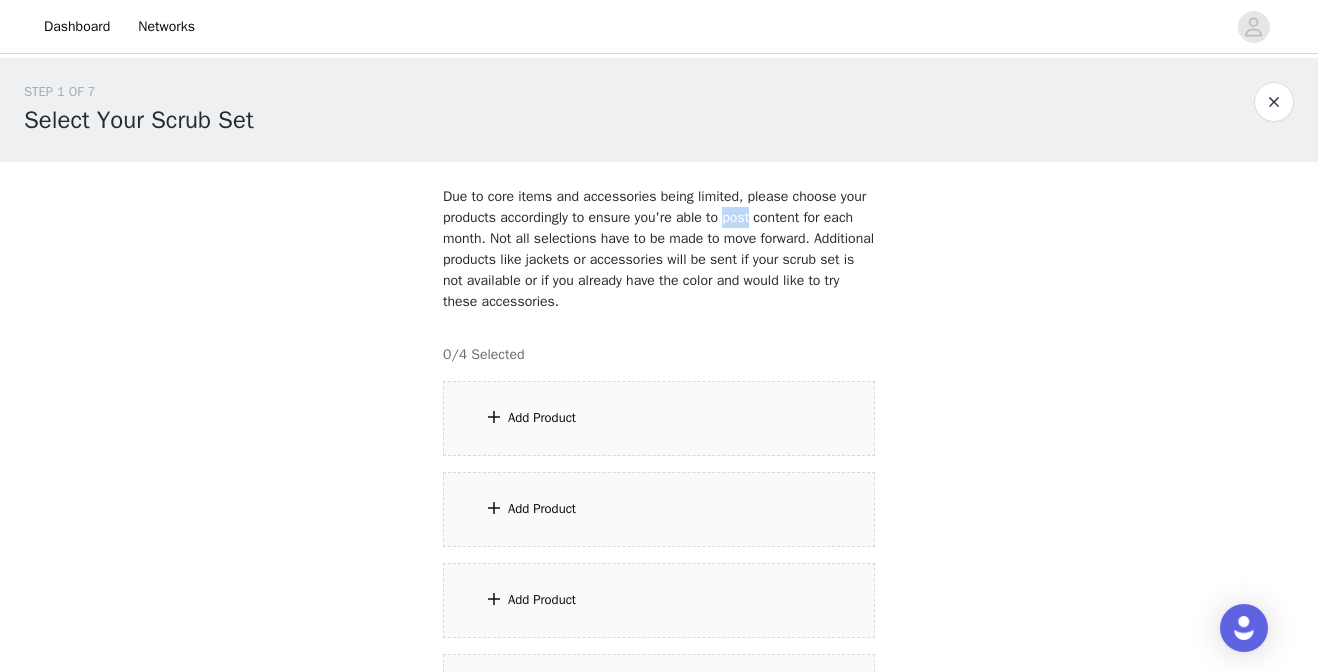 click on "Due to core items and accessories being limited, please choose your products accordingly to ensure you're able to post content for each month. Not all selections have to be made to move forward. Additional products like jackets or accessories will be sent if your scrub set is not available or if you already have the color and would like to try these accessories." at bounding box center [659, 249] 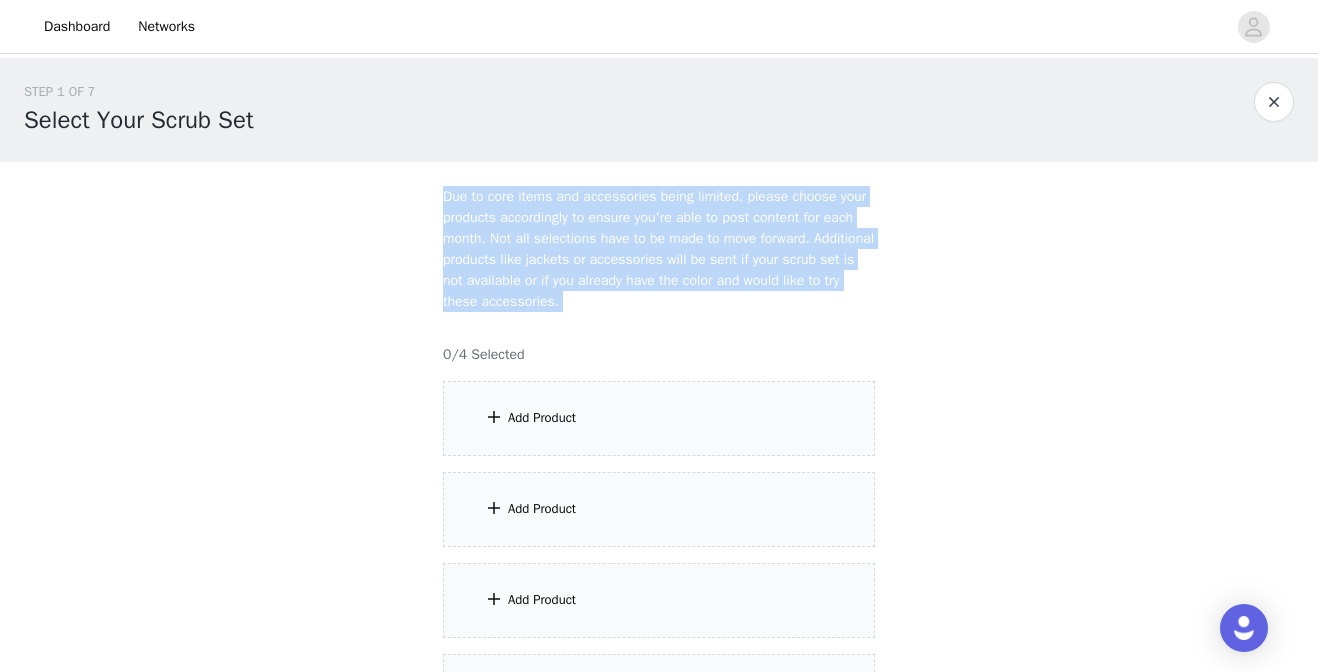 click on "Due to core items and accessories being limited, please choose your products accordingly to ensure you're able to post content for each month. Not all selections have to be made to move forward. Additional products like jackets or accessories will be sent if your scrub set is not available or if you already have the color and would like to try these accessories." at bounding box center [659, 249] 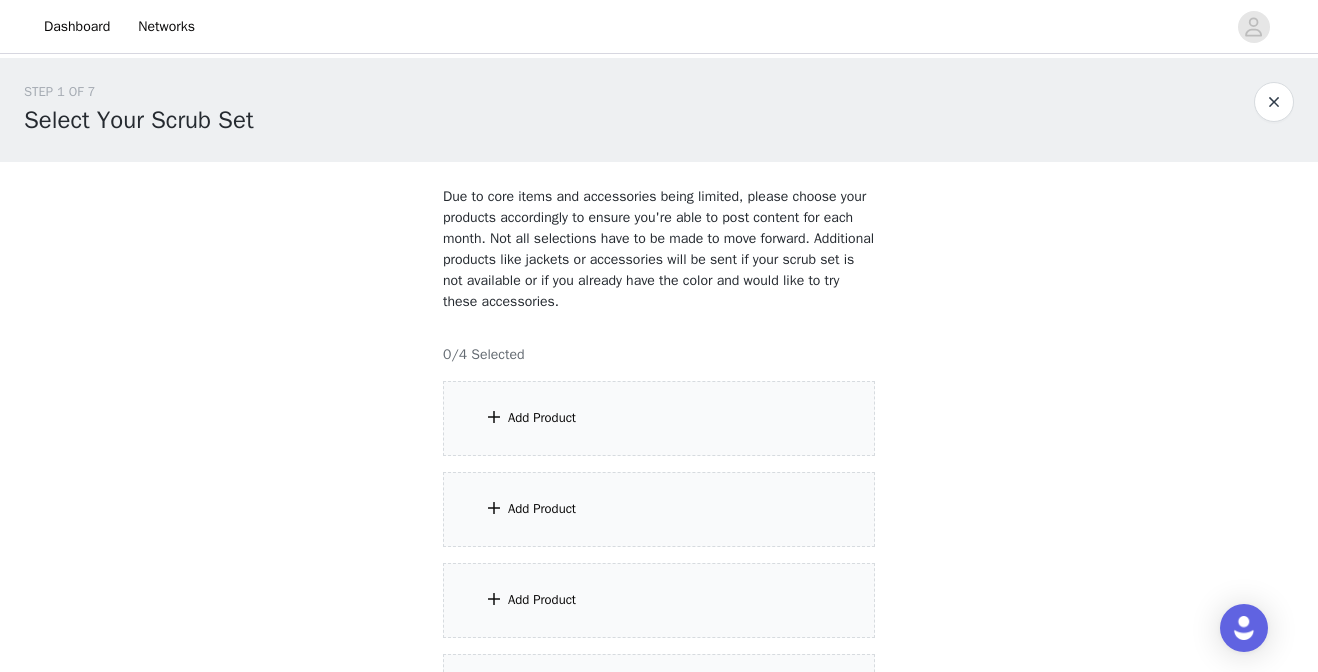 click at bounding box center (1274, 102) 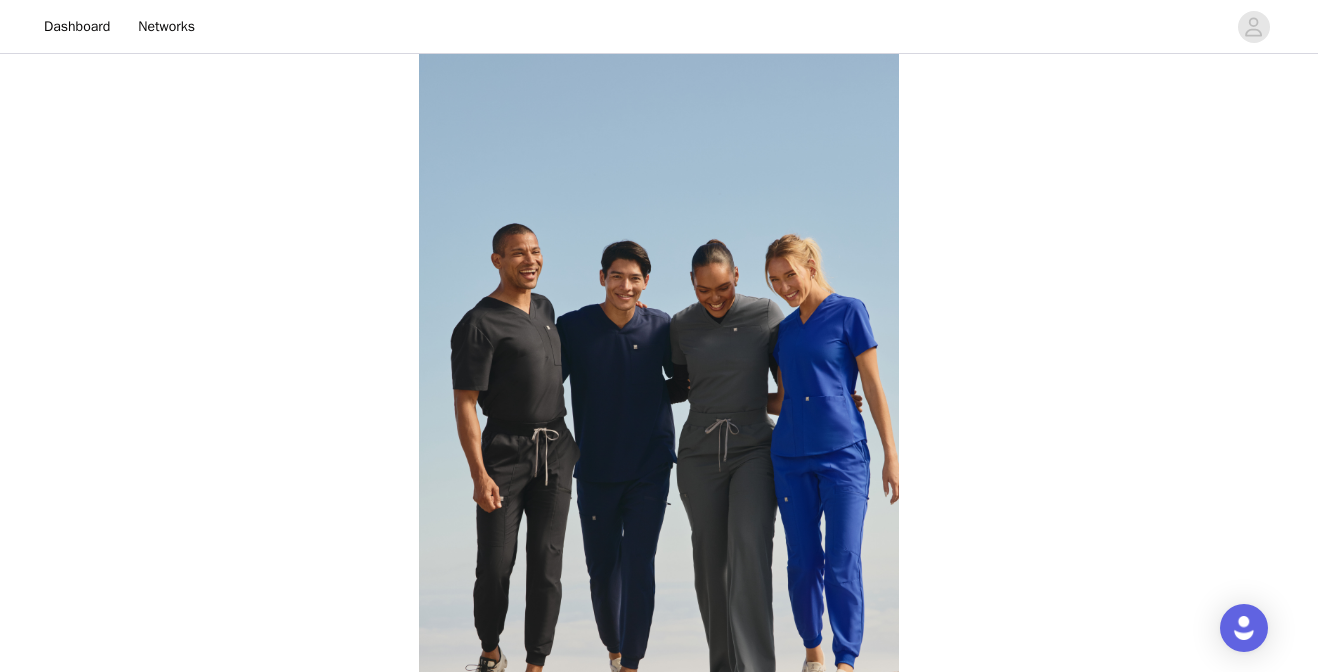 scroll, scrollTop: 0, scrollLeft: 0, axis: both 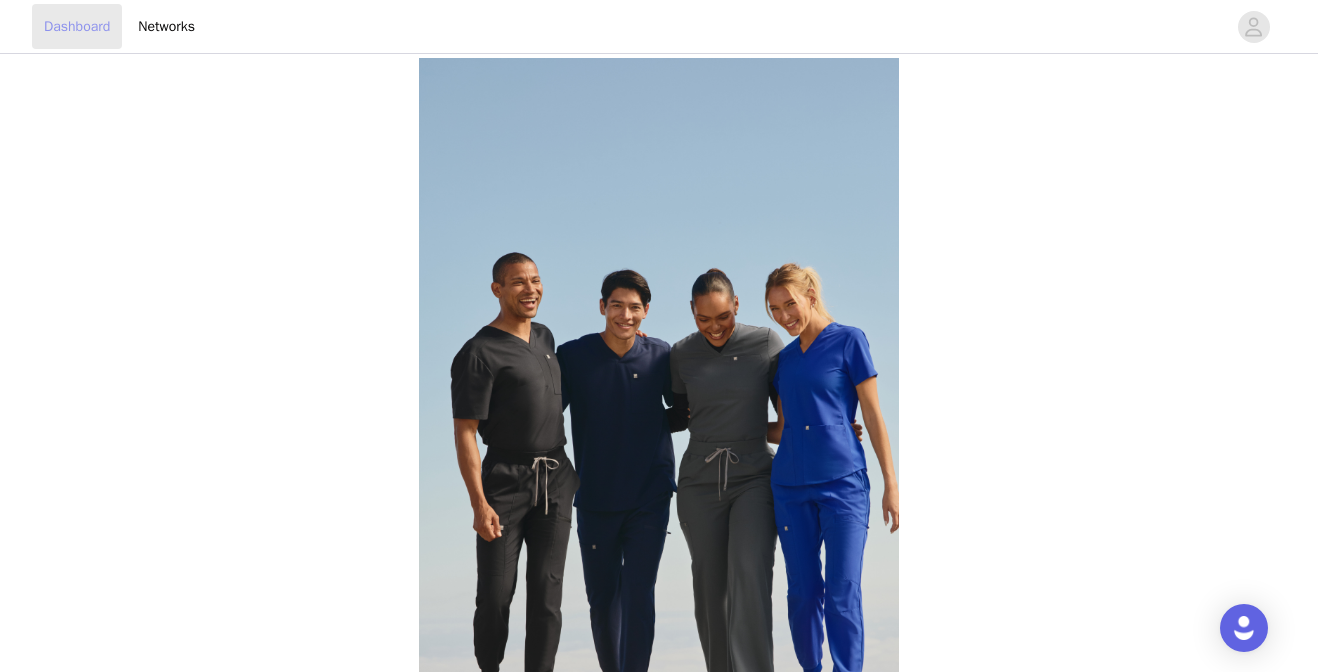 click on "Dashboard" at bounding box center (77, 26) 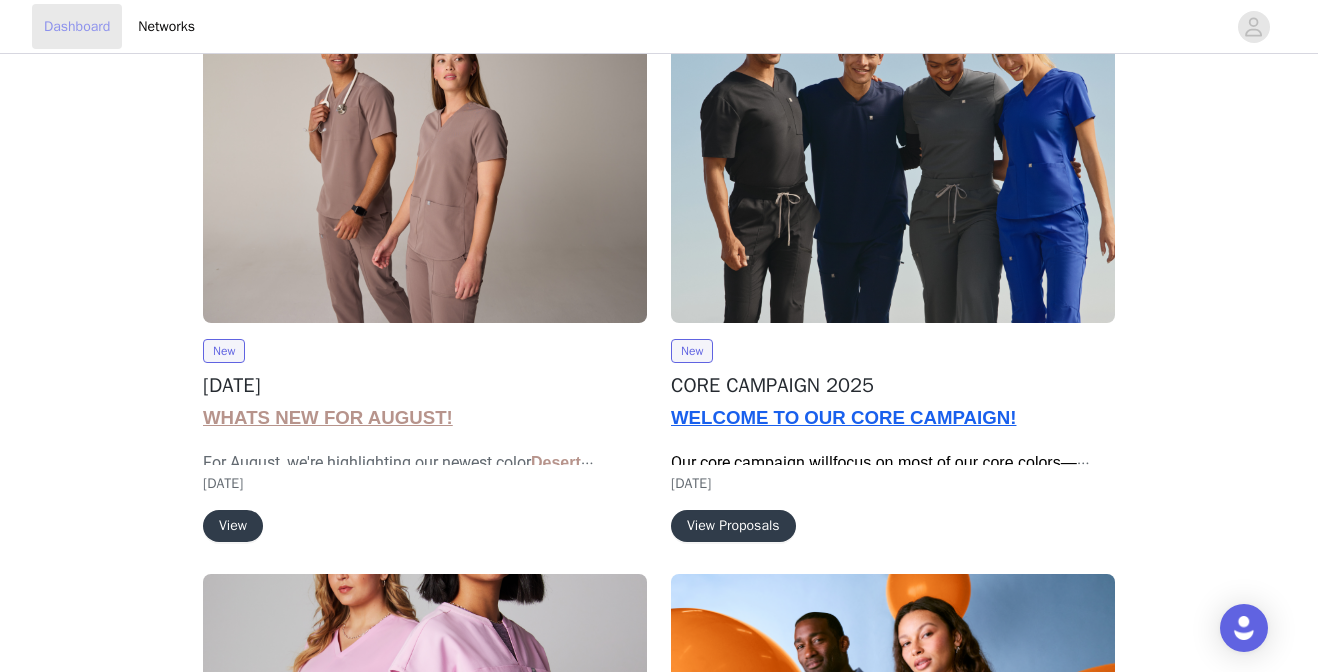scroll, scrollTop: 29, scrollLeft: 0, axis: vertical 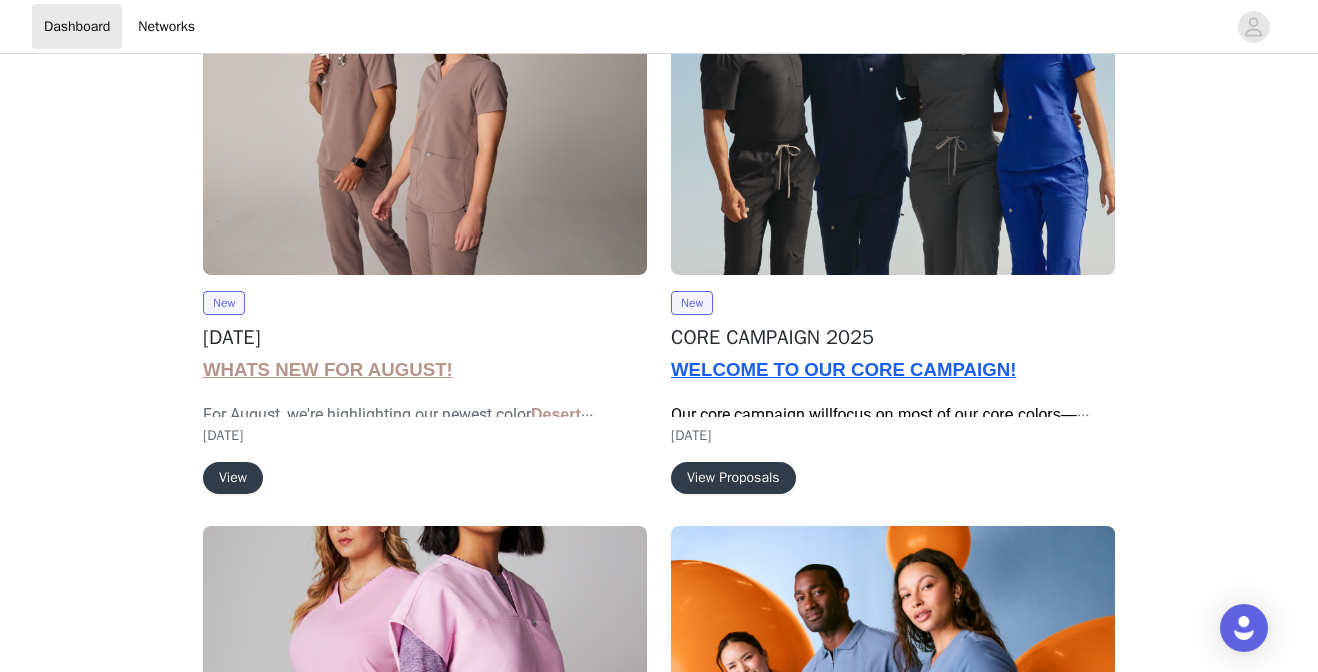 click at bounding box center (425, 108) 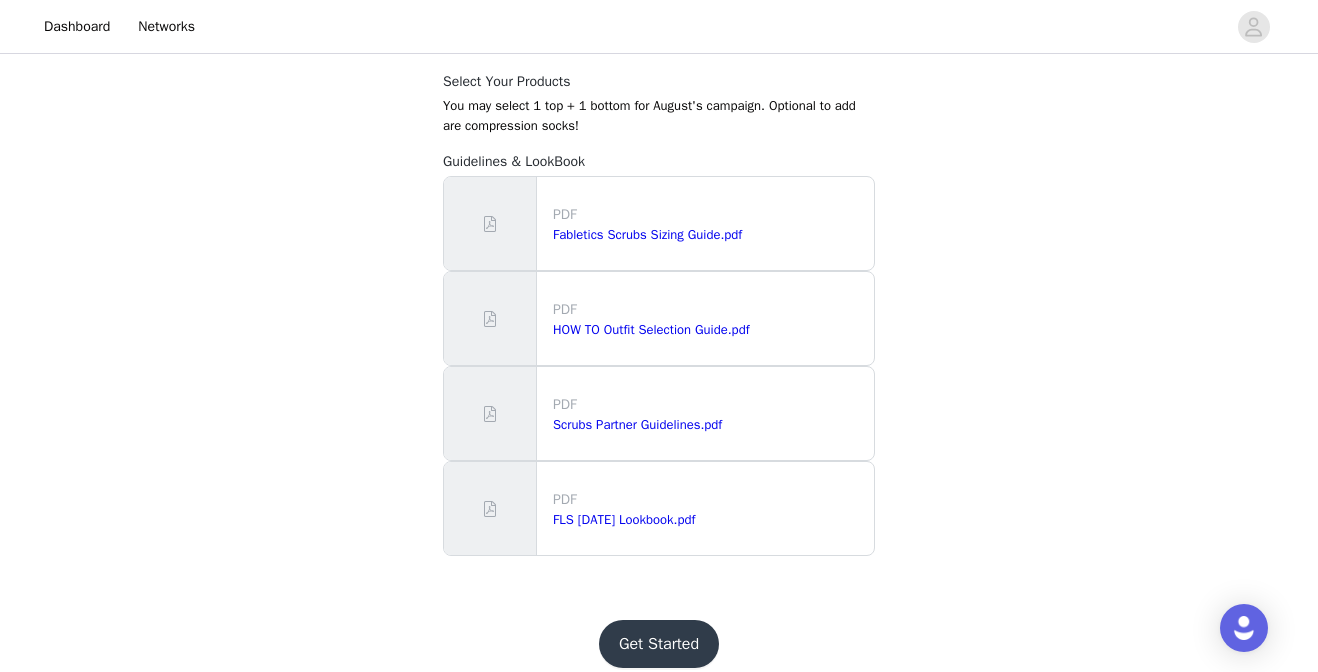 scroll, scrollTop: 1938, scrollLeft: 0, axis: vertical 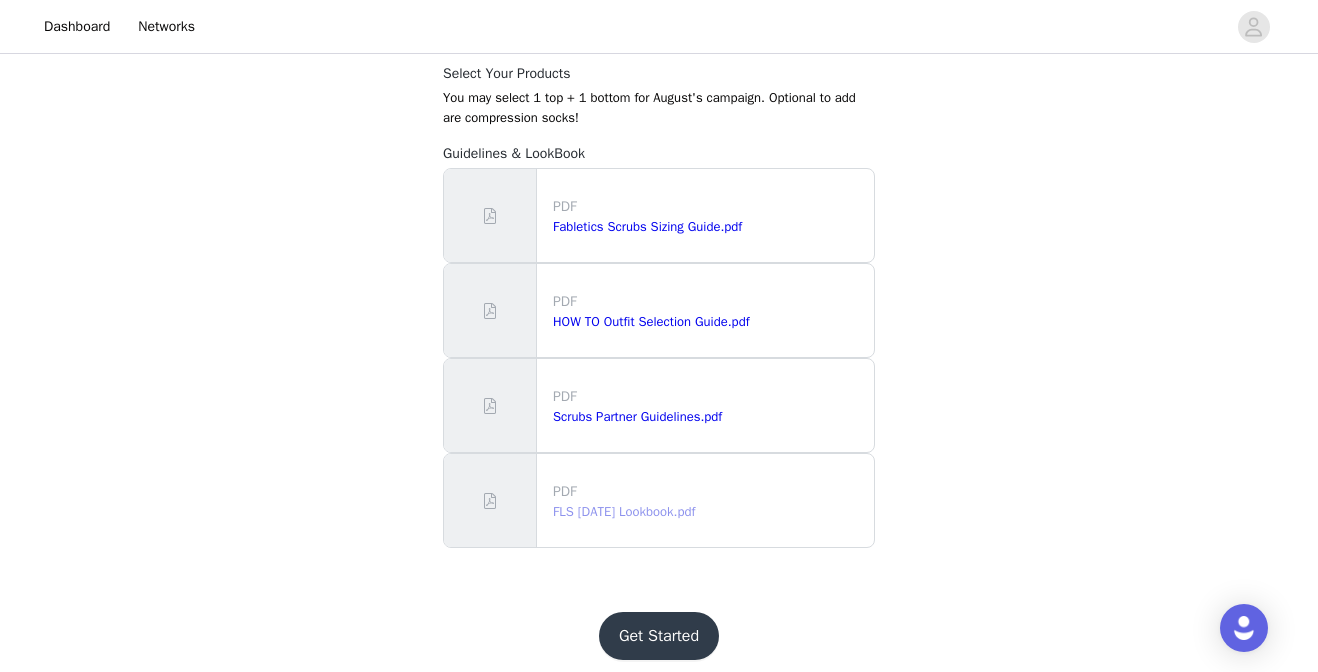 click on "FLS [DATE] Lookbook.pdf" at bounding box center [624, 511] 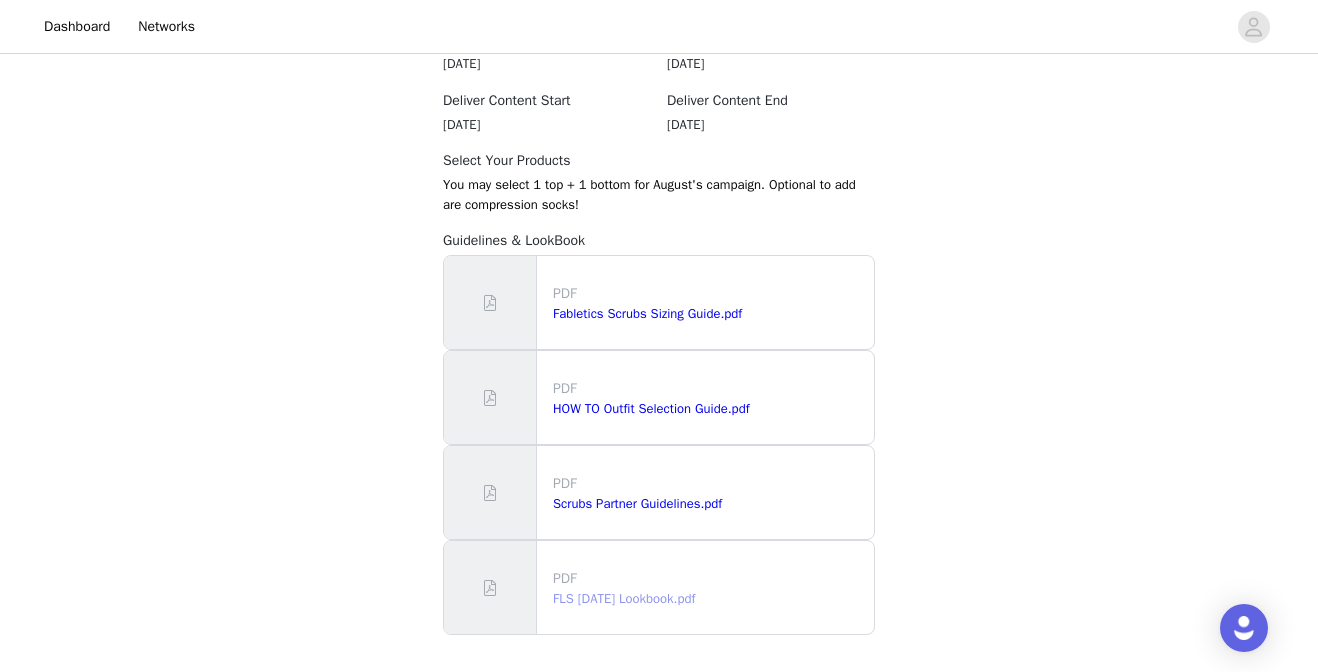 scroll, scrollTop: 1938, scrollLeft: 0, axis: vertical 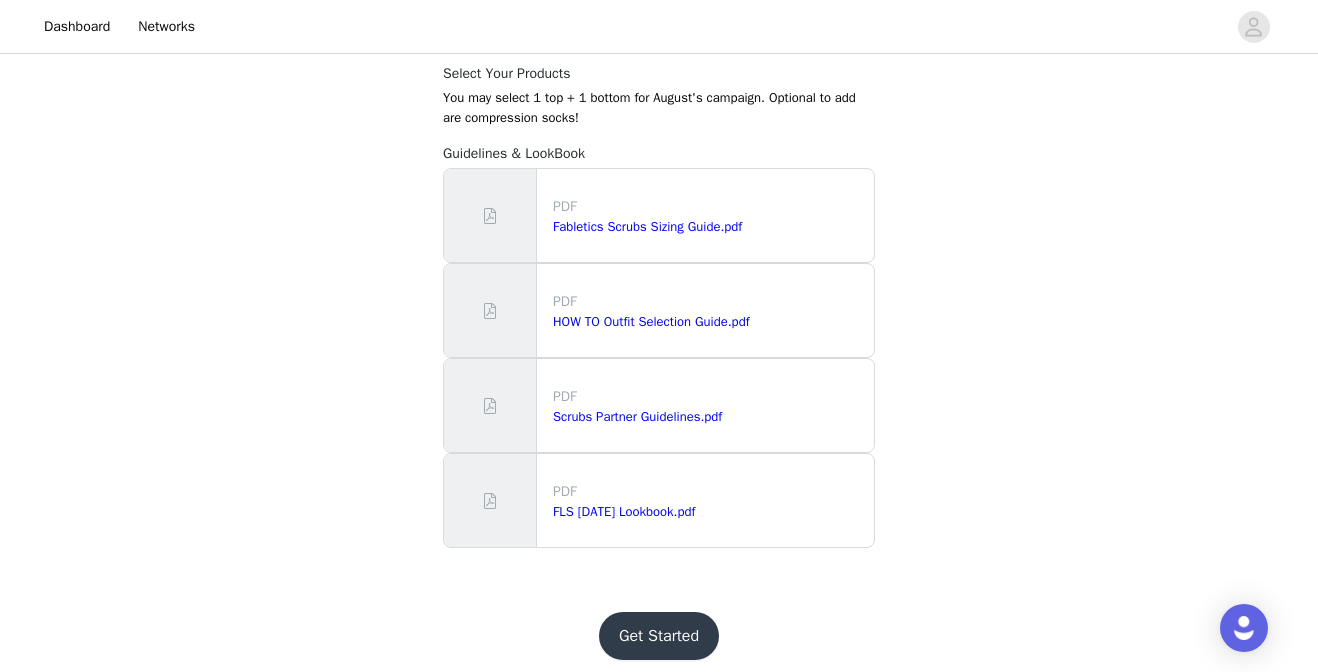 click on "Get Started" at bounding box center [659, 636] 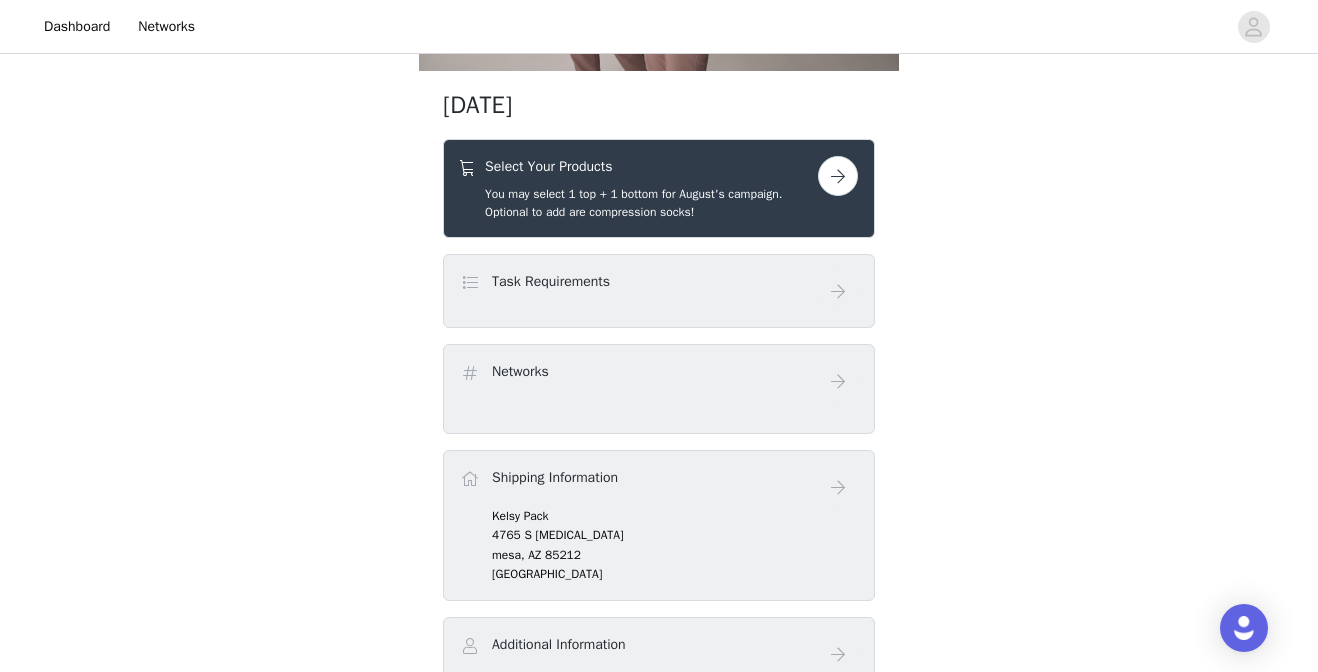 scroll, scrollTop: 311, scrollLeft: 0, axis: vertical 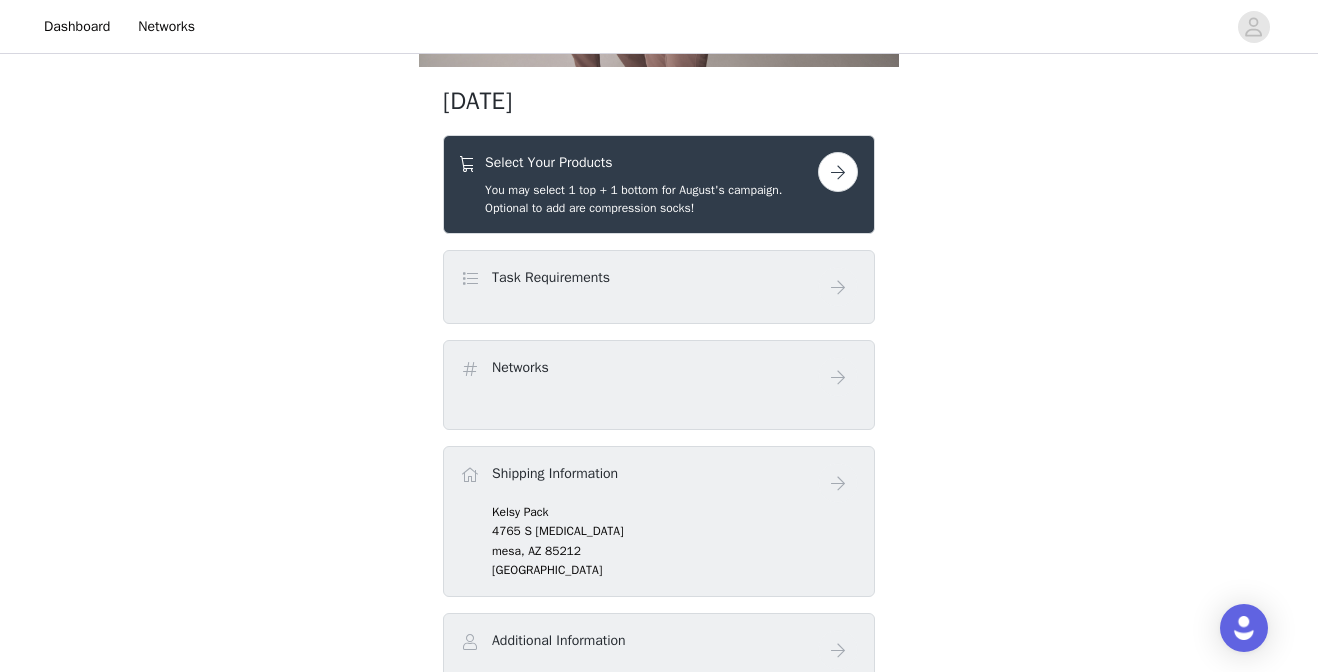 click on "Task Requirements" at bounding box center [639, 281] 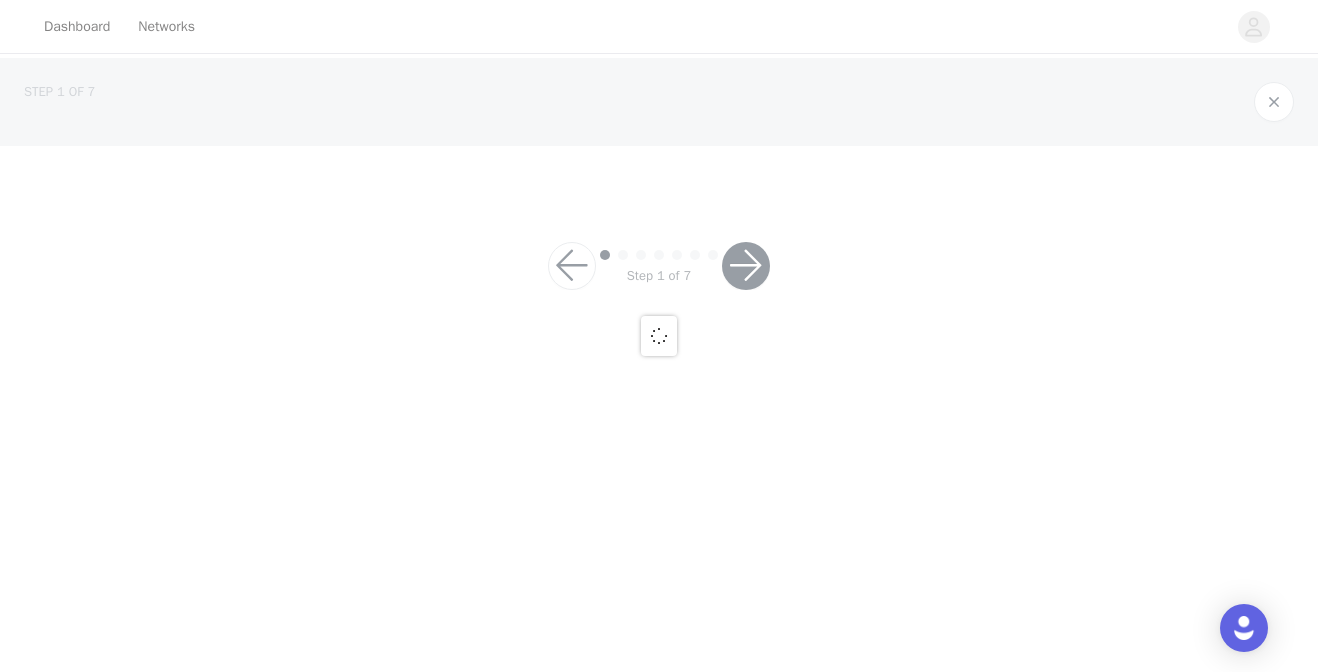 scroll, scrollTop: 0, scrollLeft: 0, axis: both 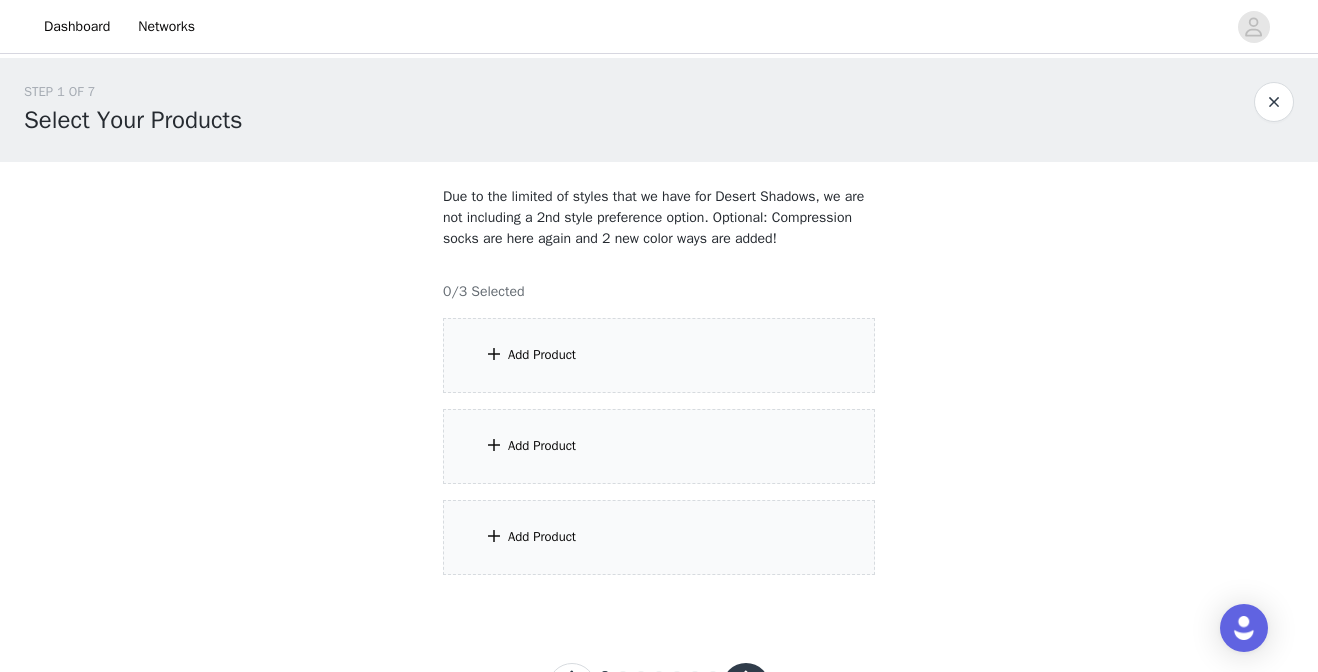 click on "Add Product" at bounding box center [659, 355] 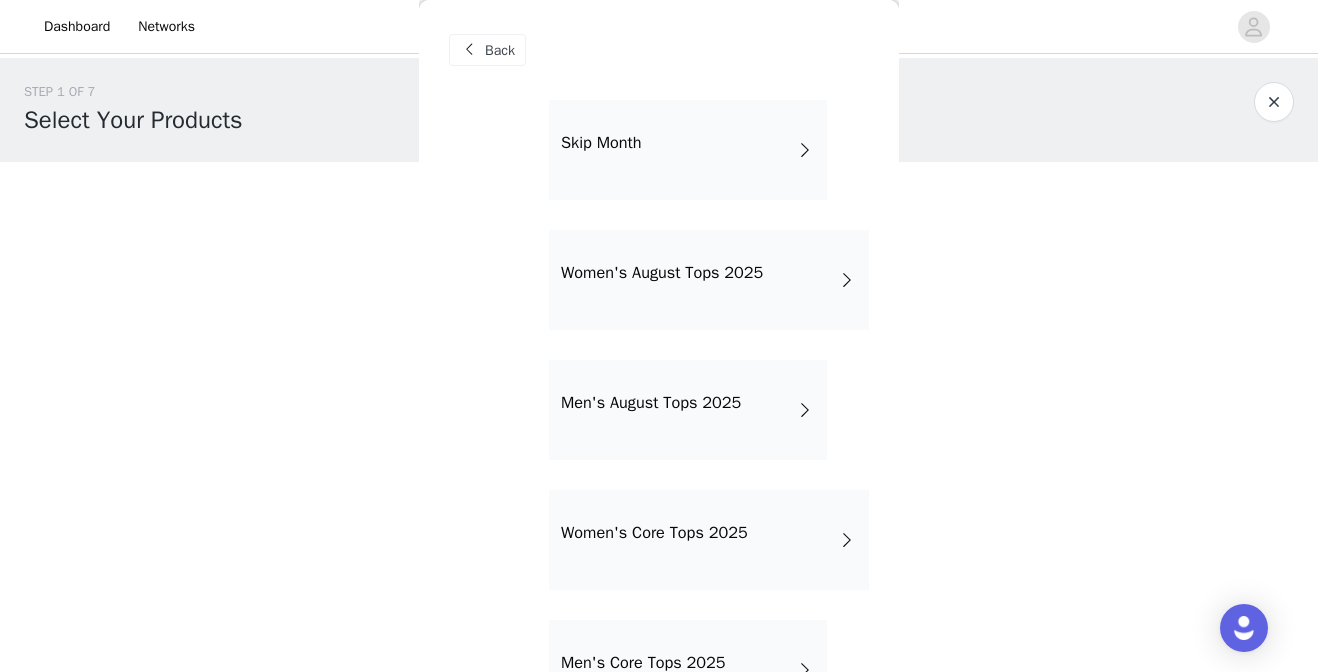 scroll, scrollTop: 78, scrollLeft: 0, axis: vertical 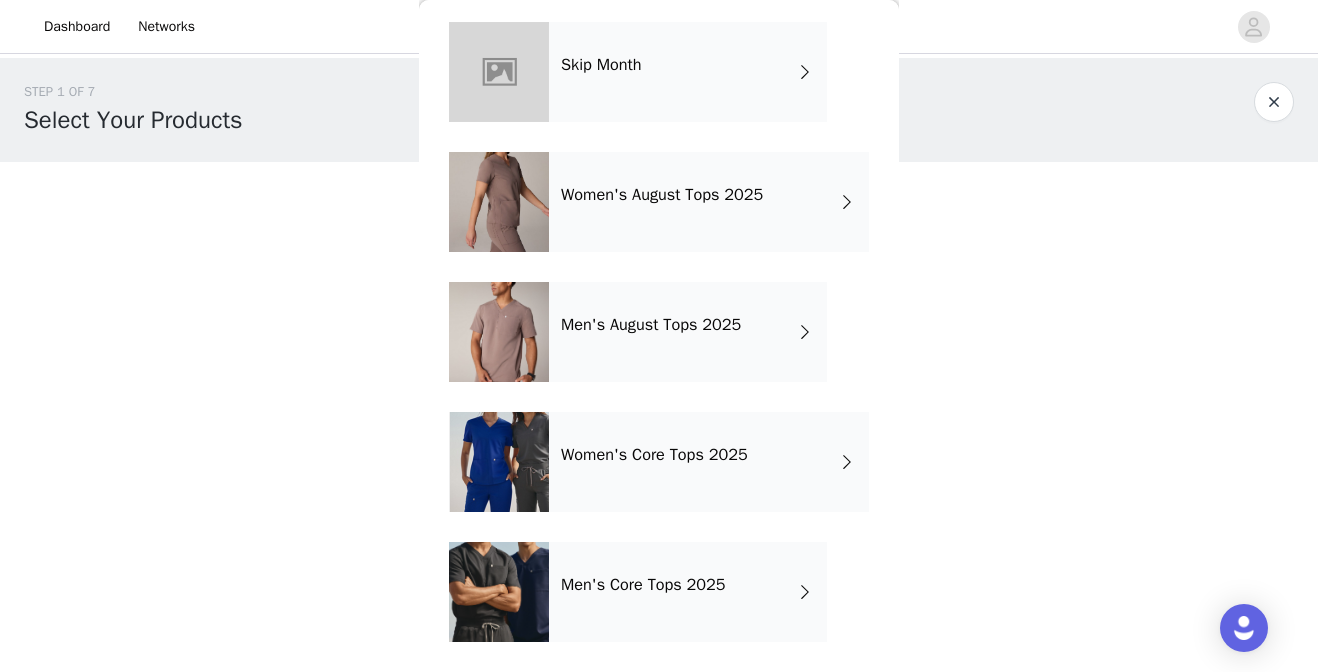 click on "Women's Core Tops 2025" at bounding box center [654, 455] 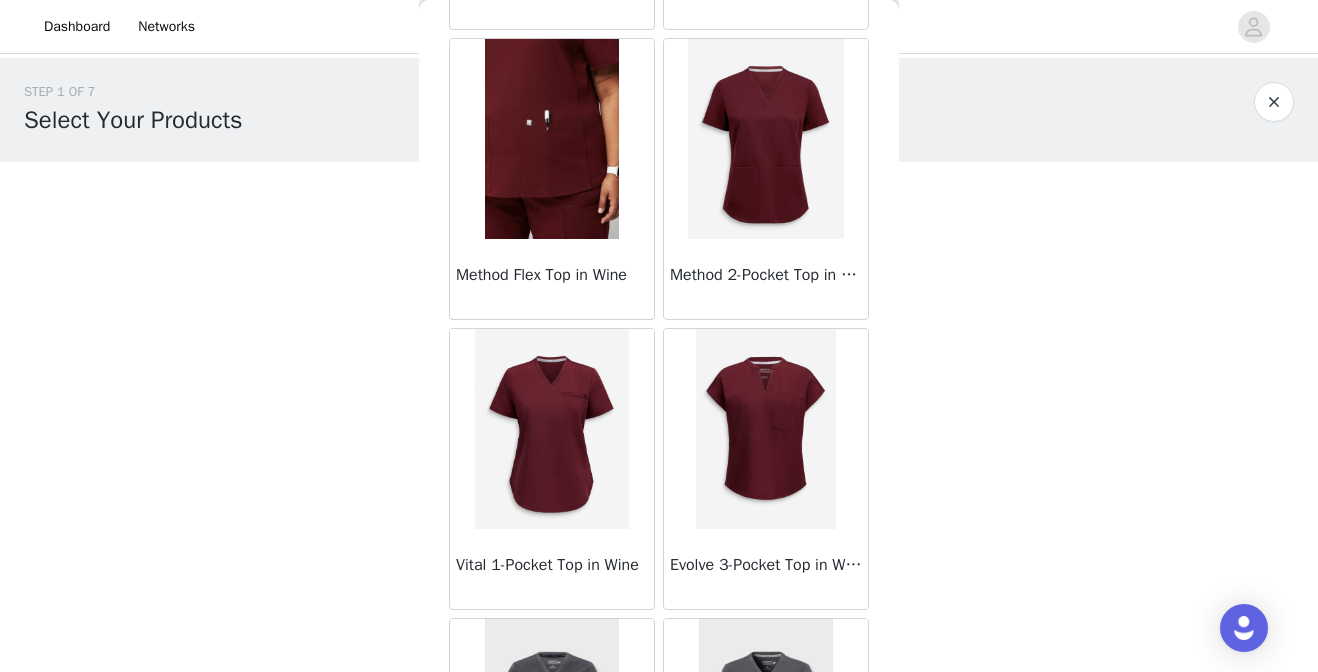 scroll, scrollTop: 2388, scrollLeft: 0, axis: vertical 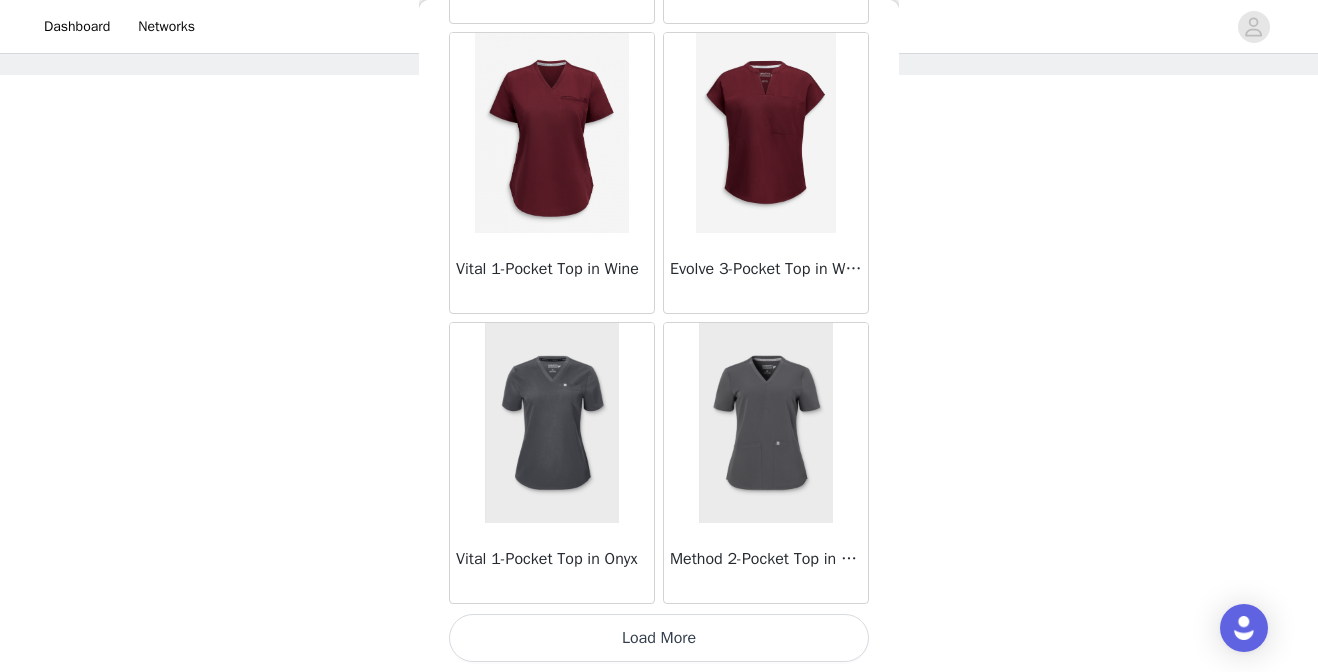click on "Load More" at bounding box center [659, 638] 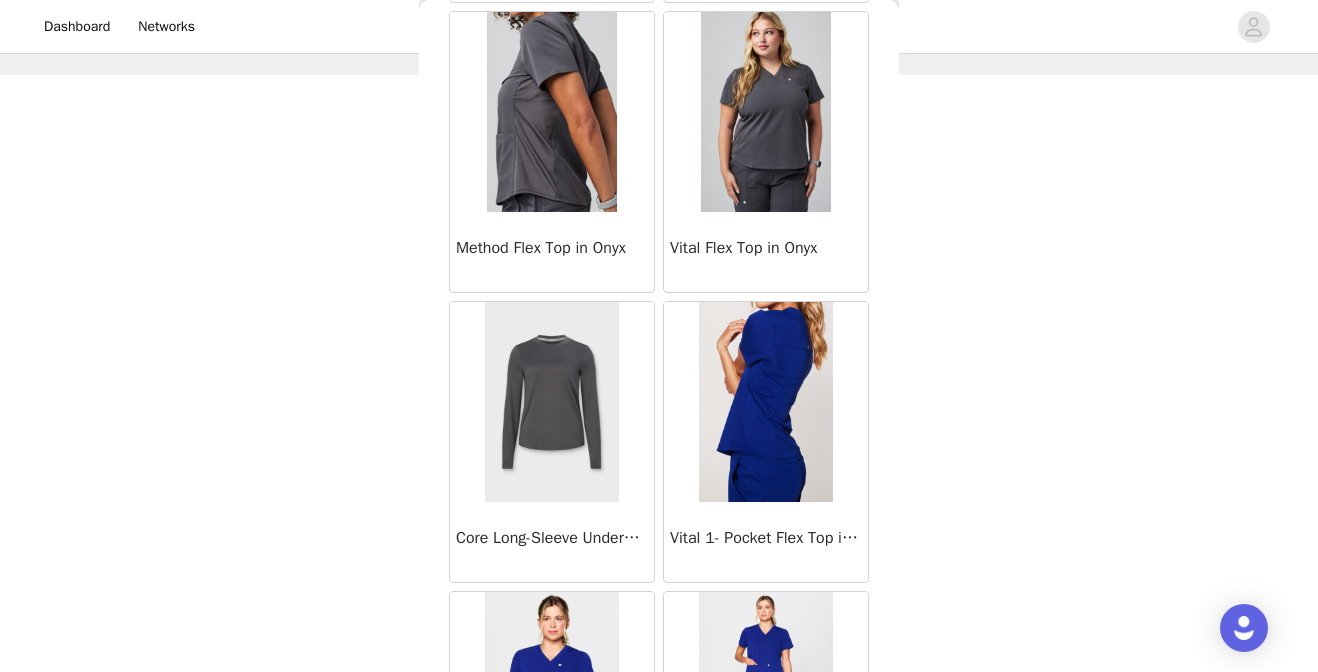 scroll, scrollTop: 3481, scrollLeft: 0, axis: vertical 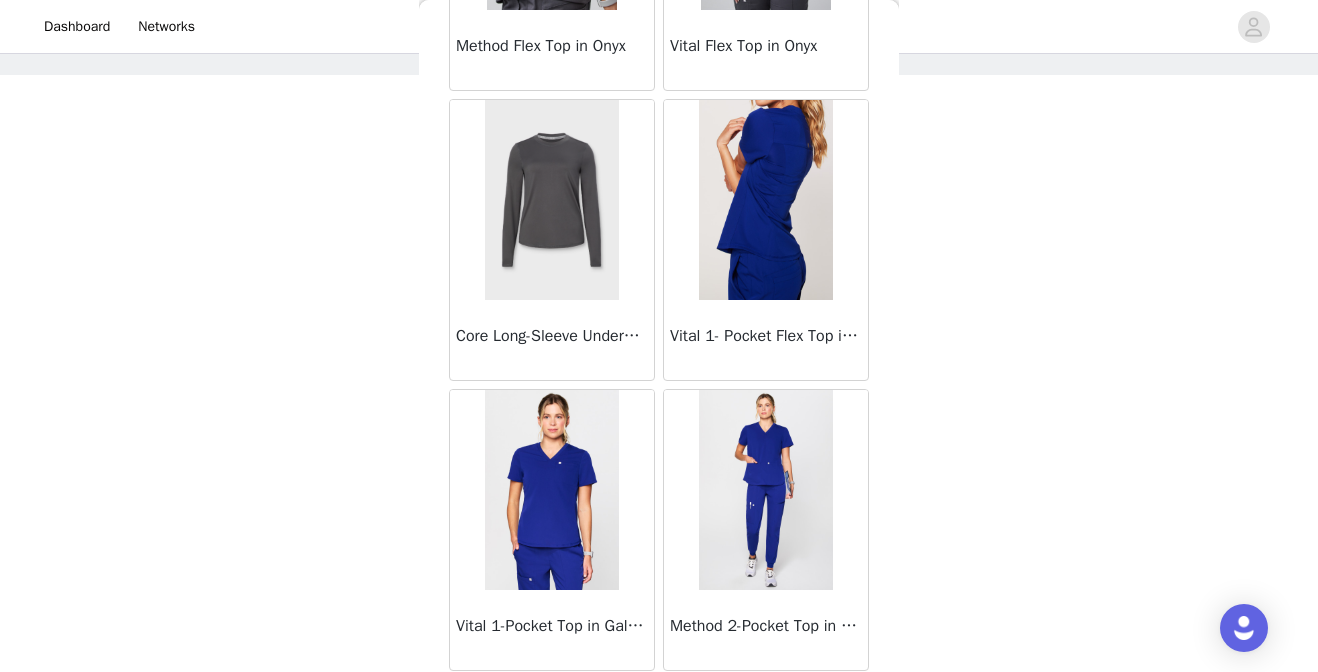 click at bounding box center (765, 200) 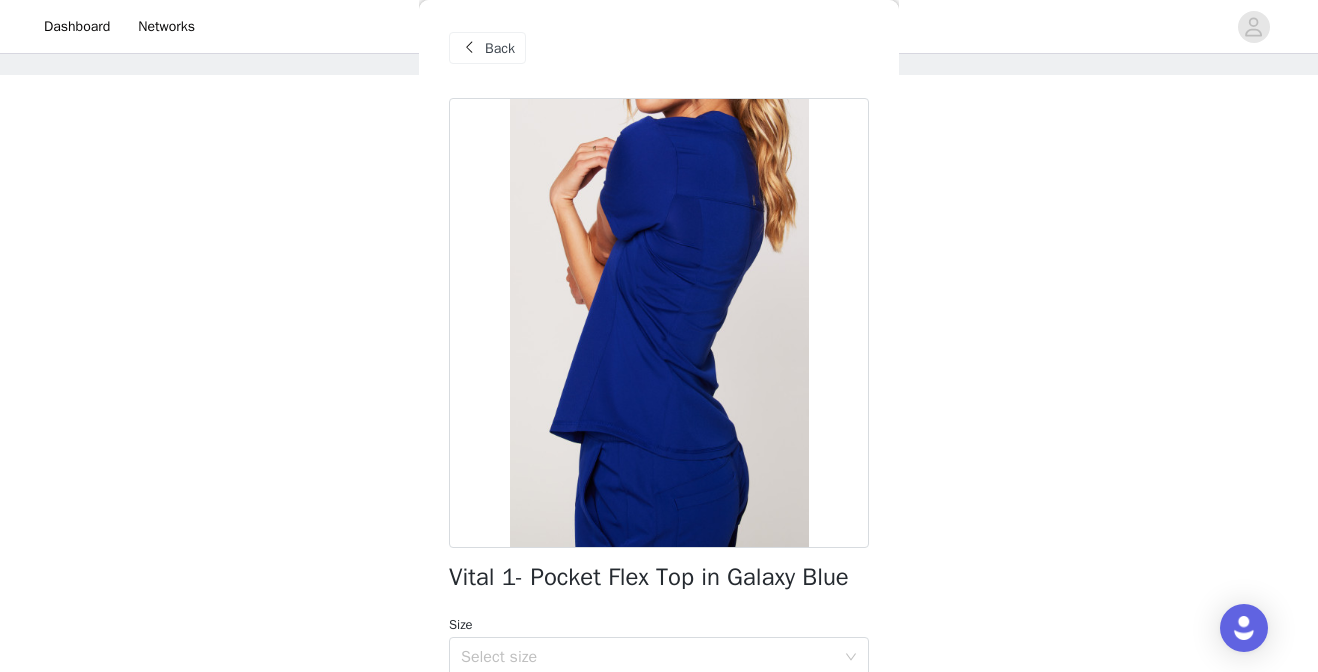 scroll, scrollTop: 0, scrollLeft: 0, axis: both 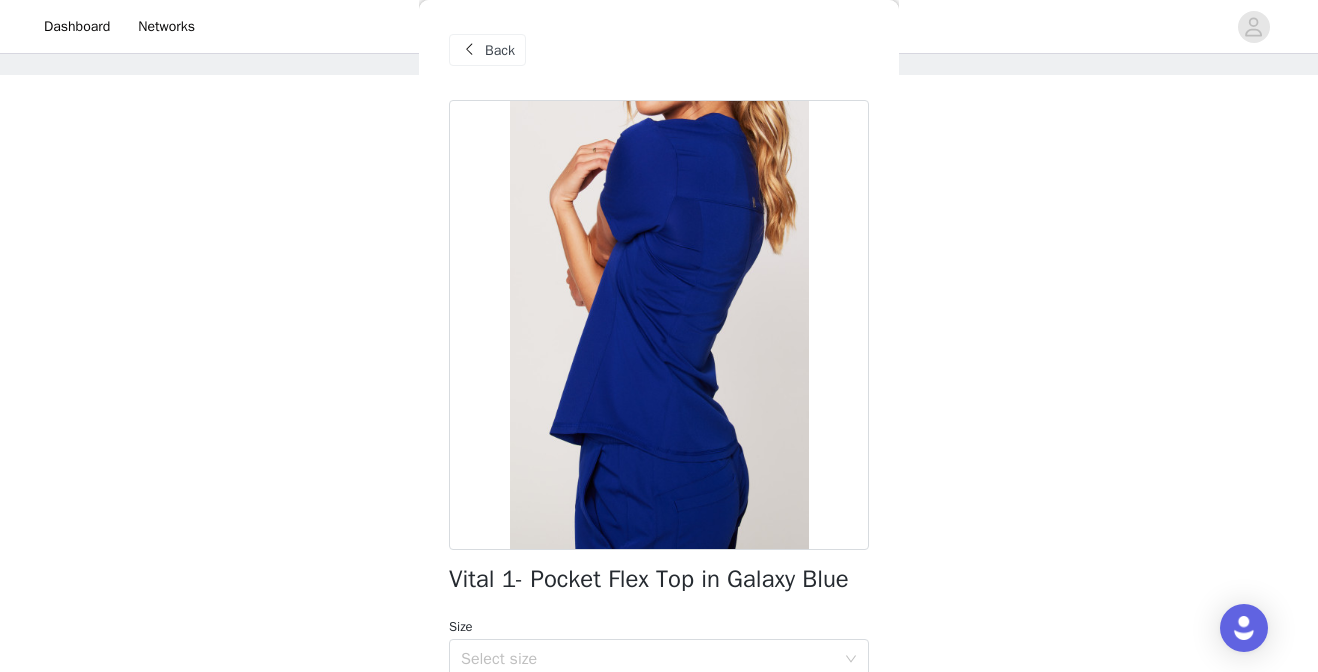 click on "Back" at bounding box center (487, 50) 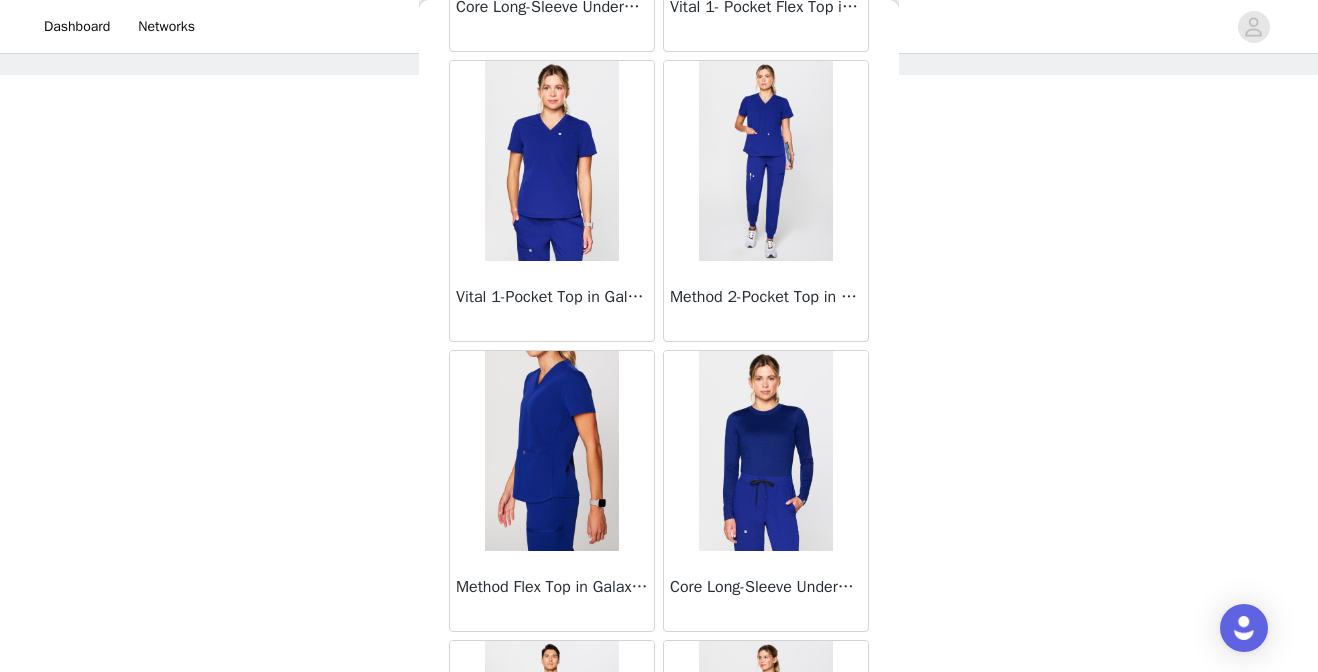 scroll, scrollTop: 3818, scrollLeft: 0, axis: vertical 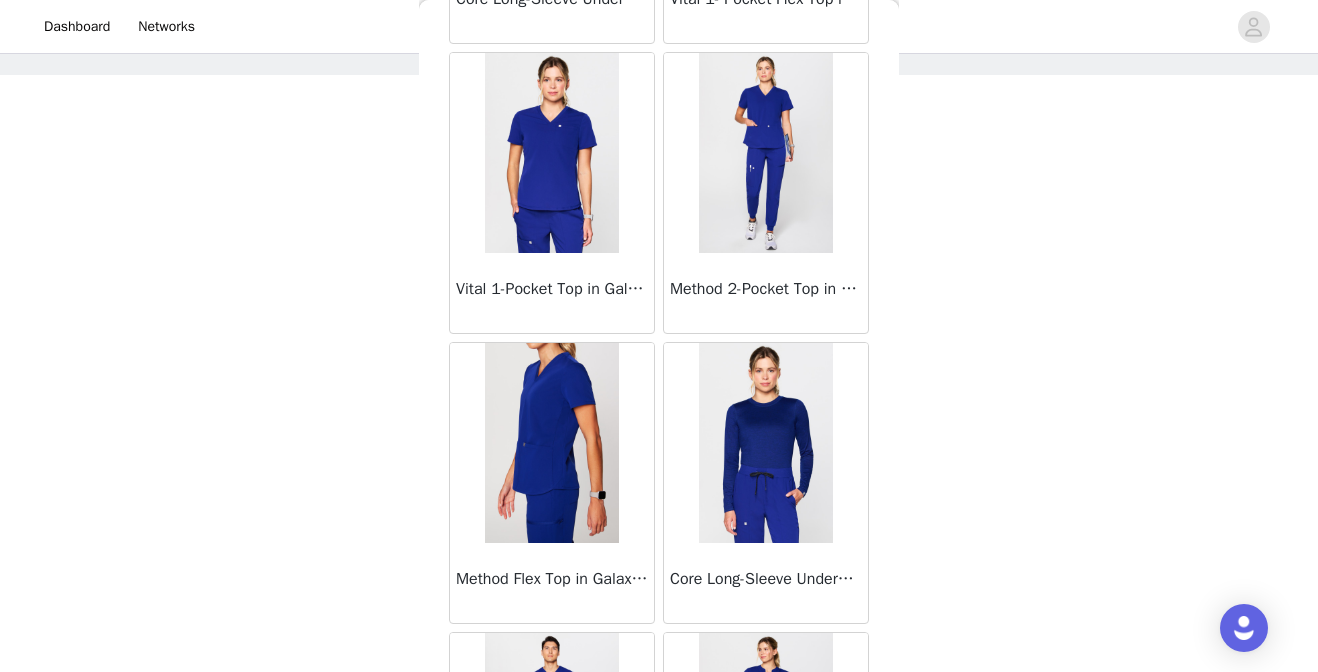 click at bounding box center [765, 153] 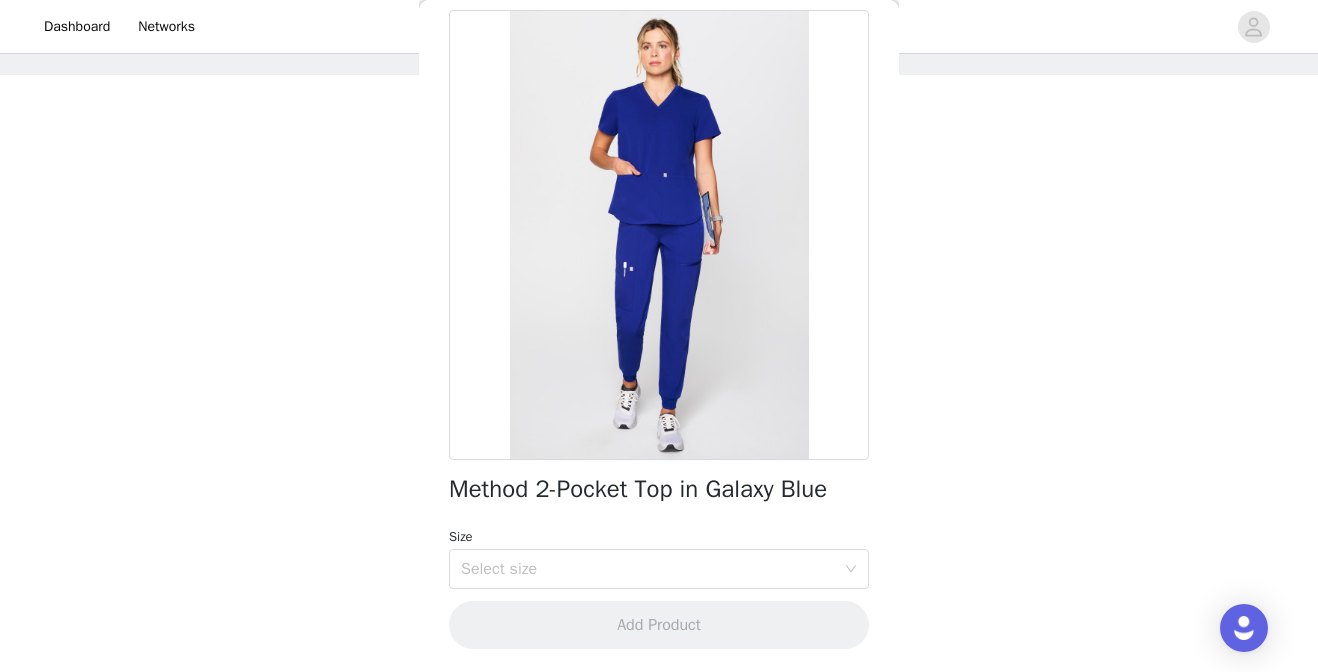 scroll, scrollTop: 0, scrollLeft: 0, axis: both 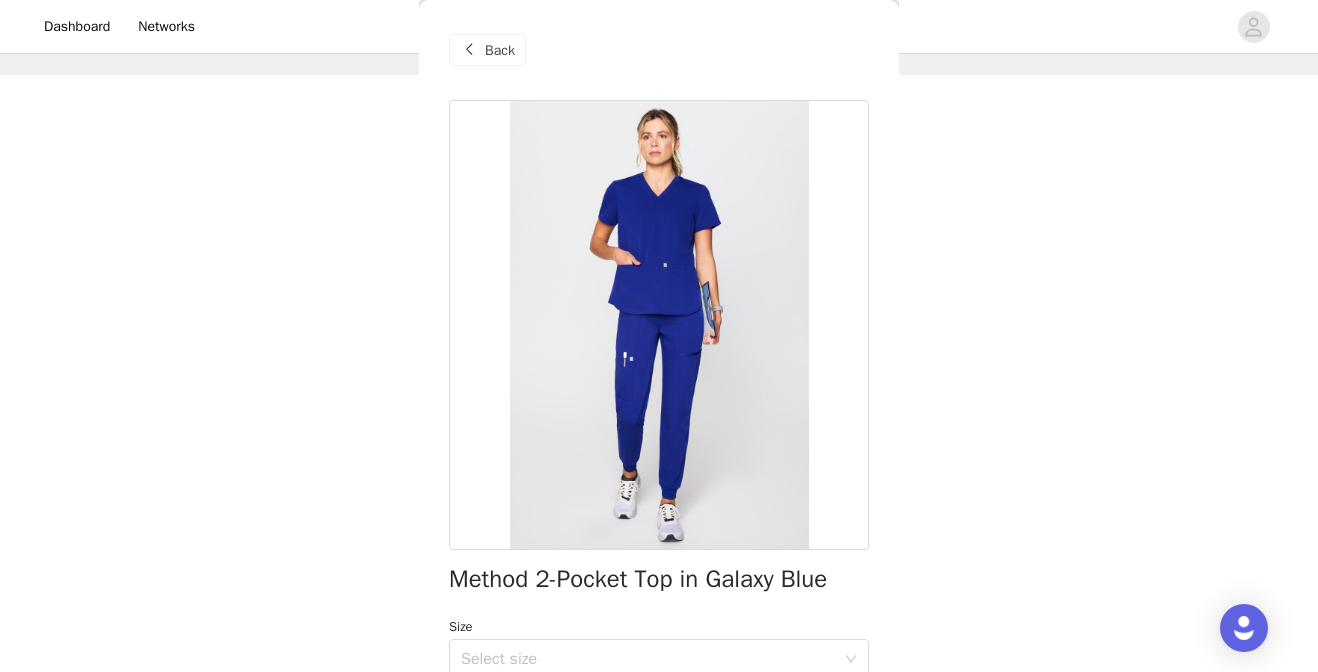 click at bounding box center (469, 50) 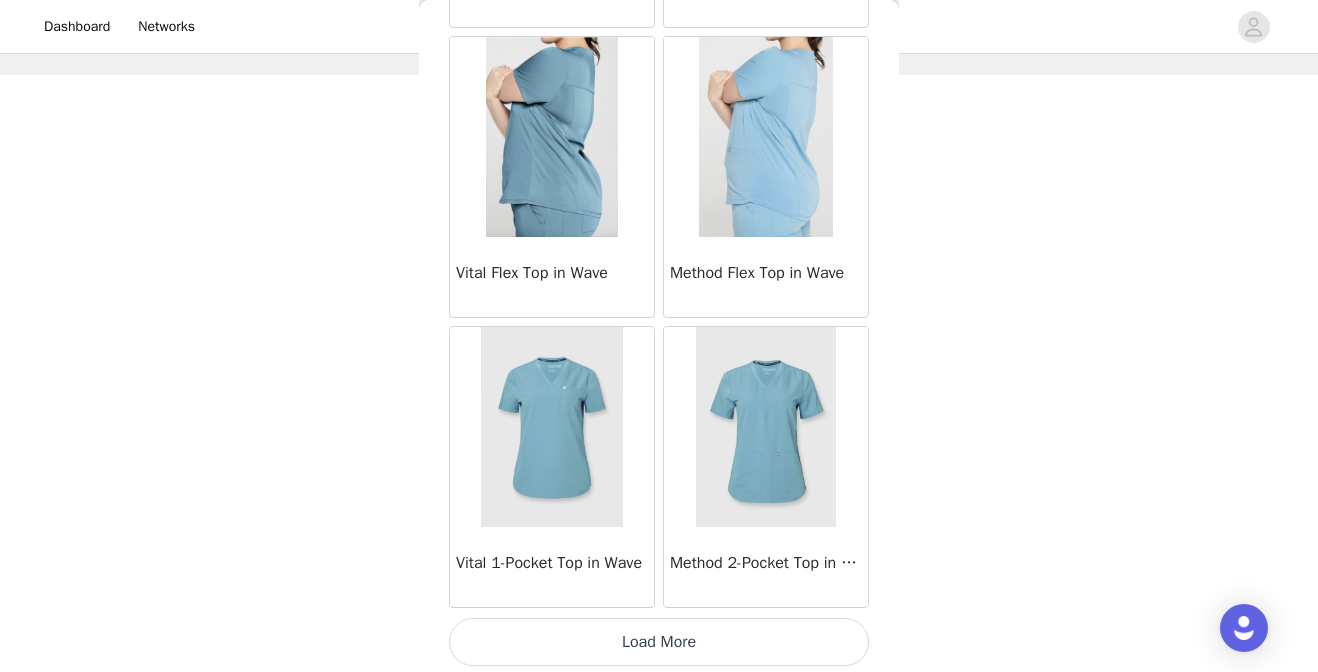 scroll, scrollTop: 5288, scrollLeft: 0, axis: vertical 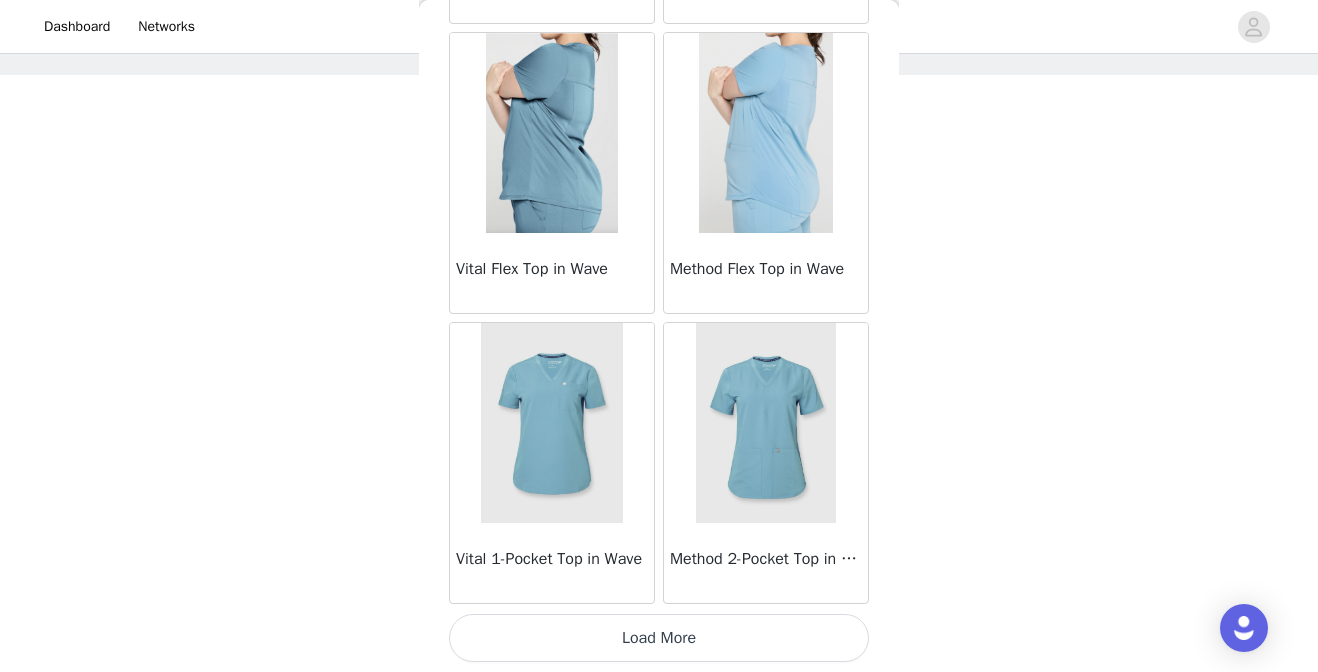 click on "Load More" at bounding box center [659, 638] 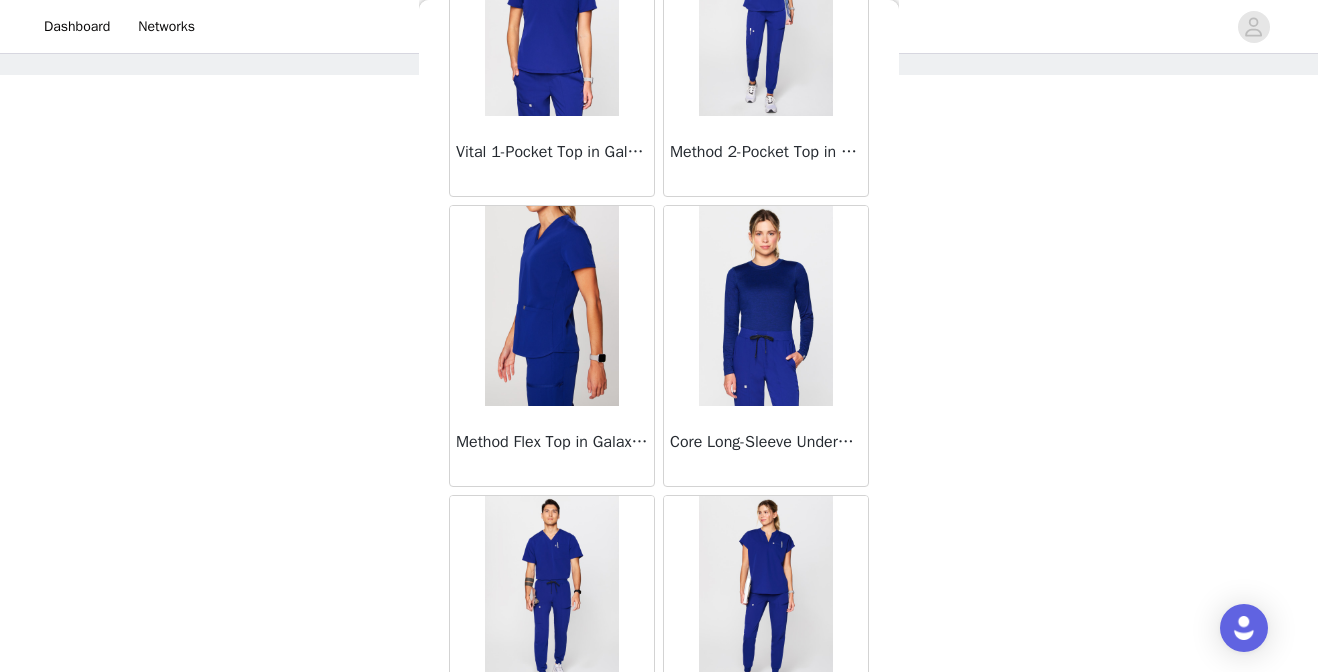 scroll, scrollTop: 4073, scrollLeft: 0, axis: vertical 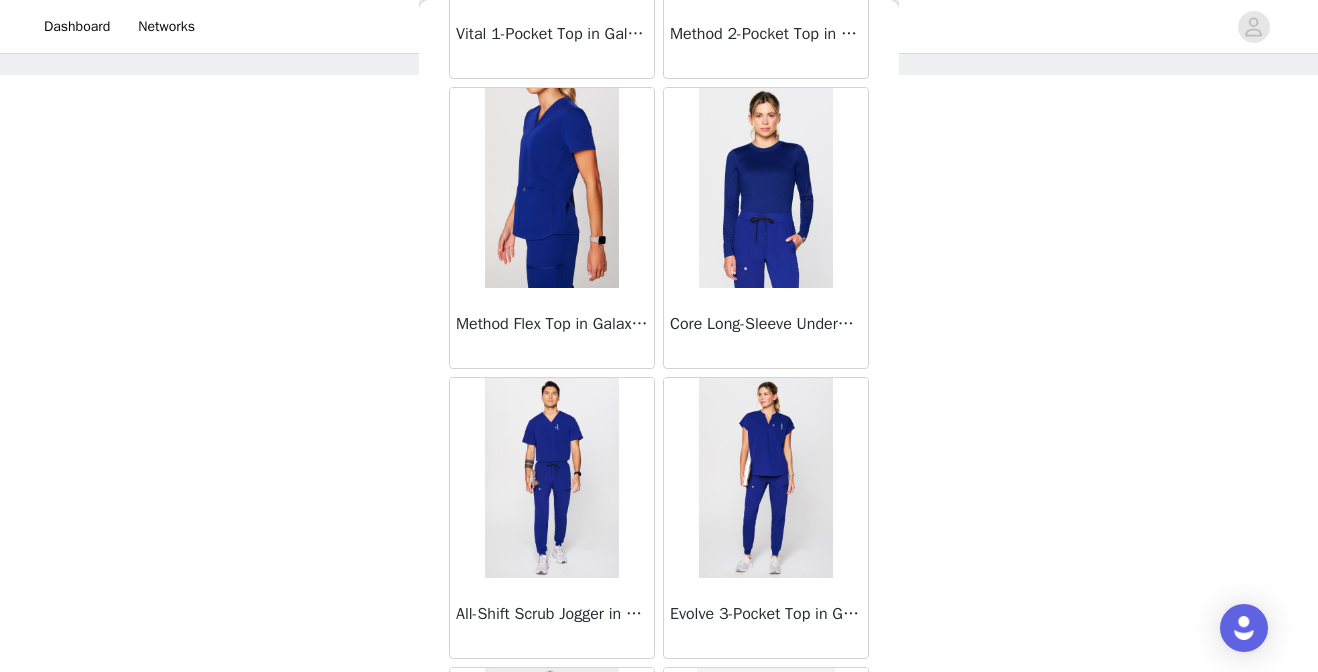 click at bounding box center (551, 478) 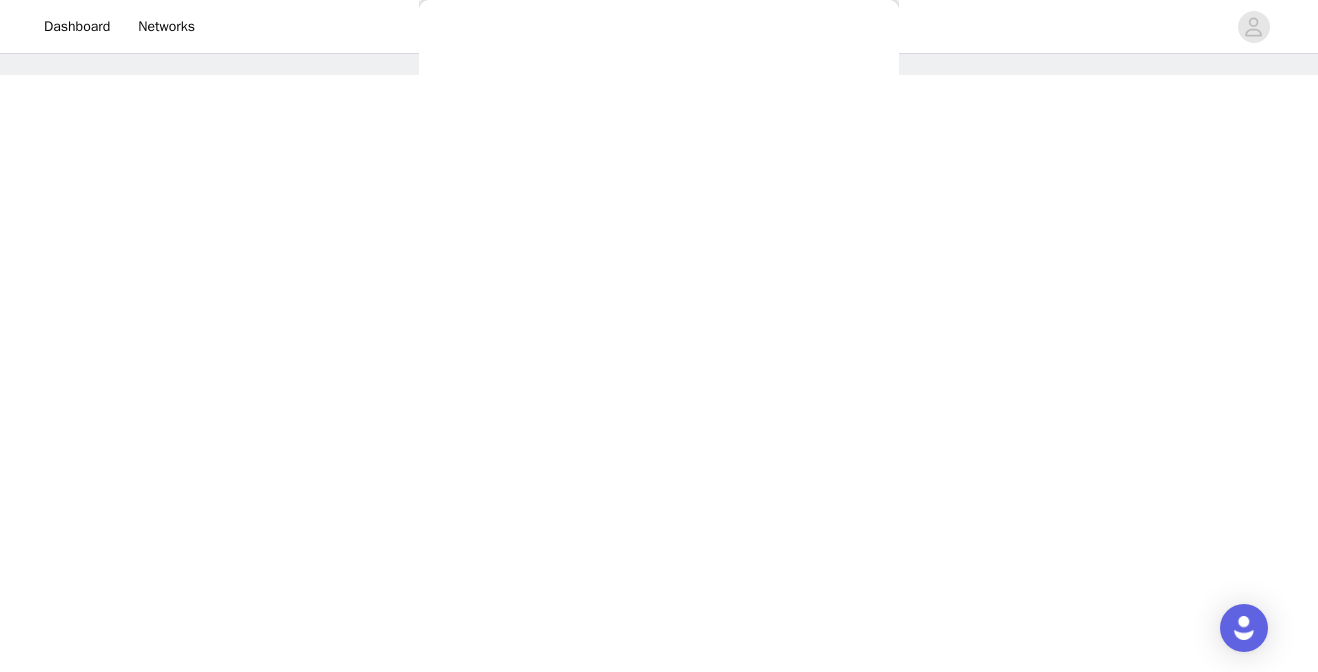 scroll, scrollTop: 0, scrollLeft: 0, axis: both 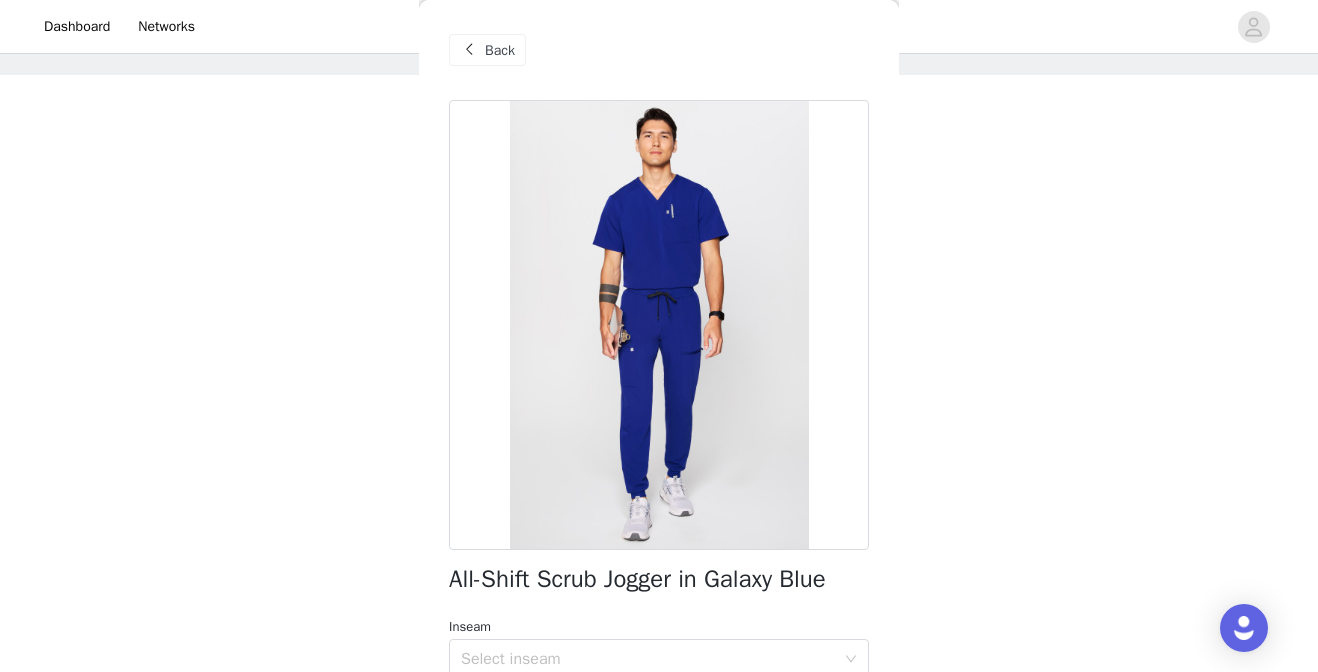 click on "Back" at bounding box center (500, 50) 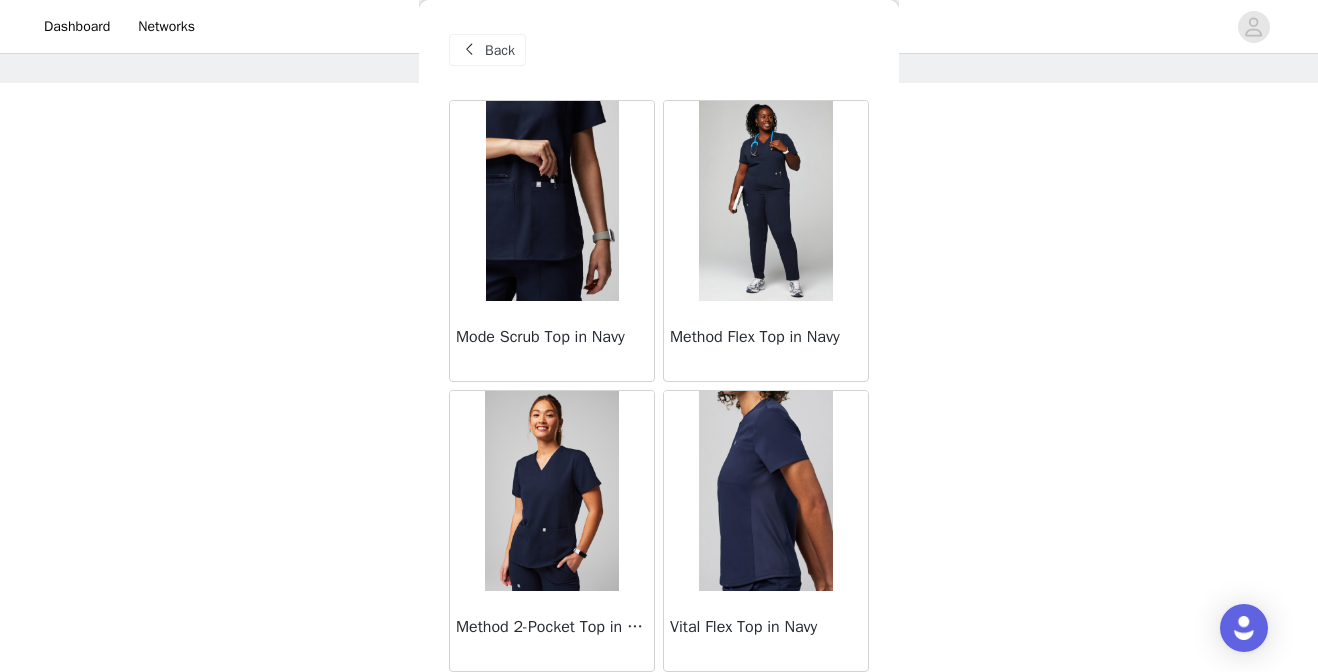 scroll, scrollTop: 0, scrollLeft: 0, axis: both 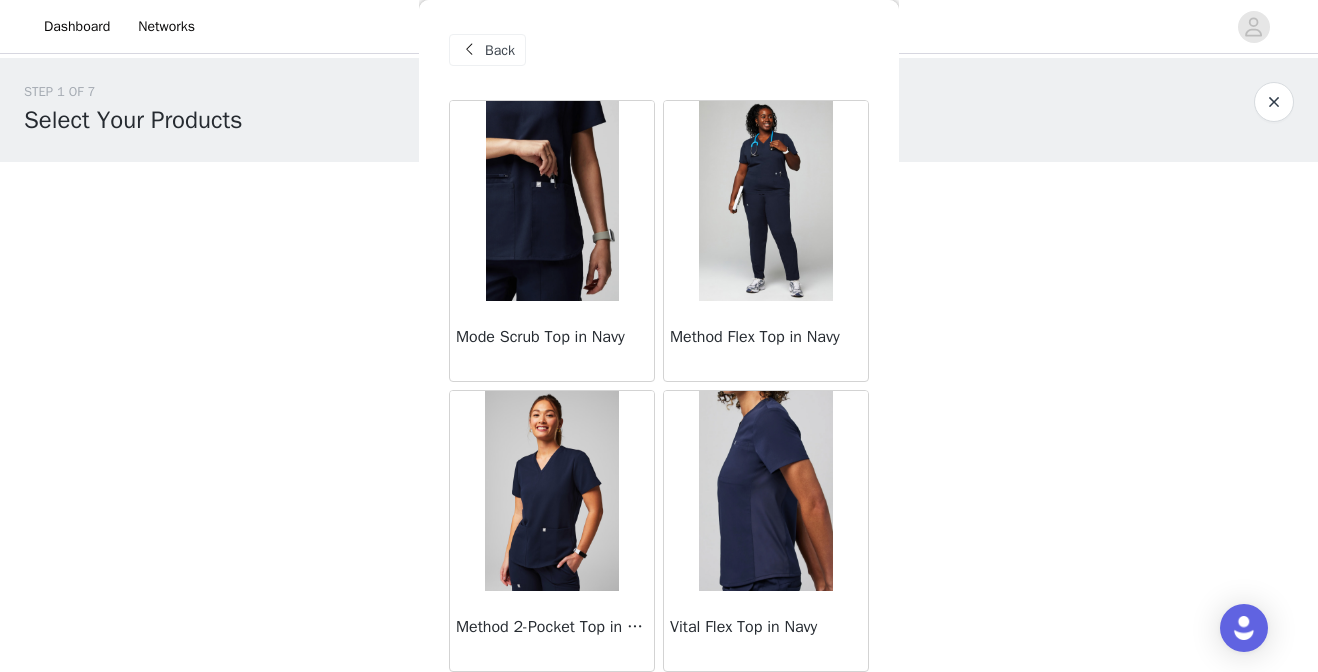 click on "Back" at bounding box center [500, 50] 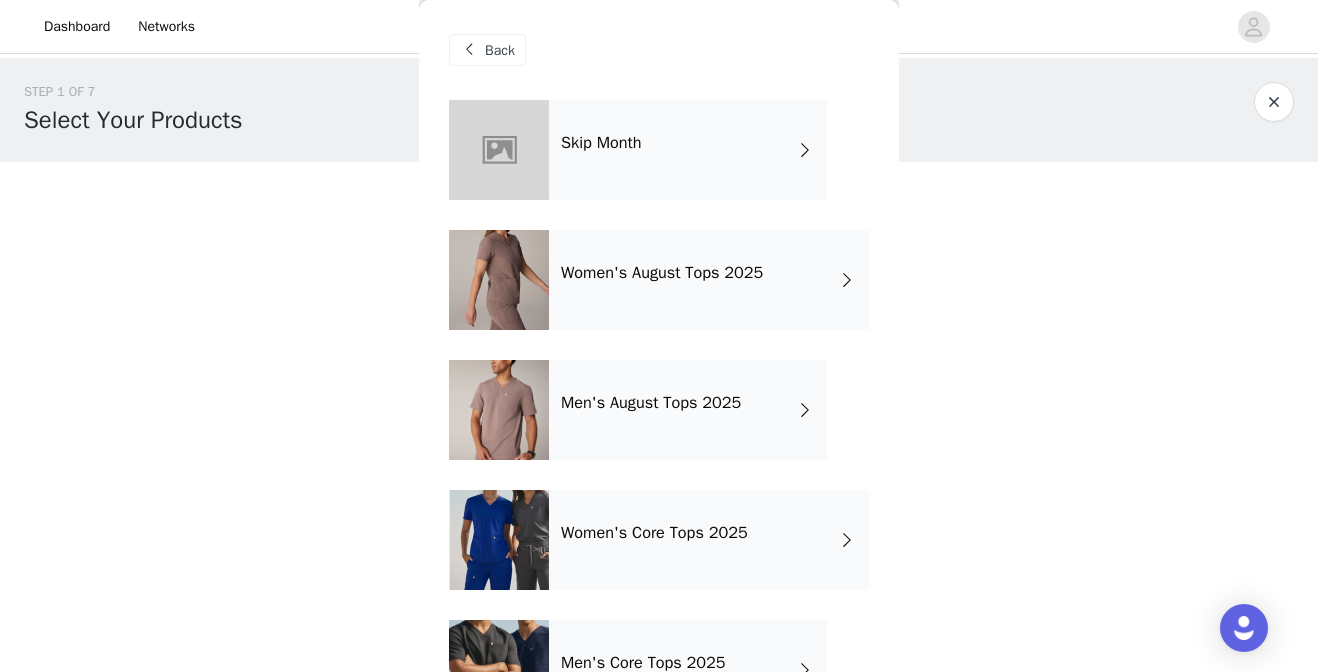 click on "Women's August Tops 2025" at bounding box center [709, 280] 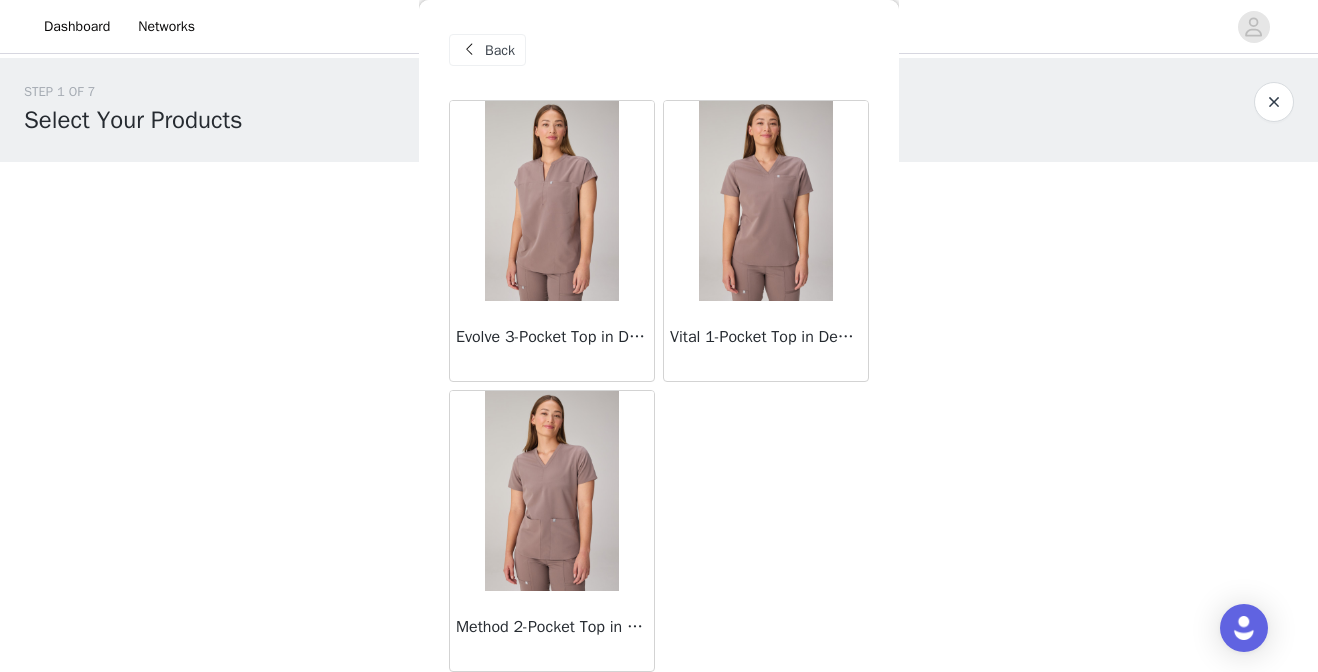 scroll, scrollTop: 4, scrollLeft: 0, axis: vertical 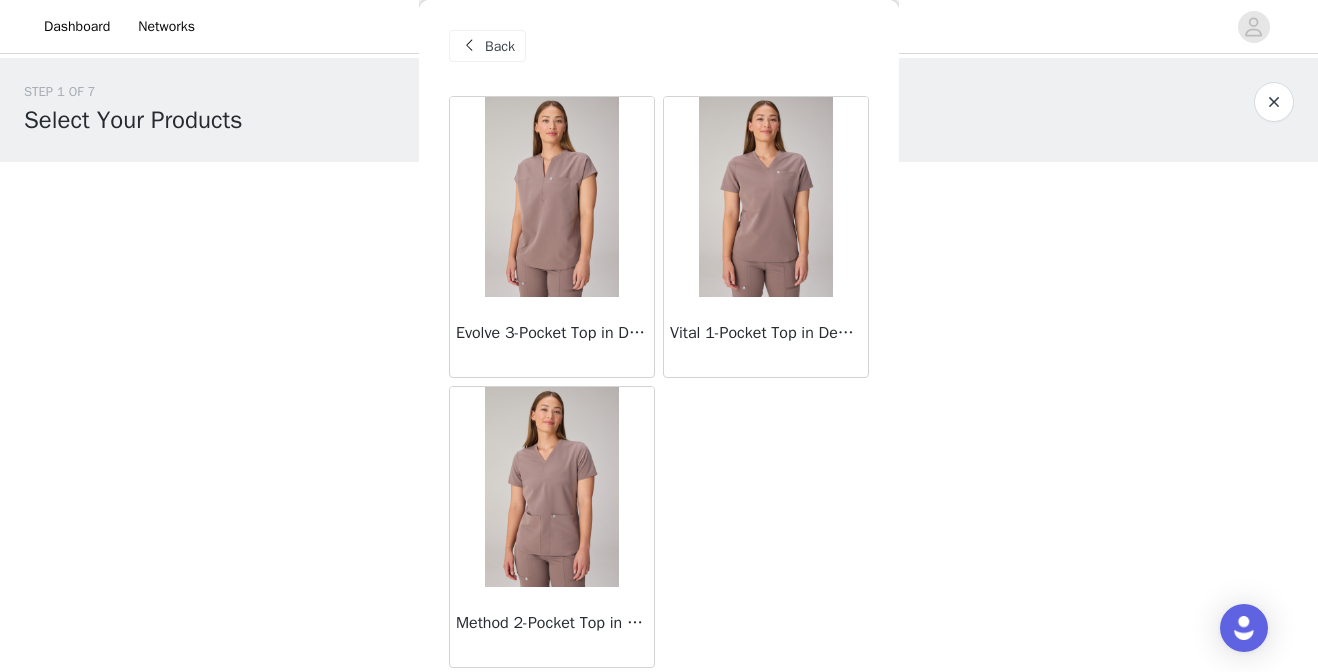 click on "Back" at bounding box center (500, 46) 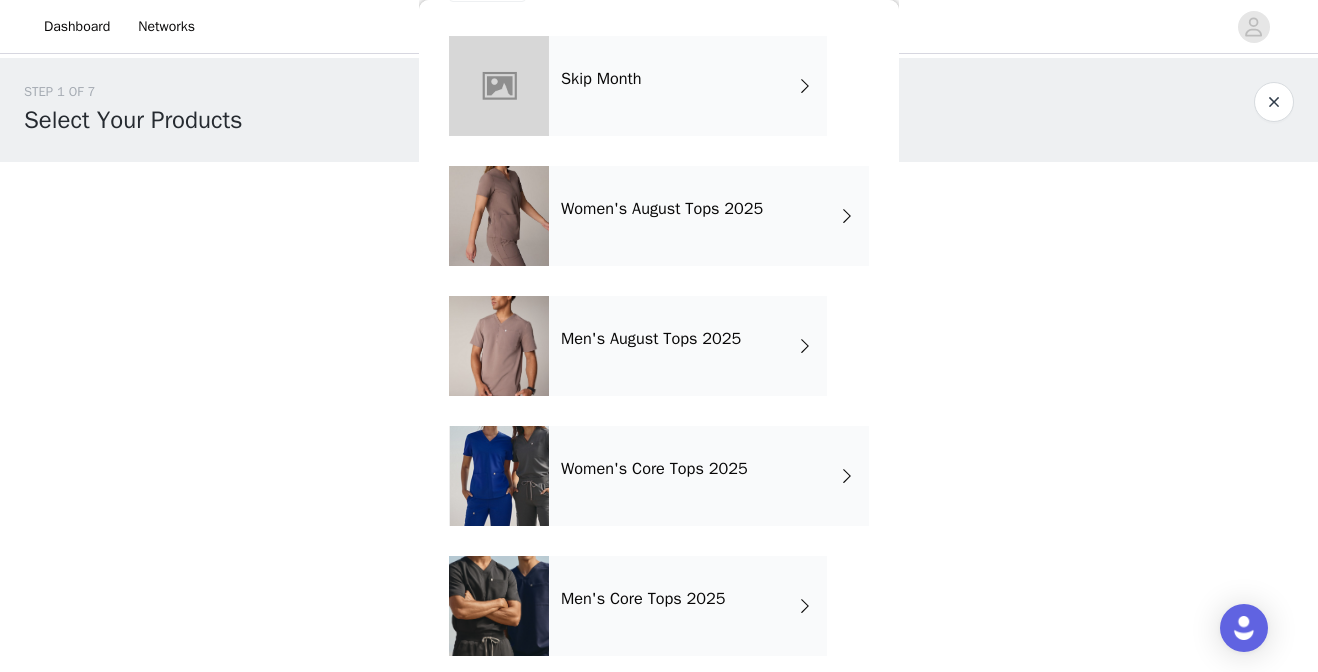 scroll, scrollTop: 78, scrollLeft: 0, axis: vertical 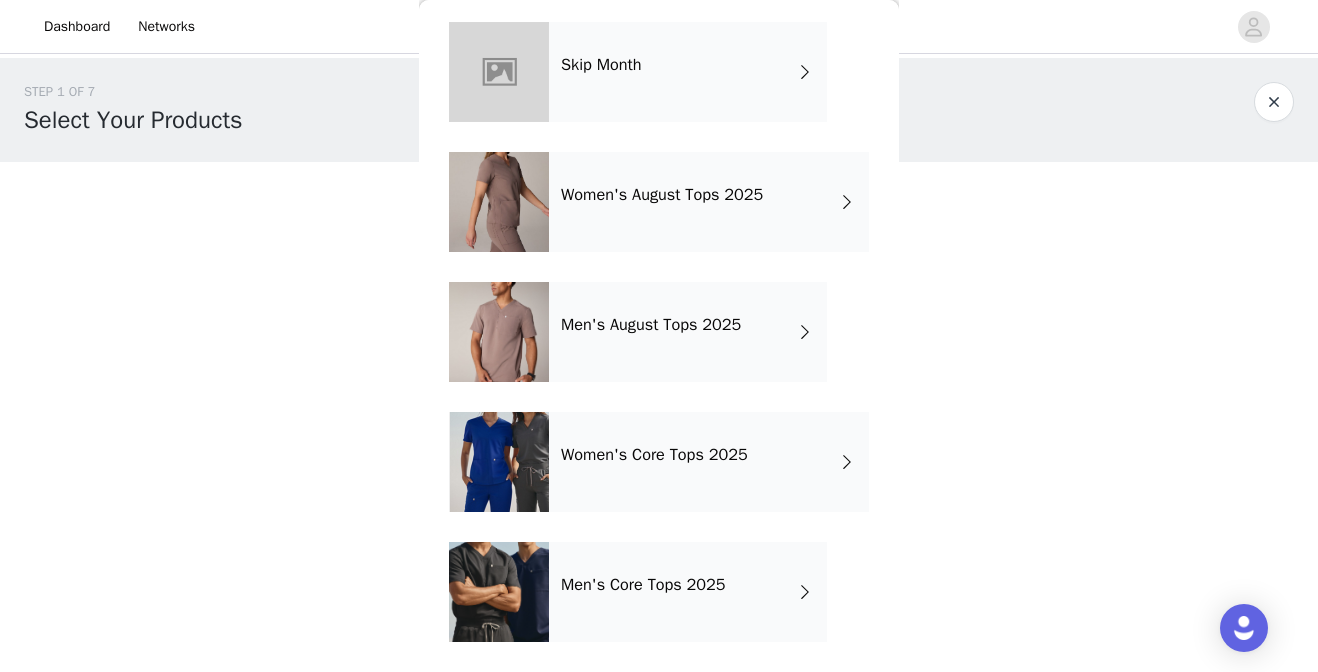 click on "Women's August Tops 2025" at bounding box center [709, 202] 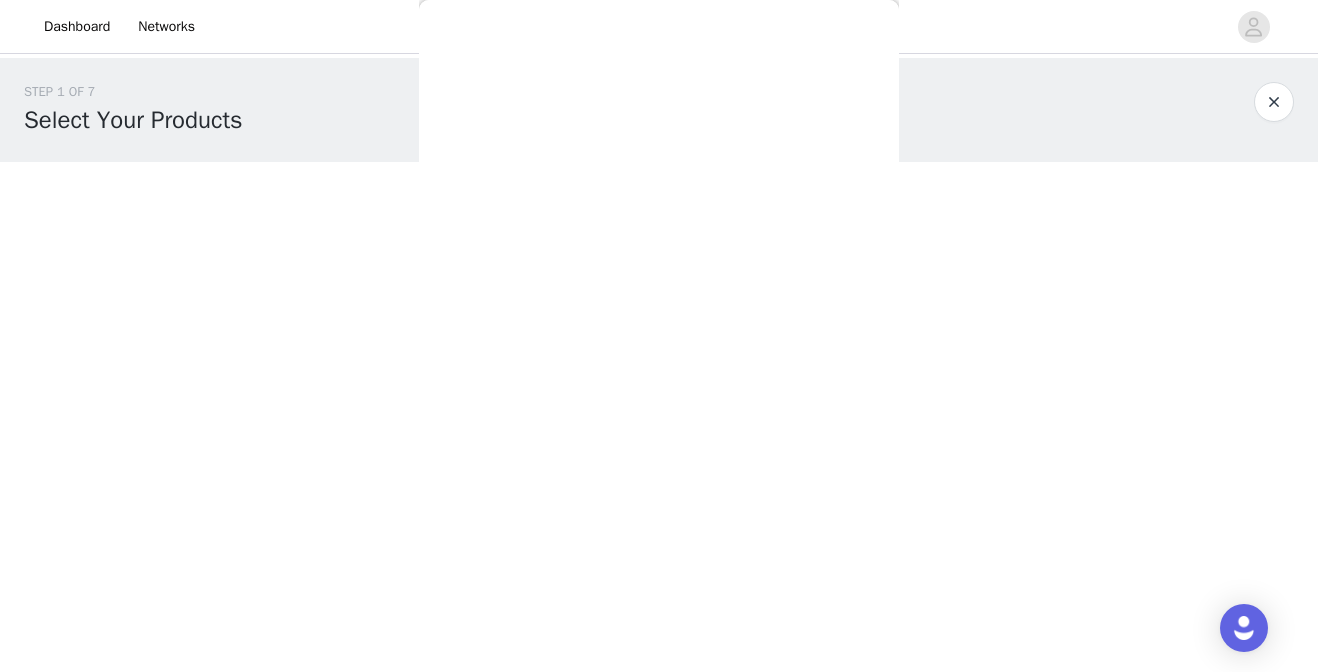 scroll, scrollTop: 0, scrollLeft: 0, axis: both 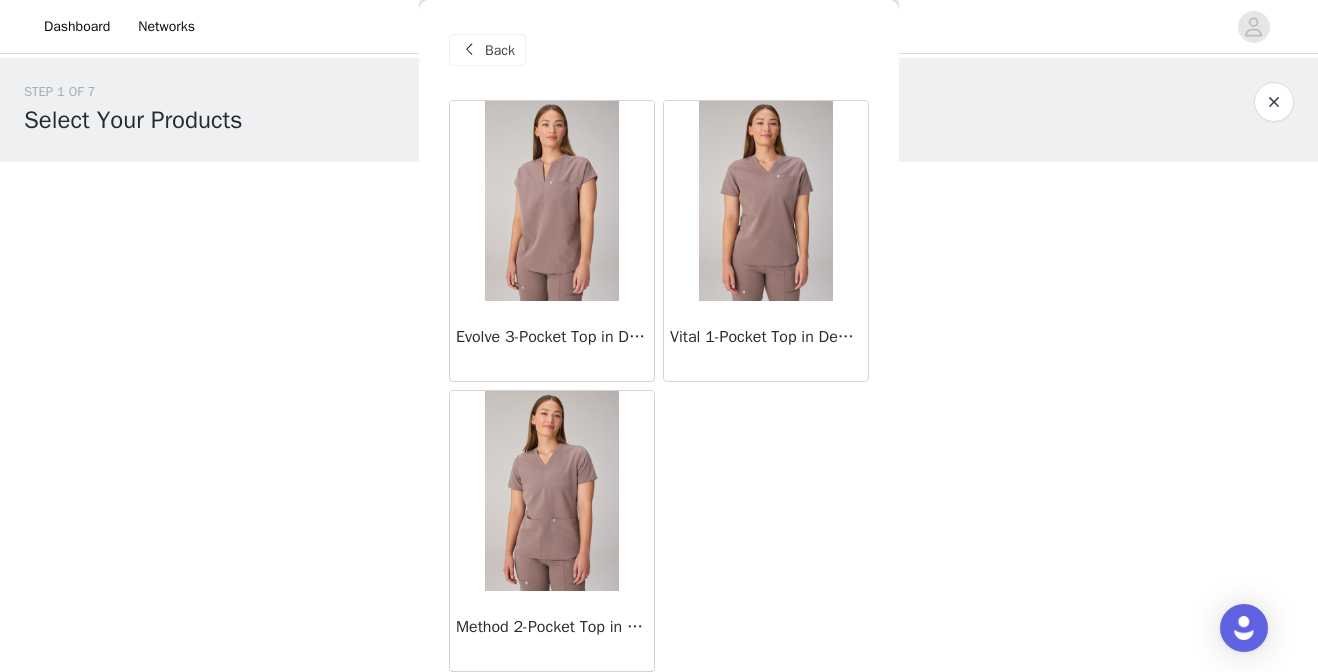 click at bounding box center [551, 201] 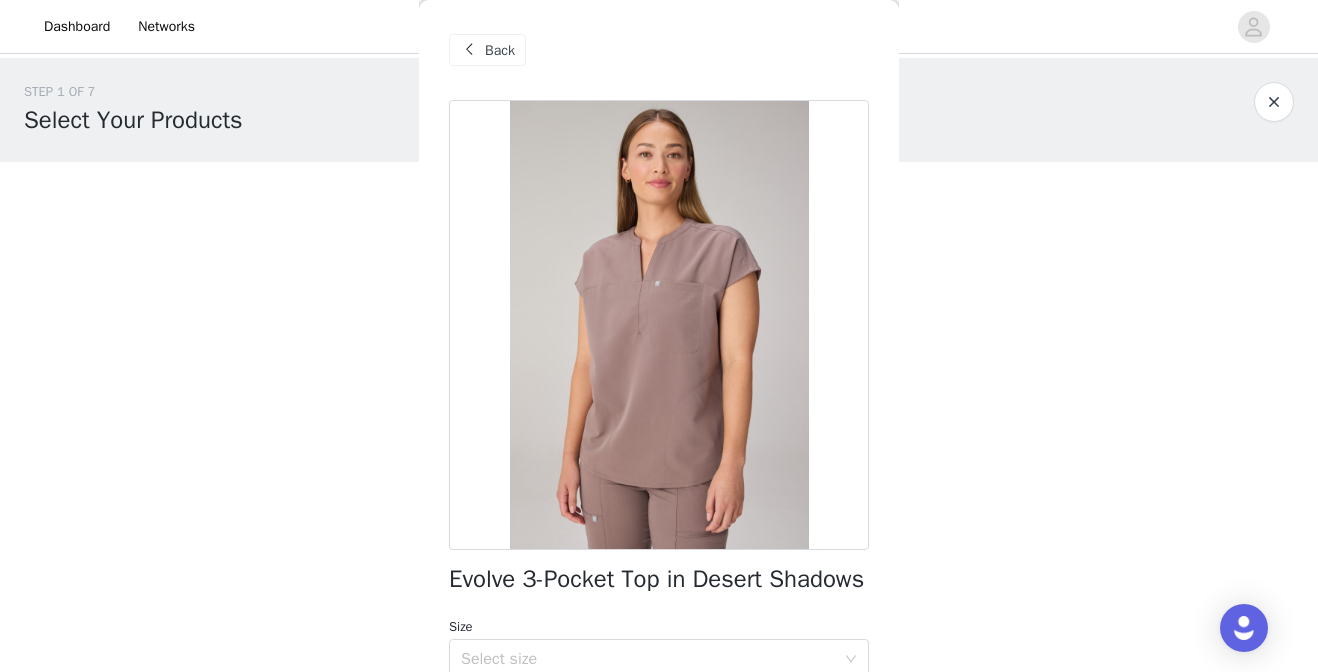 scroll, scrollTop: 117, scrollLeft: 0, axis: vertical 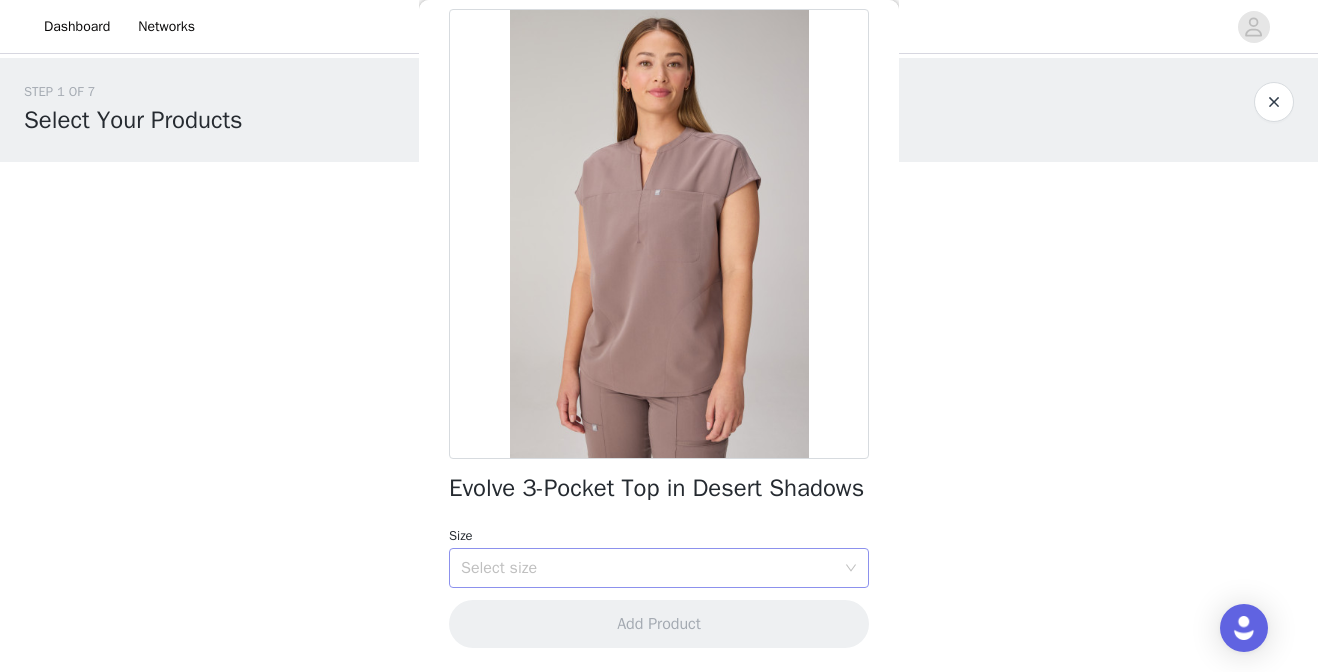 click on "Select size" at bounding box center (652, 568) 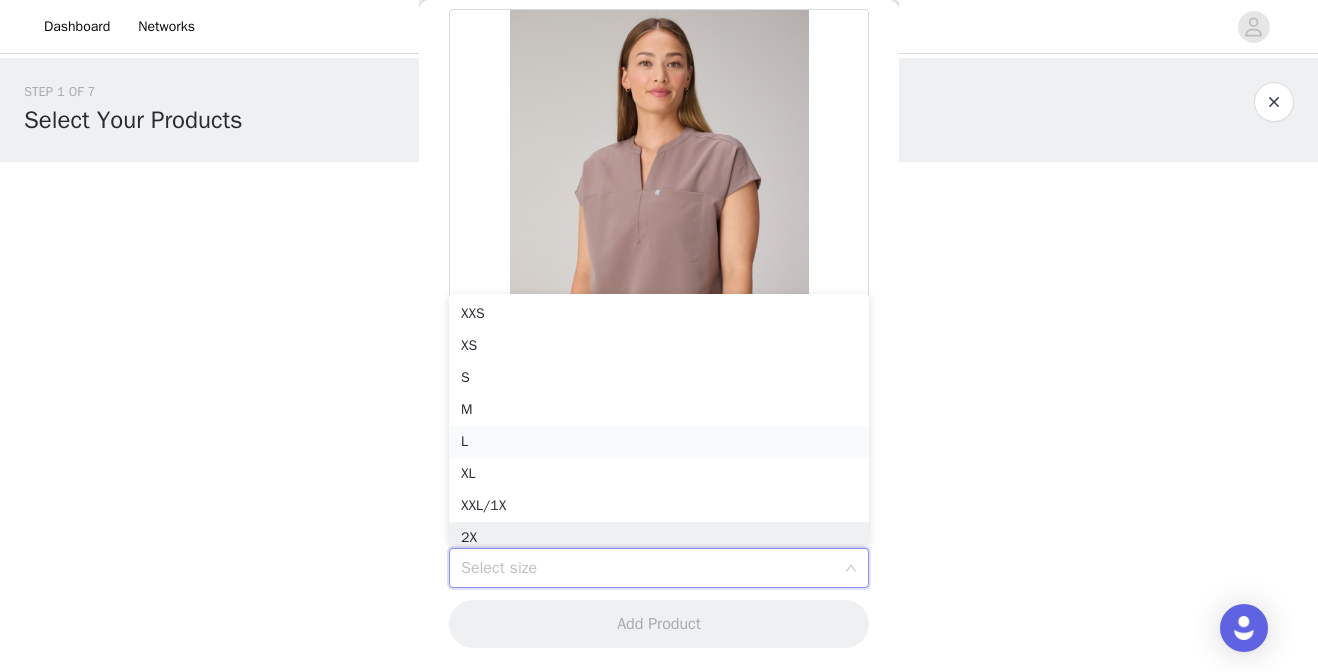 scroll, scrollTop: 10, scrollLeft: 0, axis: vertical 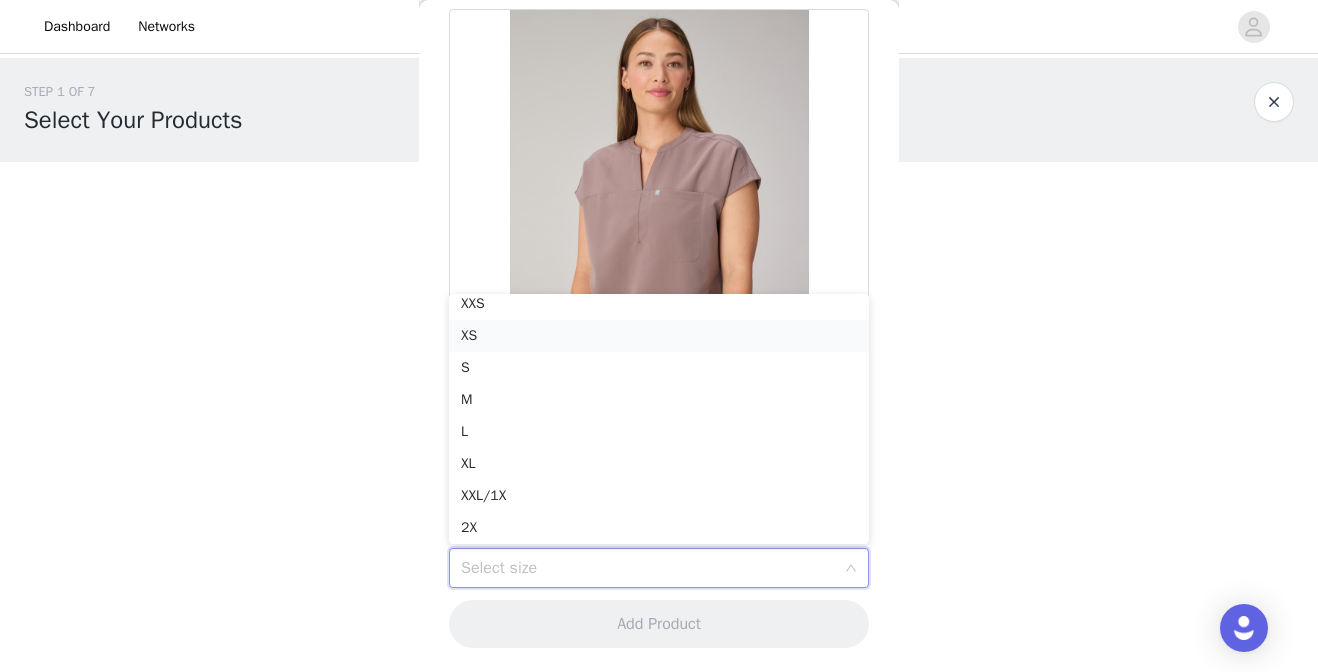 click on "XS" at bounding box center [659, 336] 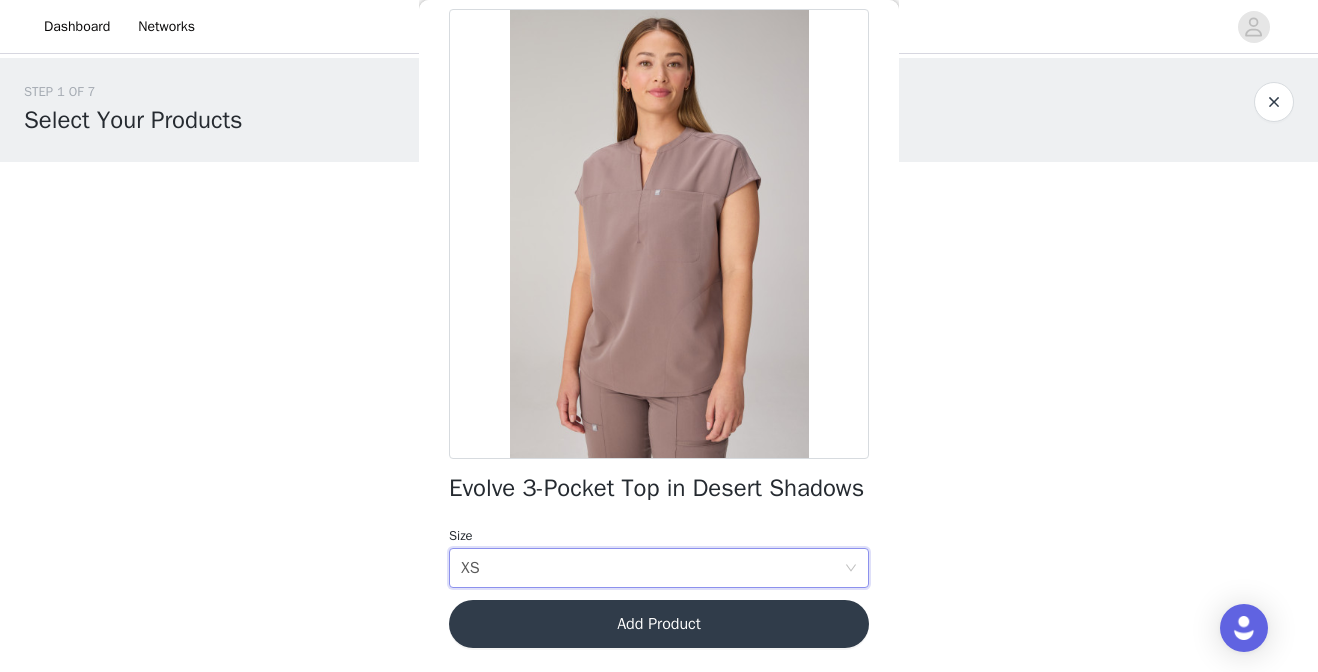click on "Add Product" at bounding box center (659, 624) 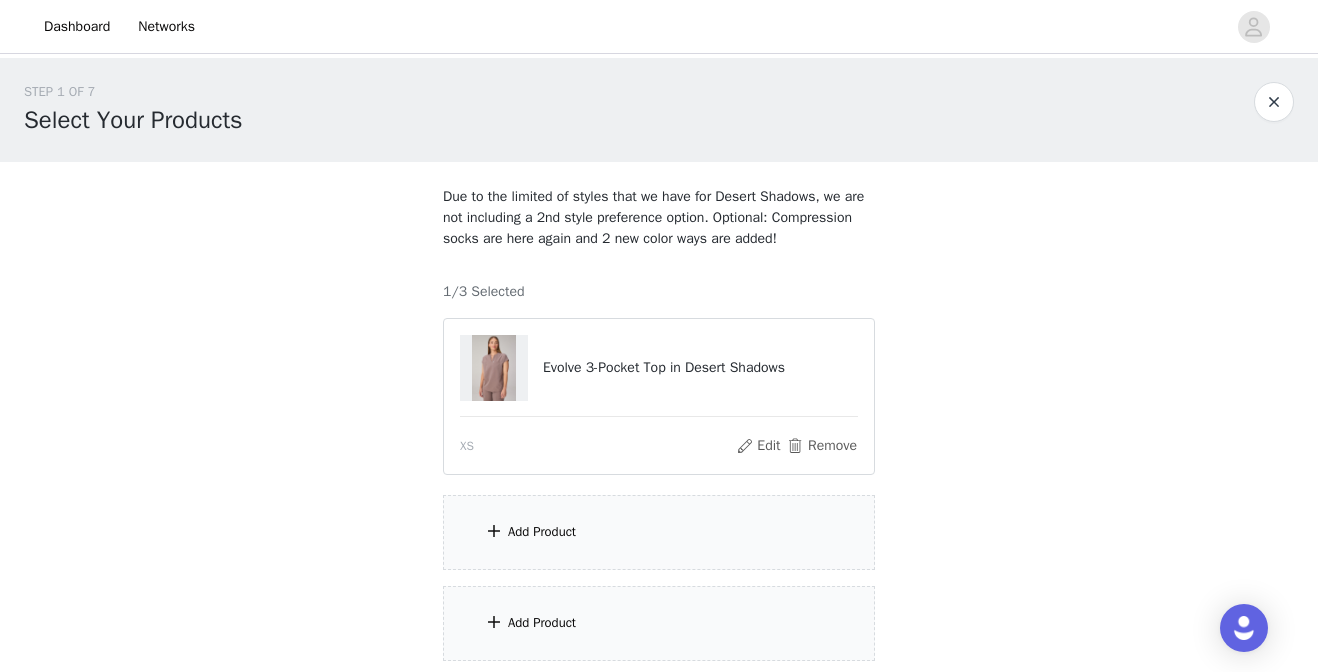 click on "Add Product" at bounding box center [659, 532] 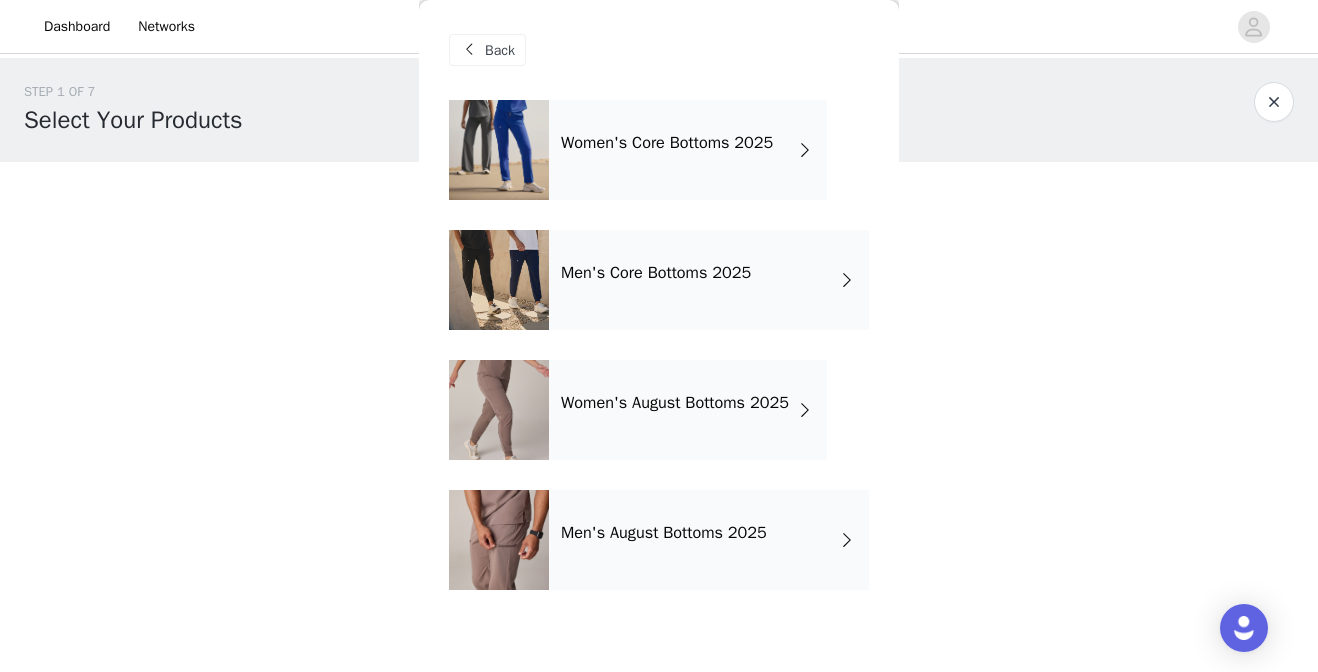 click on "Women's August Bottoms 2025" at bounding box center (675, 403) 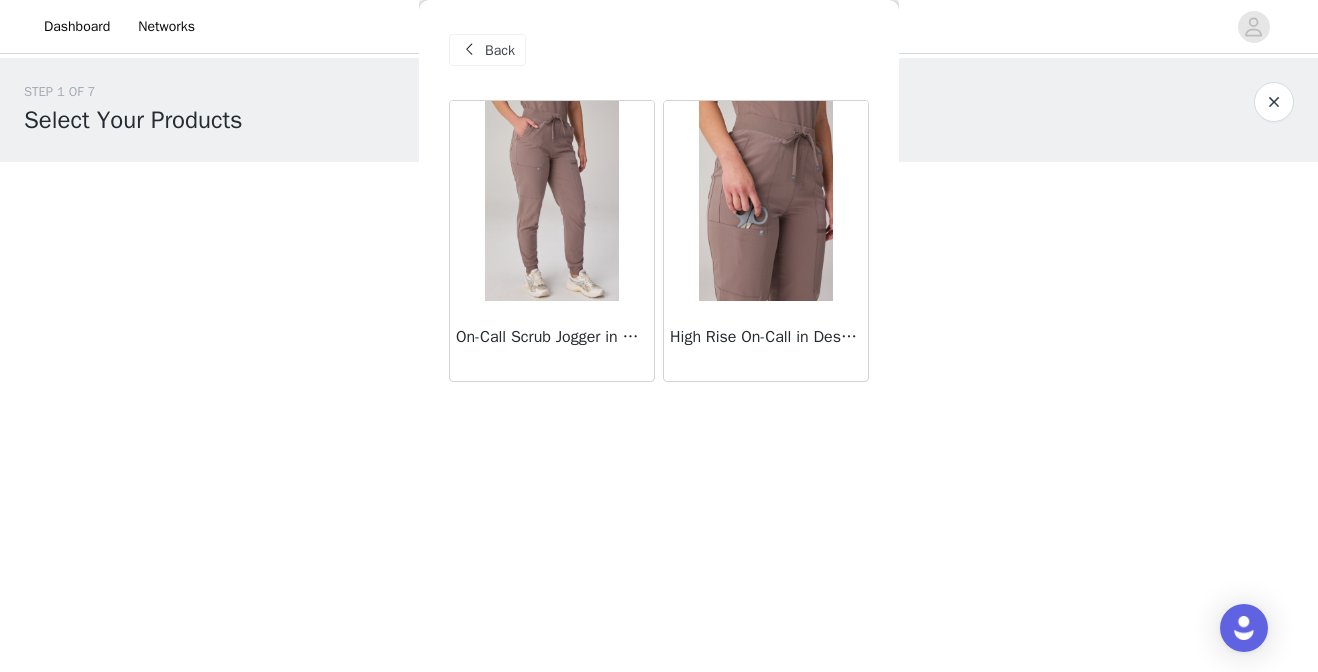 click at bounding box center [469, 50] 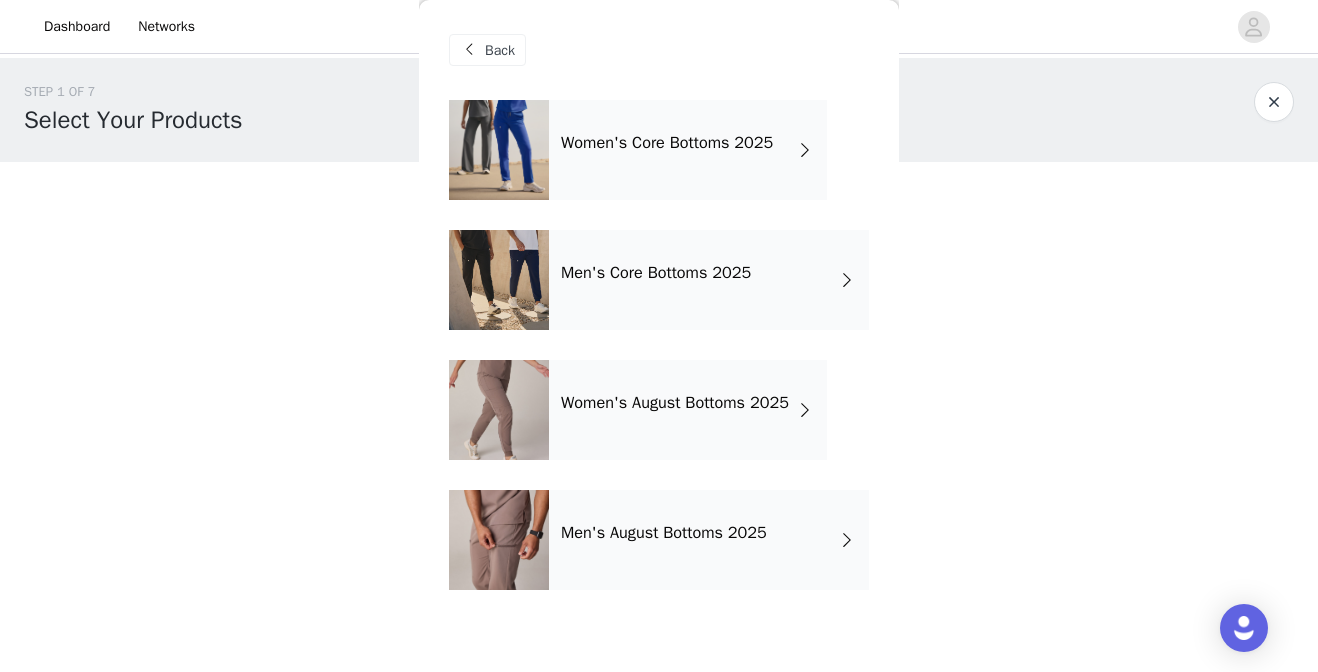 click on "Back" at bounding box center (500, 50) 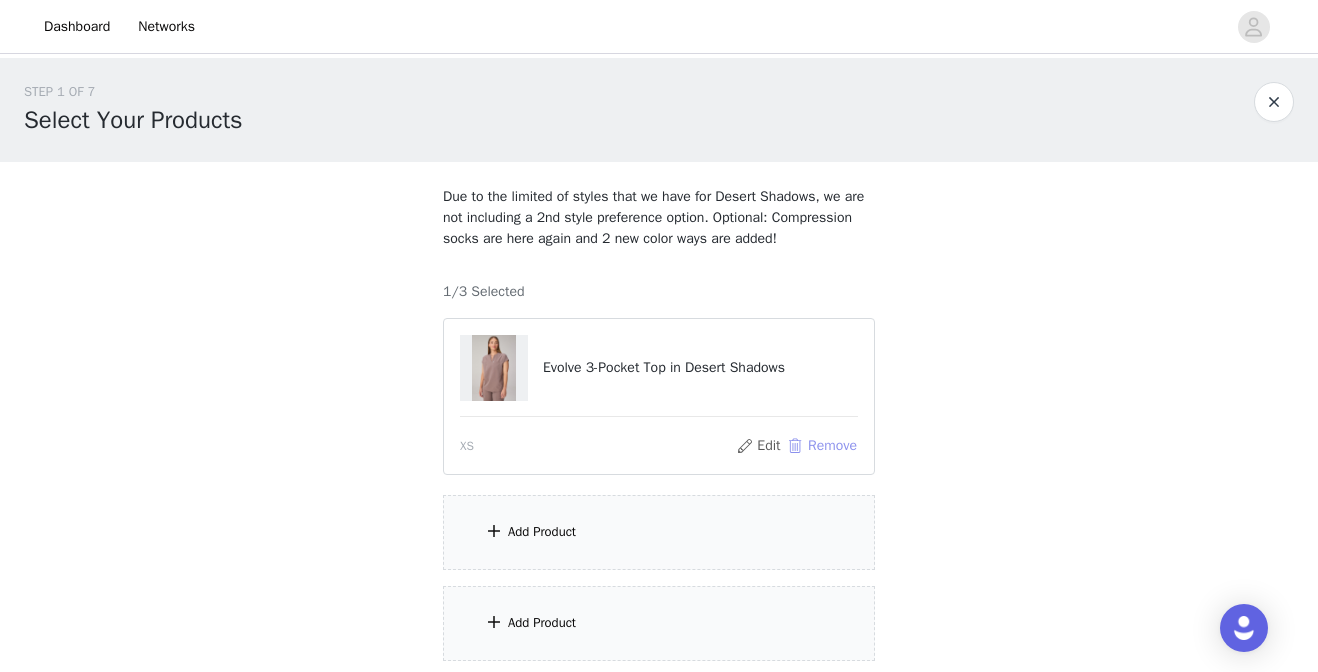 click on "Remove" at bounding box center (822, 446) 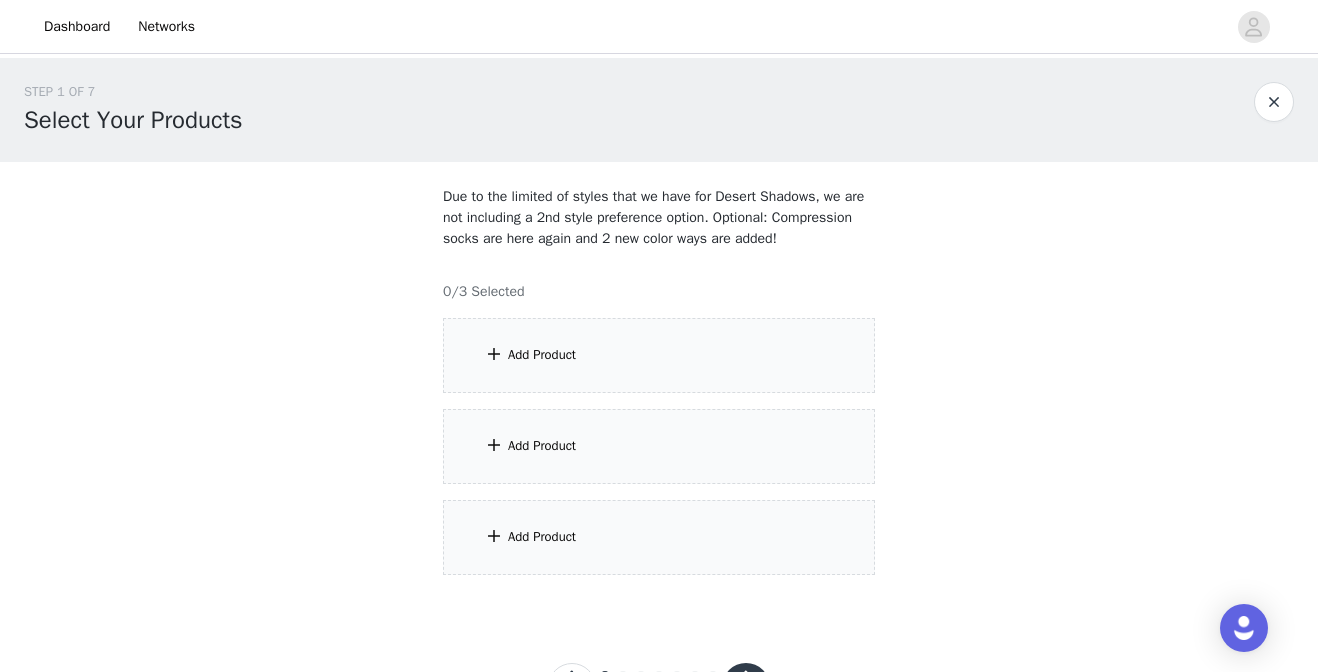 click on "Add Product" at bounding box center [659, 355] 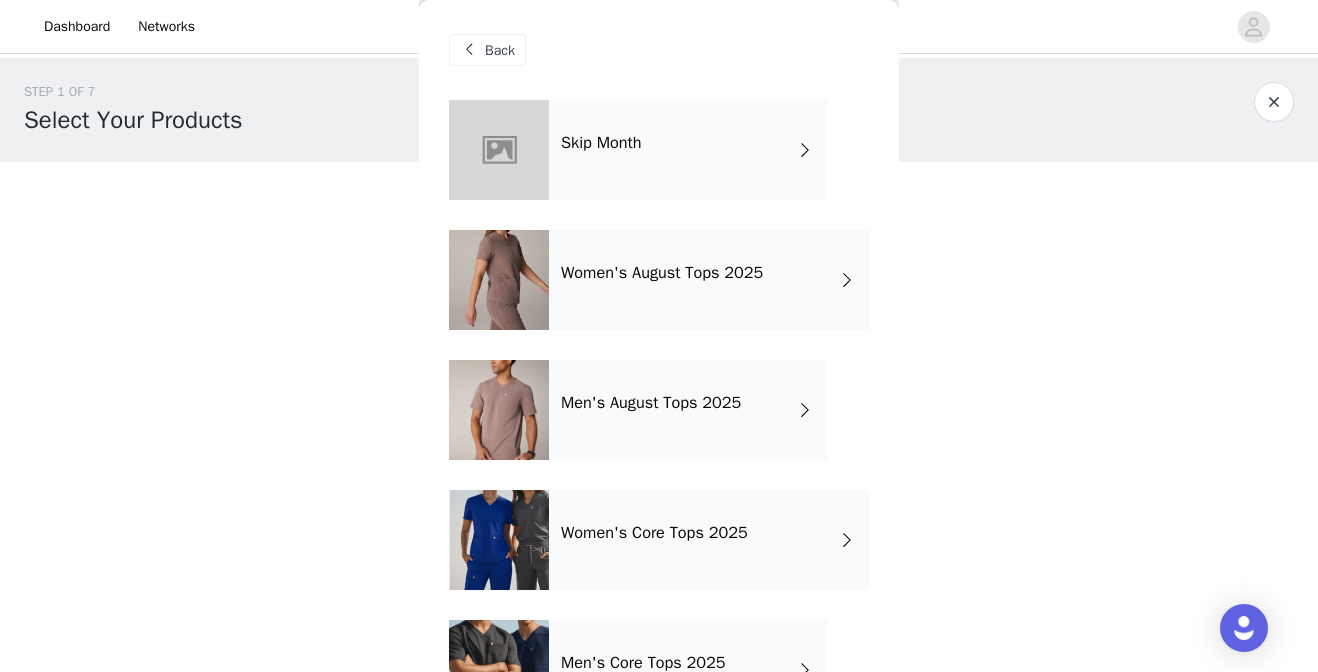 scroll, scrollTop: 78, scrollLeft: 0, axis: vertical 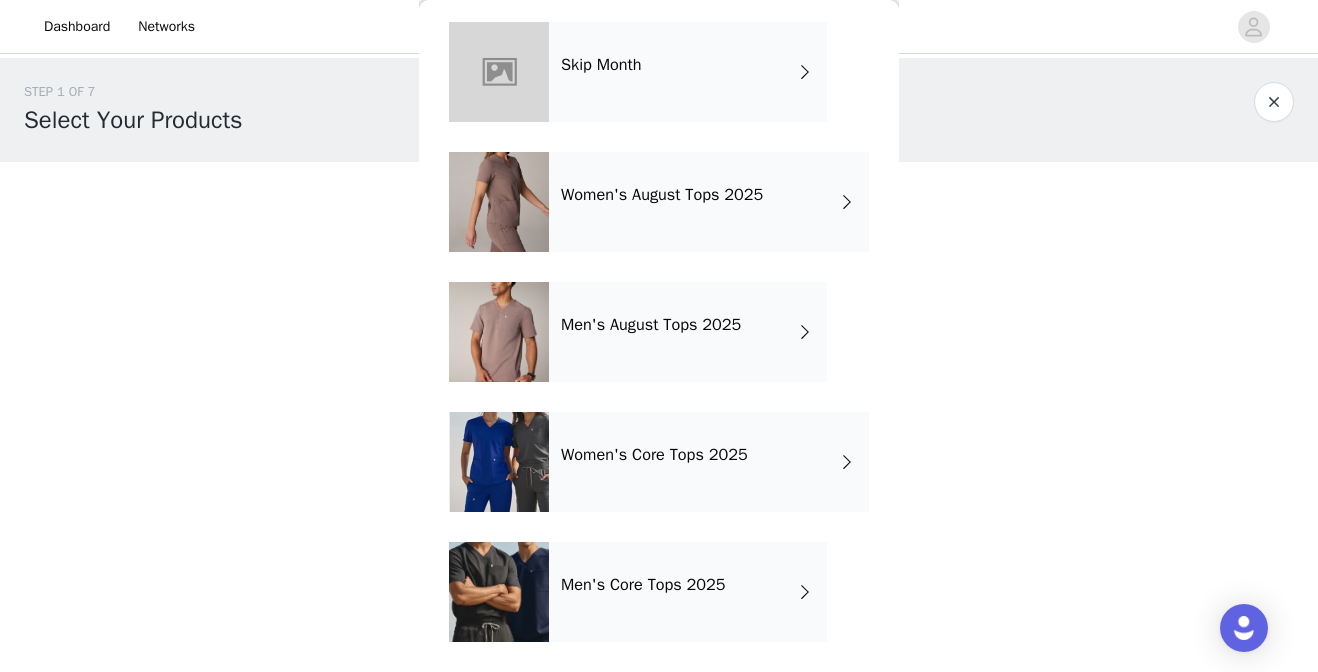 click on "Women's Core Tops 2025" at bounding box center [654, 455] 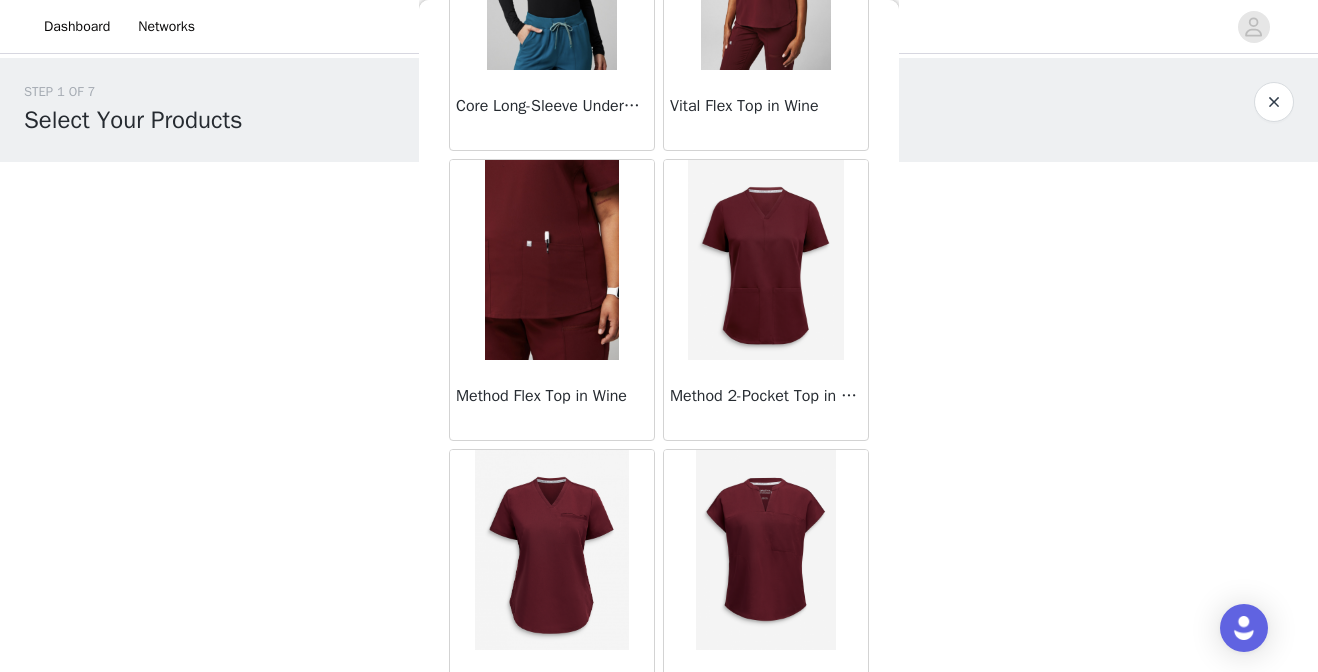 scroll, scrollTop: 2388, scrollLeft: 0, axis: vertical 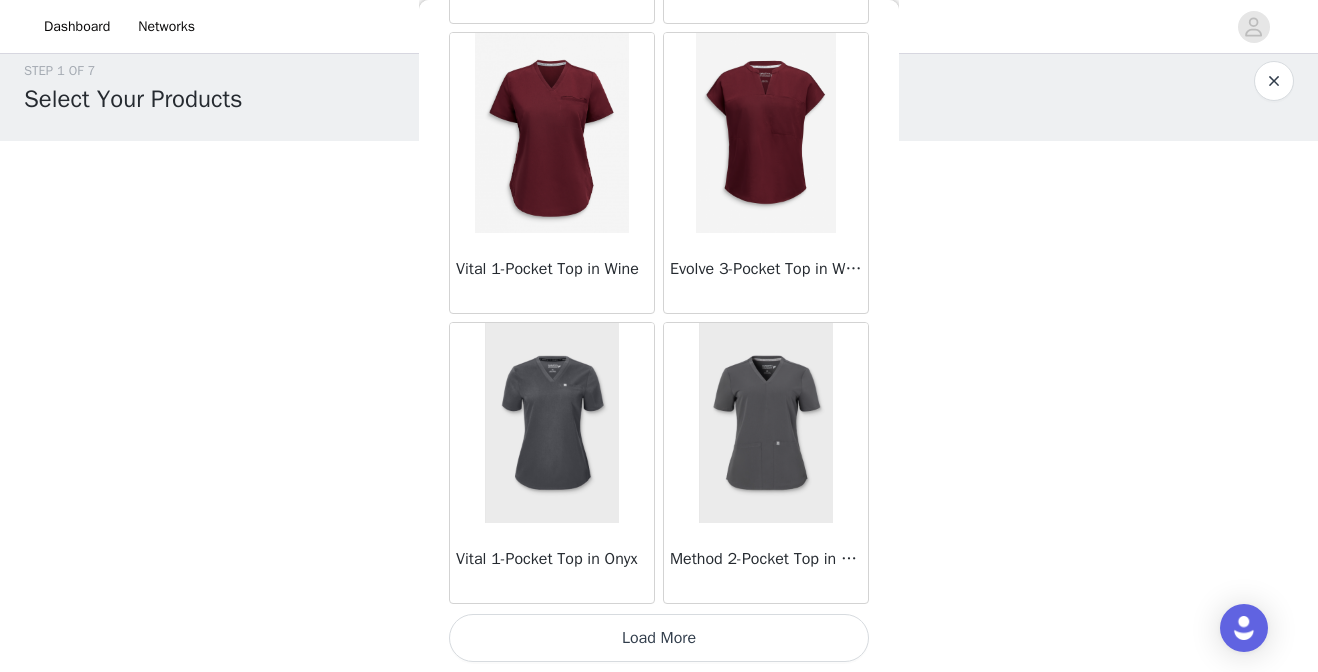 click on "Load More" at bounding box center (659, 638) 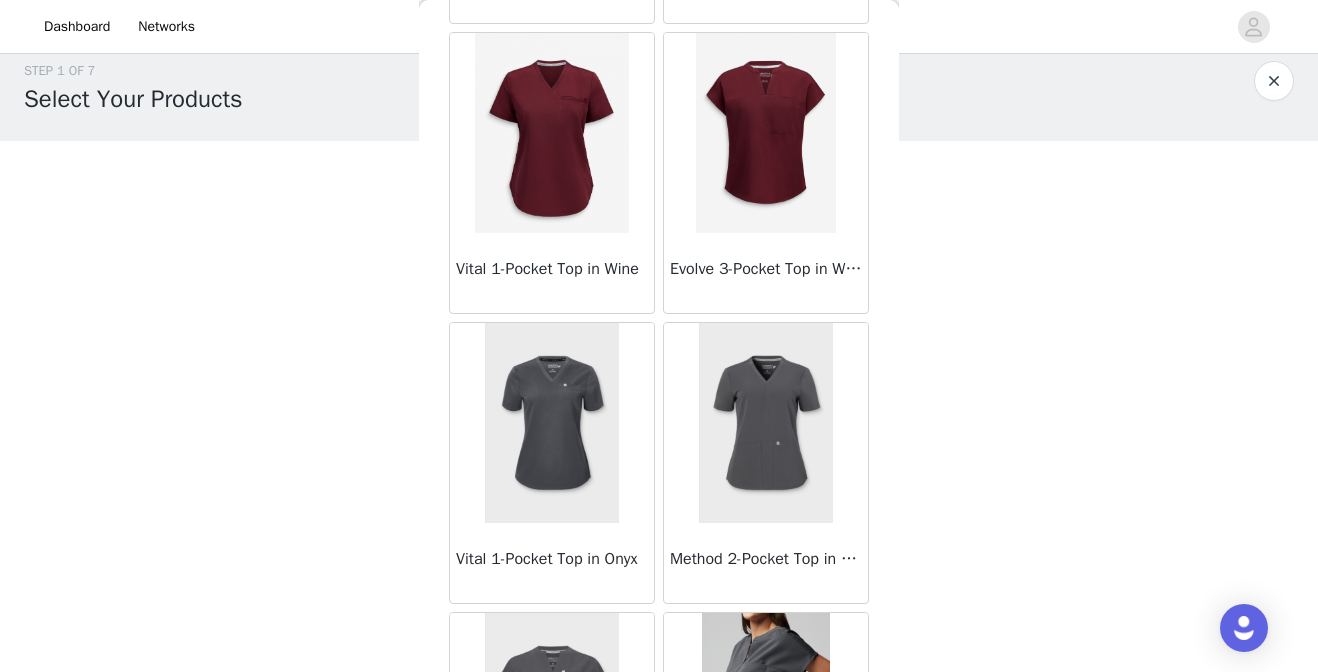click at bounding box center [552, 423] 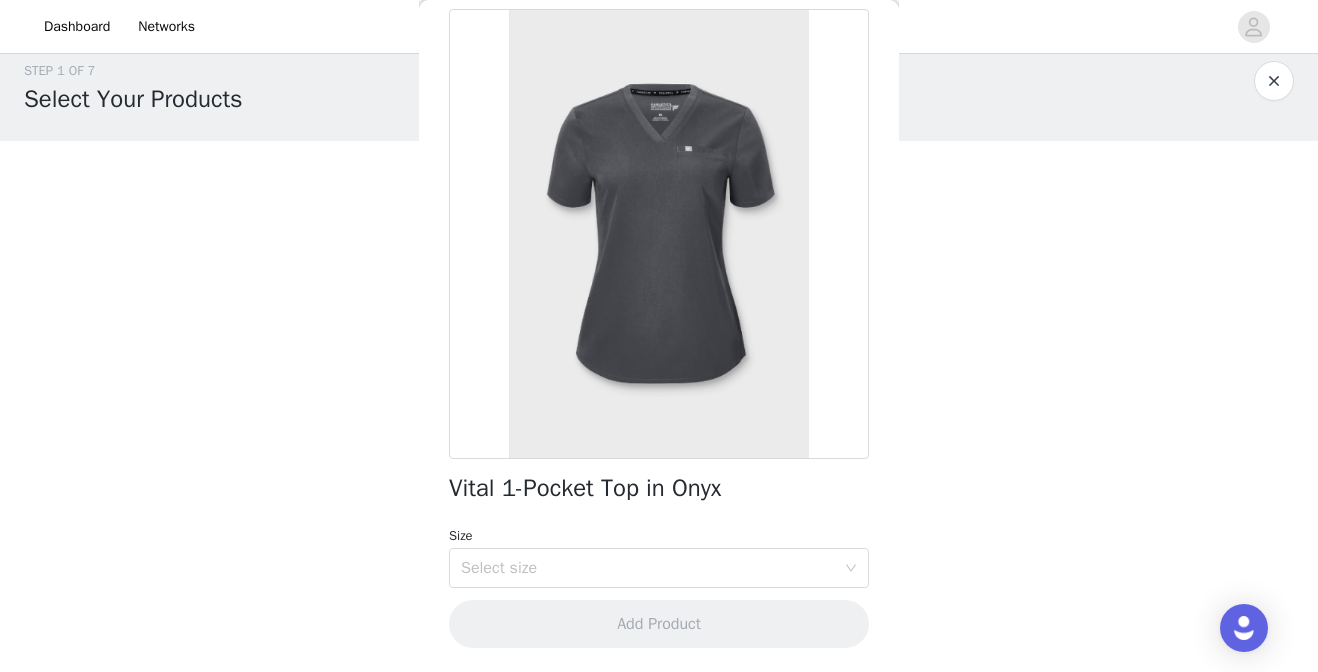 scroll, scrollTop: 90, scrollLeft: 0, axis: vertical 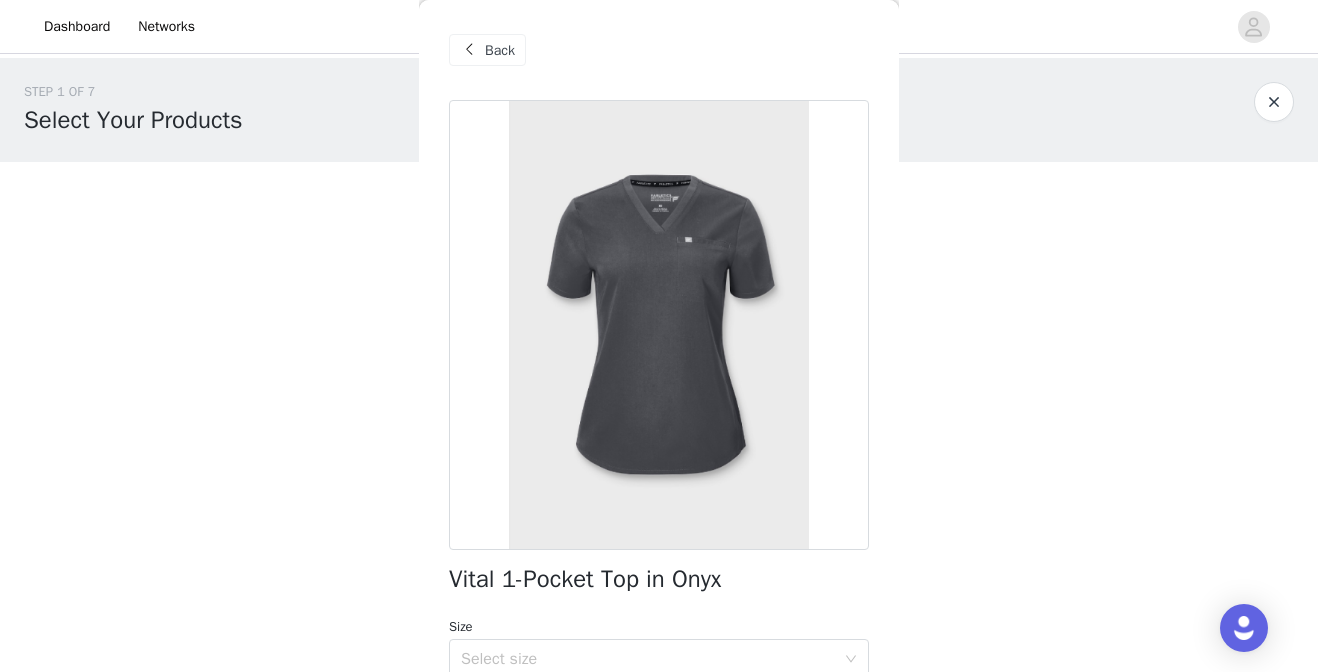 click on "Back" at bounding box center (487, 50) 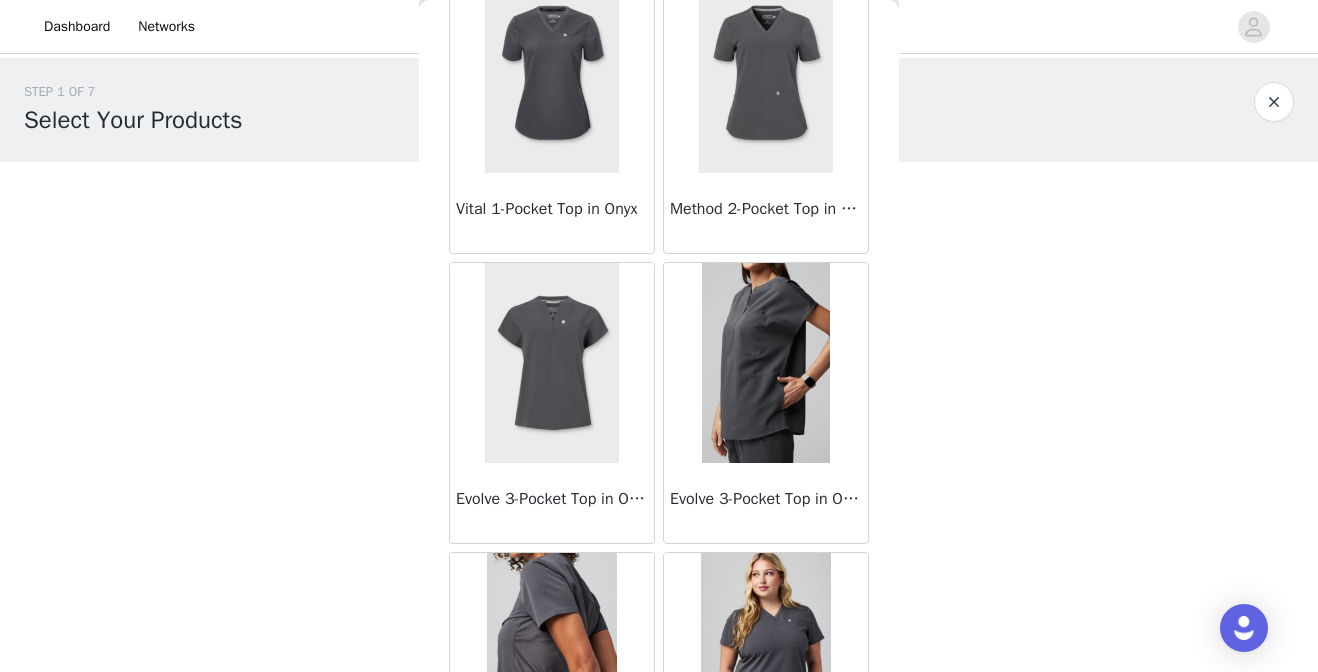 scroll, scrollTop: 2789, scrollLeft: 0, axis: vertical 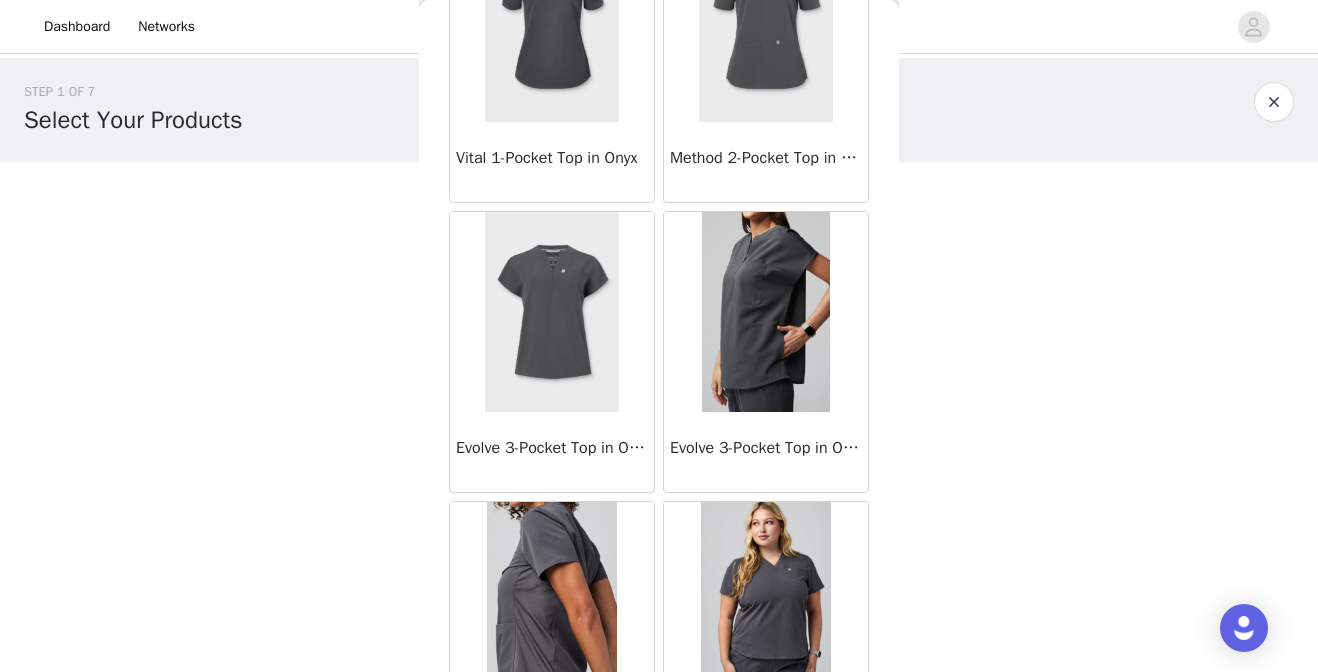 click at bounding box center (766, 312) 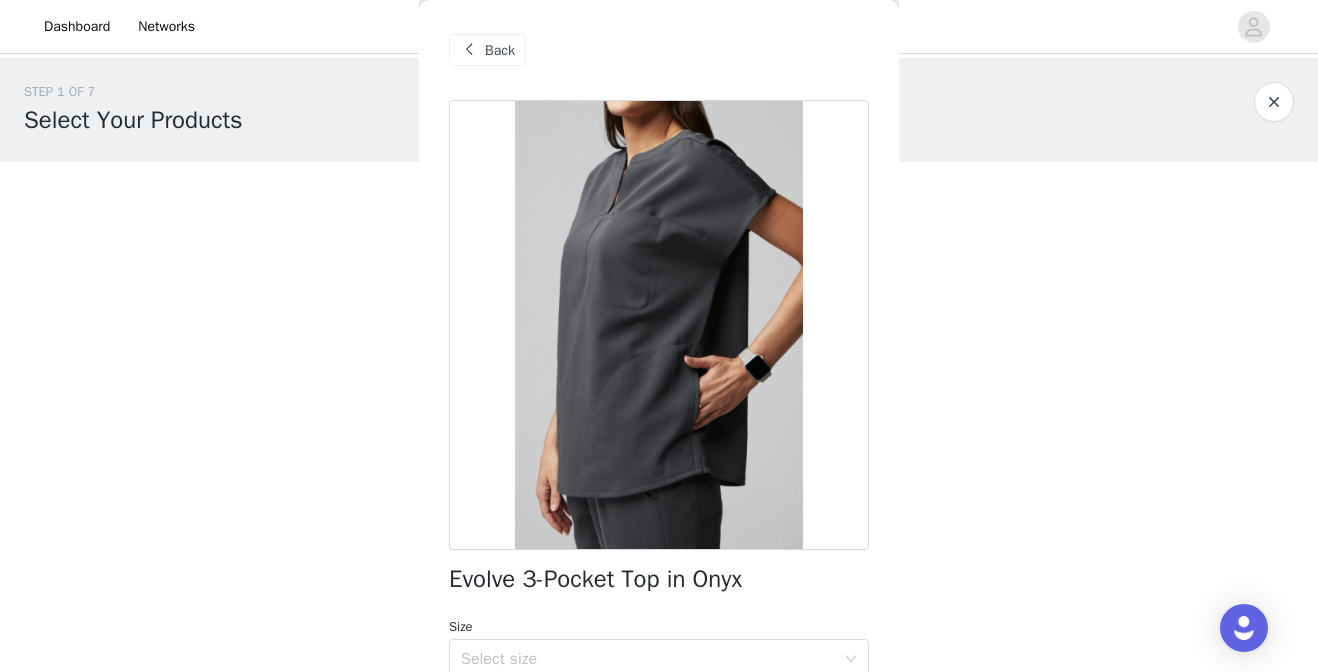 scroll, scrollTop: 90, scrollLeft: 0, axis: vertical 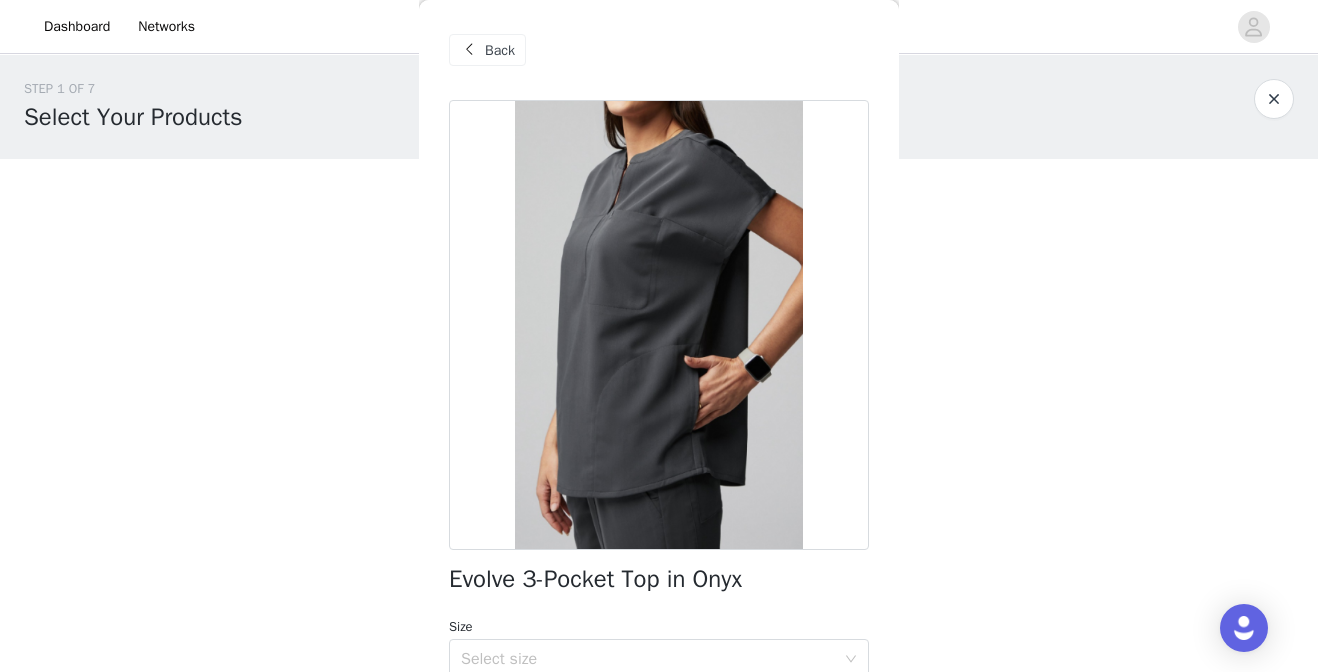 click at bounding box center [469, 50] 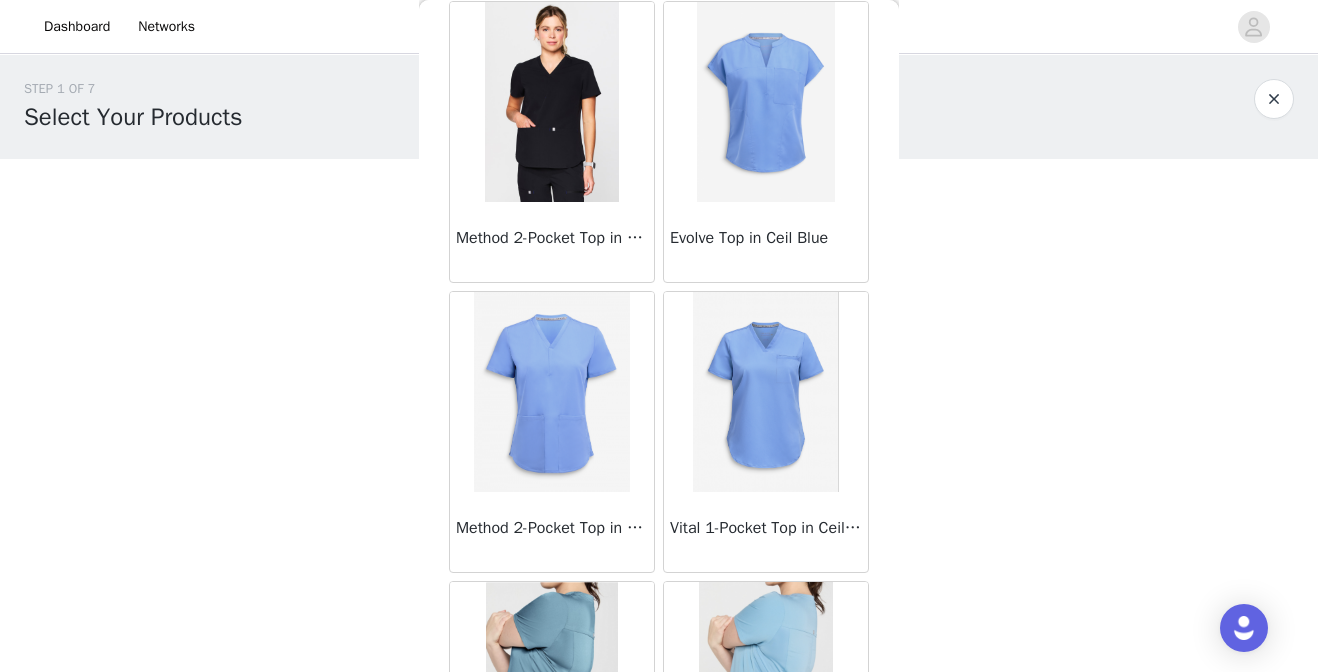 scroll, scrollTop: 4740, scrollLeft: 0, axis: vertical 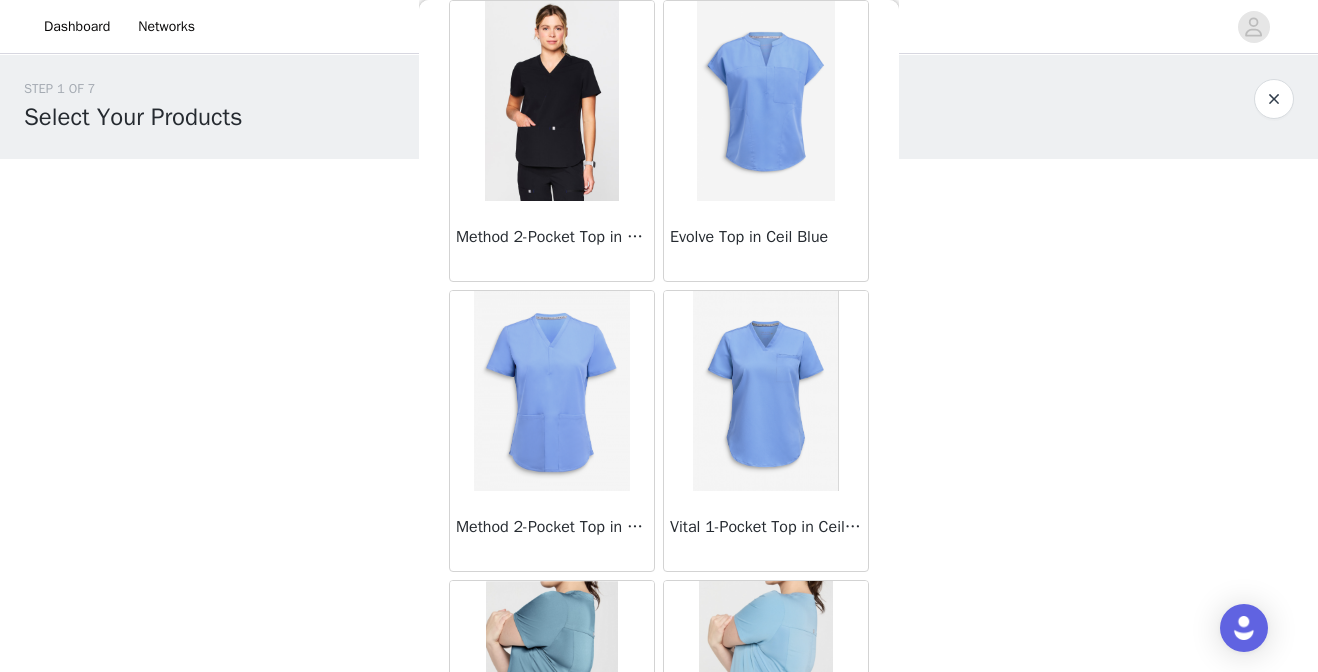 click at bounding box center [551, 101] 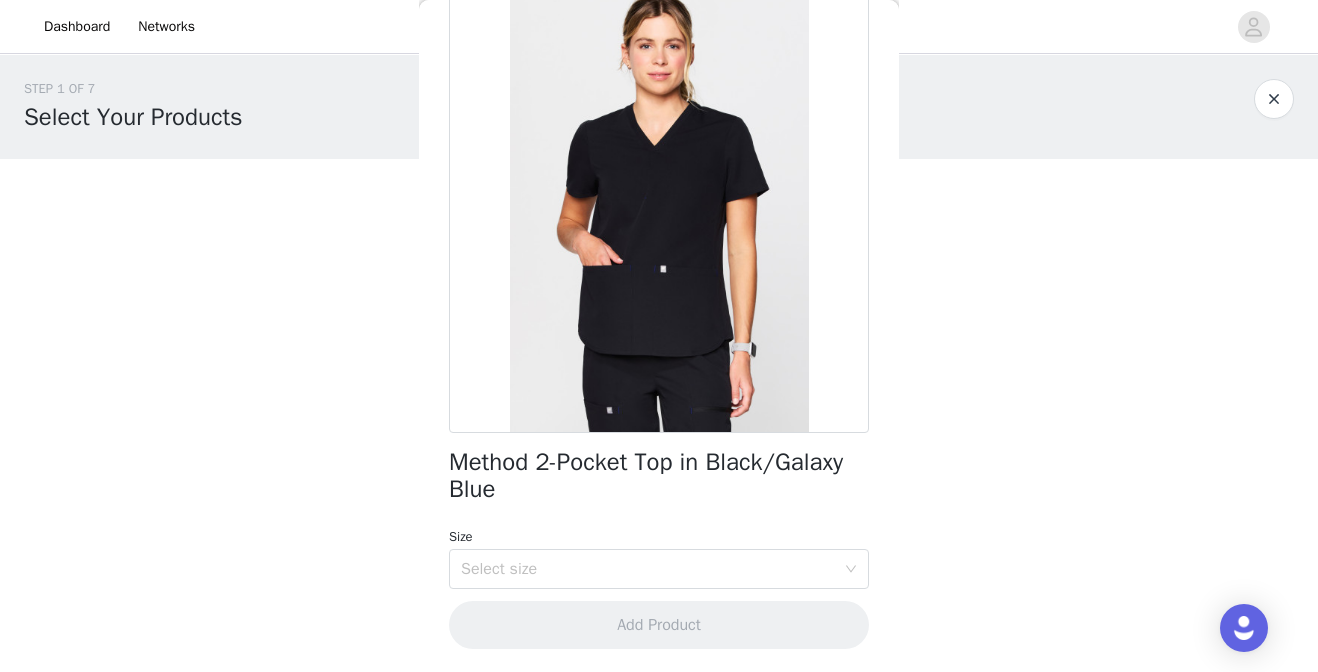 scroll, scrollTop: 0, scrollLeft: 0, axis: both 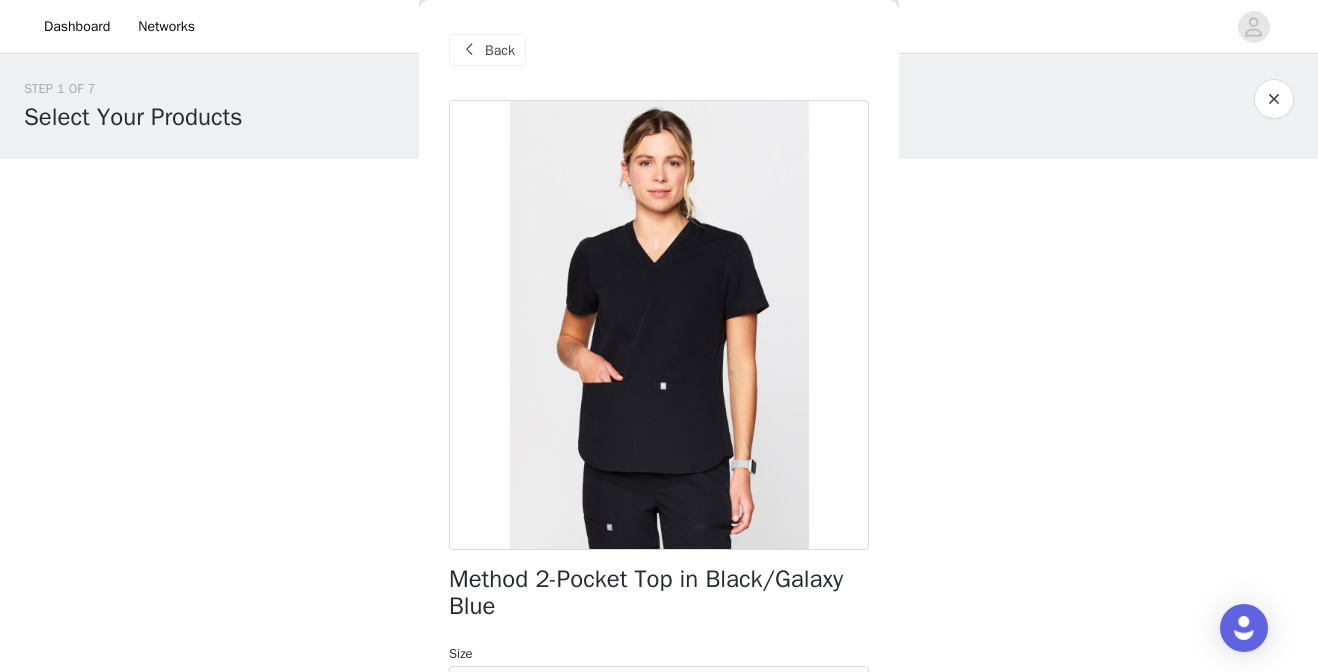 click on "Back" at bounding box center (500, 50) 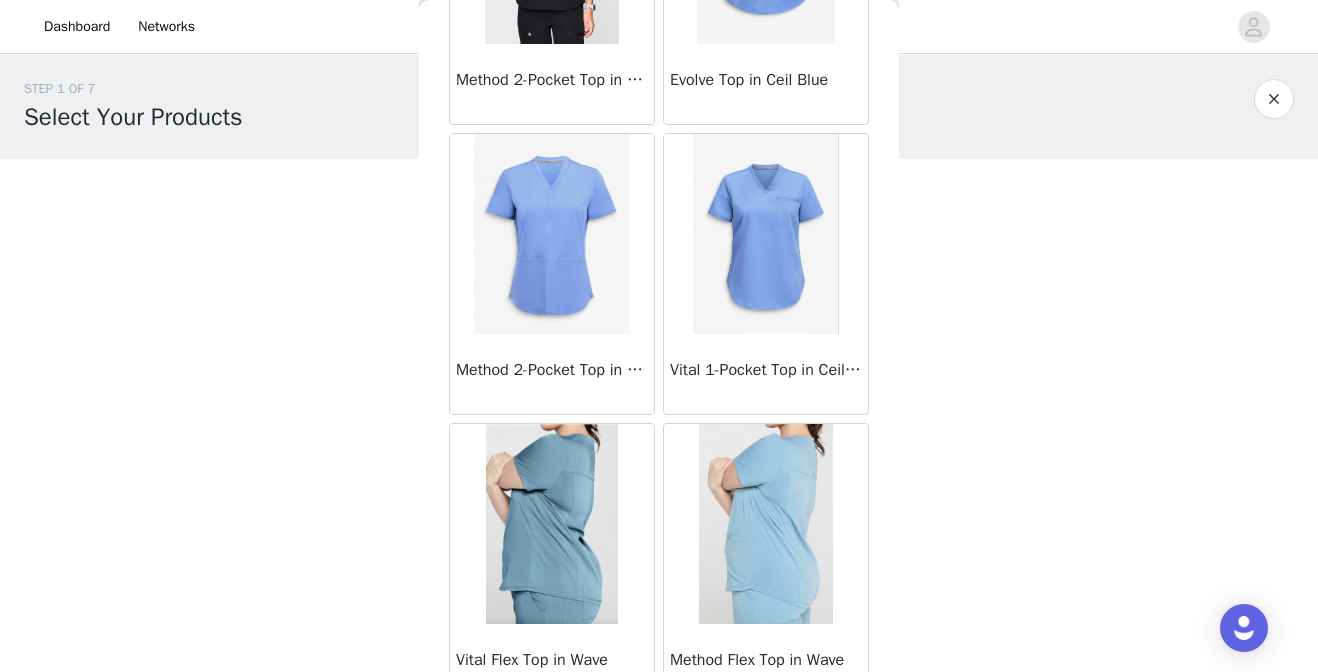 scroll, scrollTop: 5288, scrollLeft: 0, axis: vertical 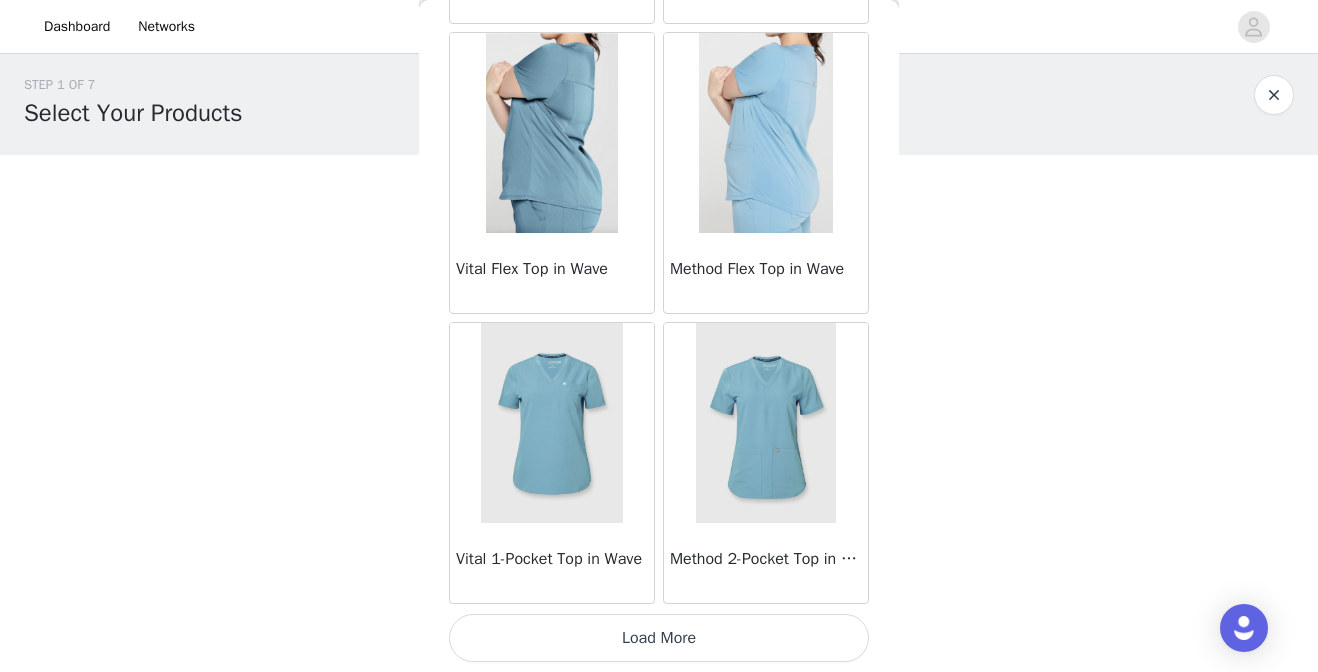 click on "Load More" at bounding box center (659, 638) 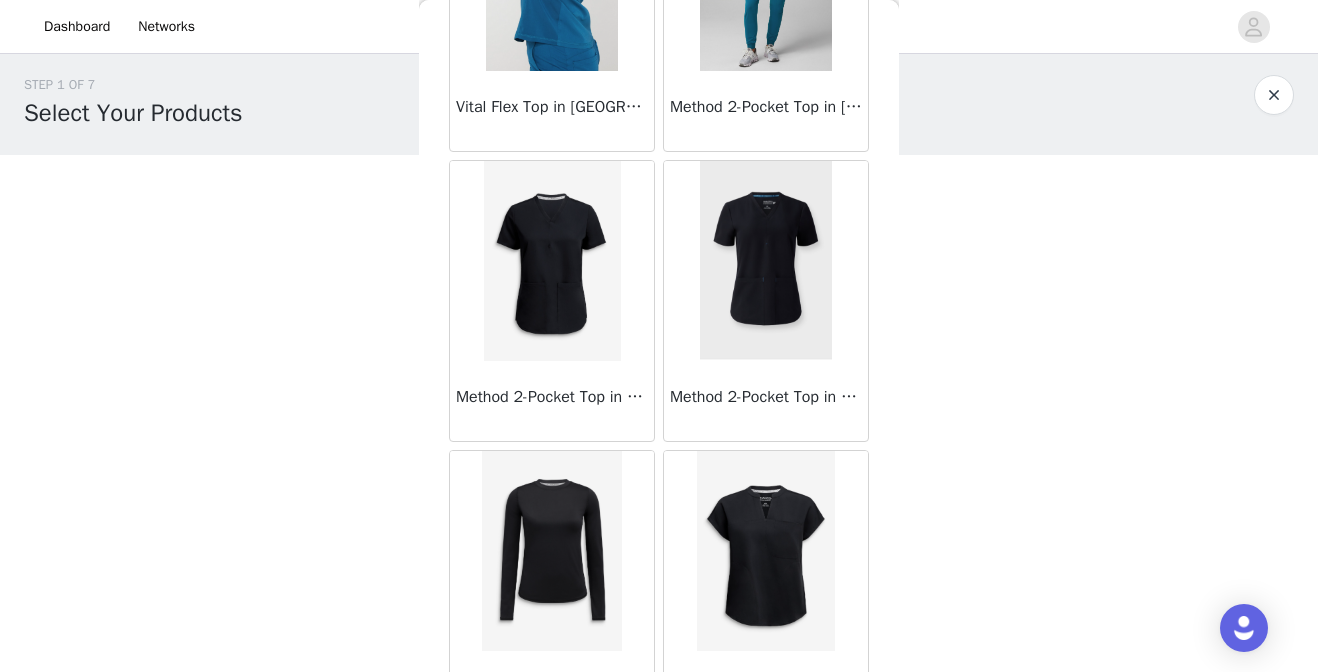 scroll, scrollTop: 6611, scrollLeft: 0, axis: vertical 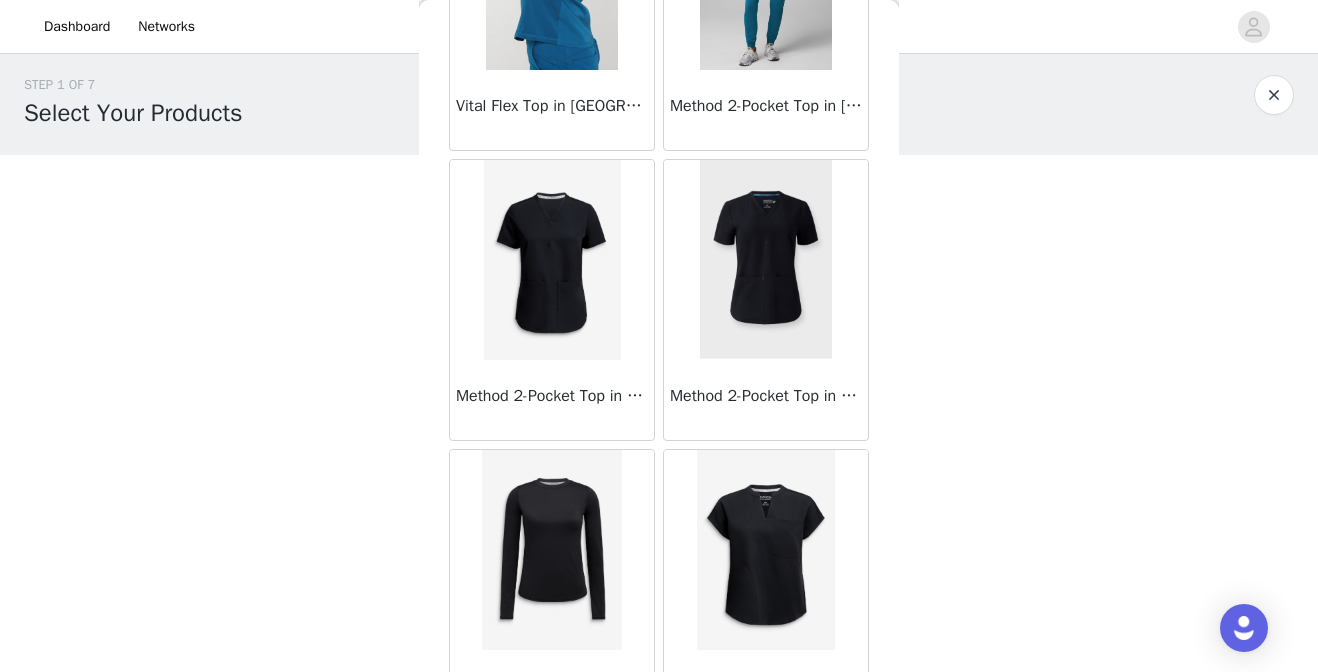 click at bounding box center [552, 260] 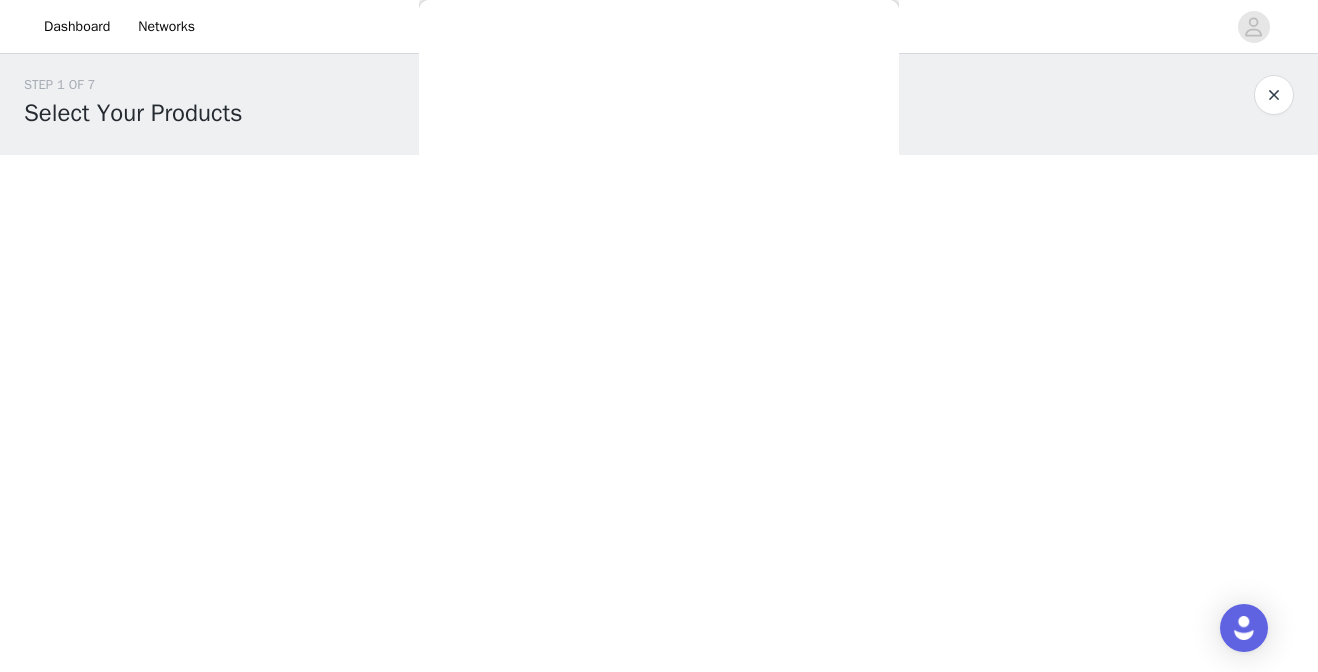 scroll, scrollTop: 90, scrollLeft: 0, axis: vertical 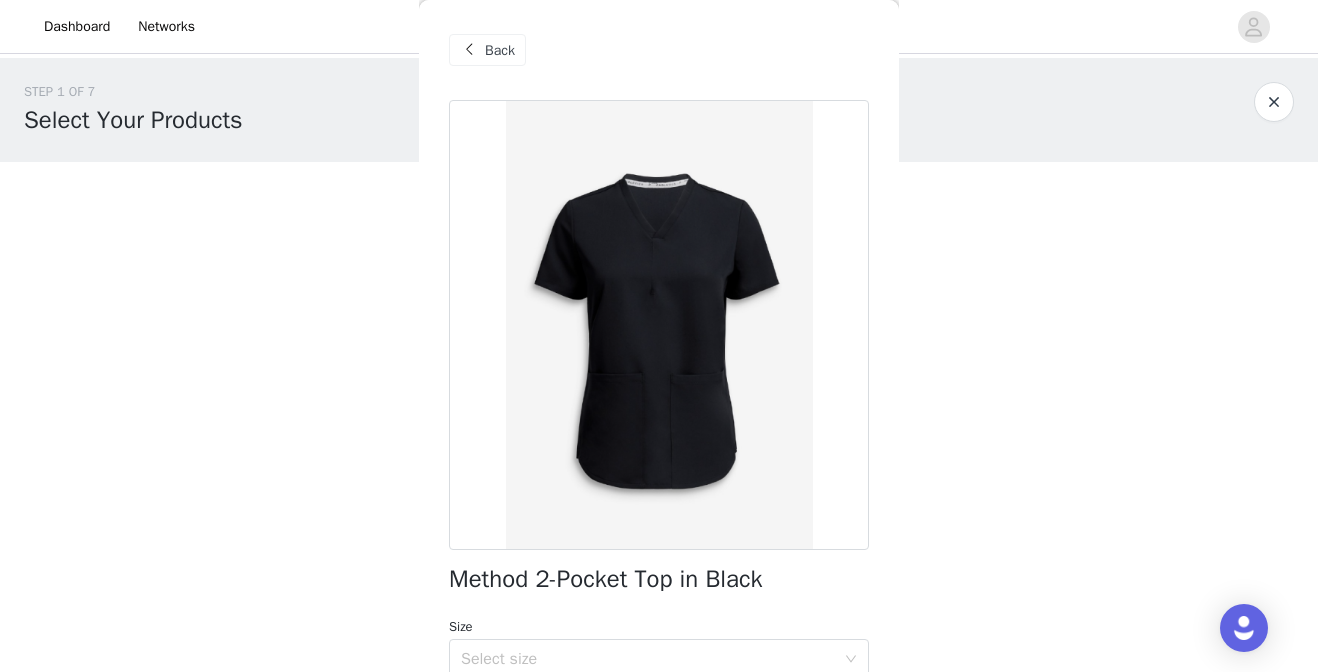 click on "Back" at bounding box center (487, 50) 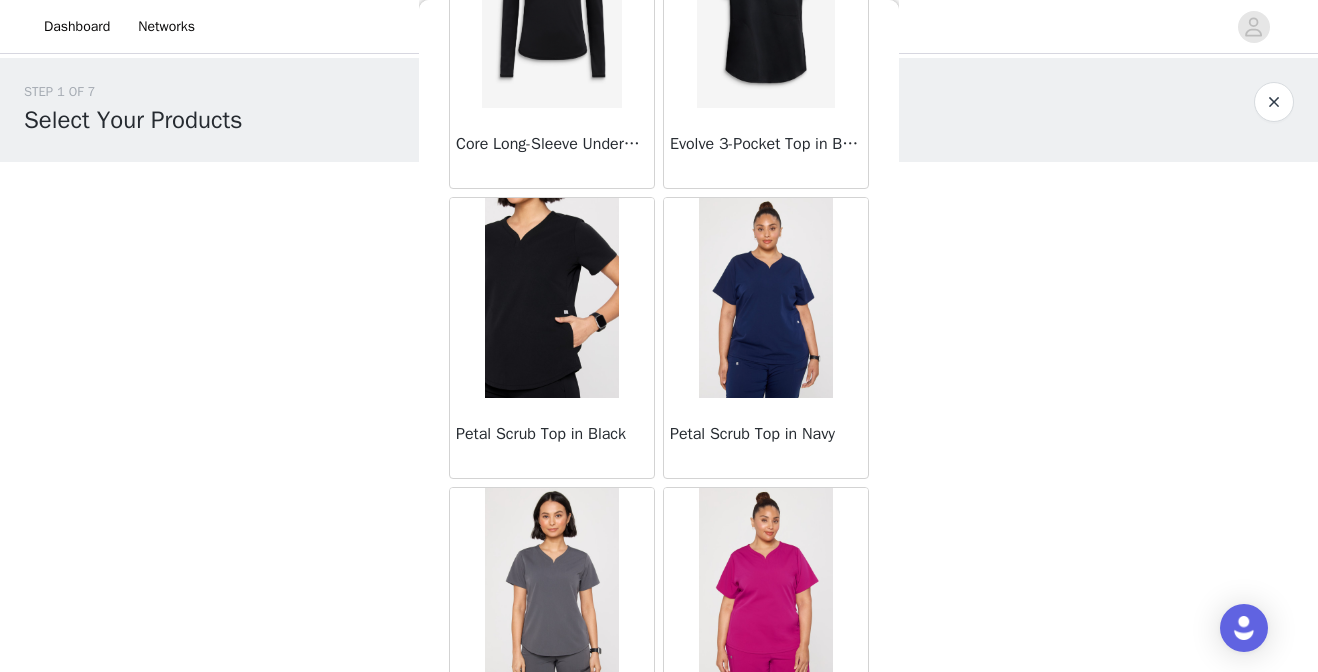 scroll, scrollTop: 7159, scrollLeft: 0, axis: vertical 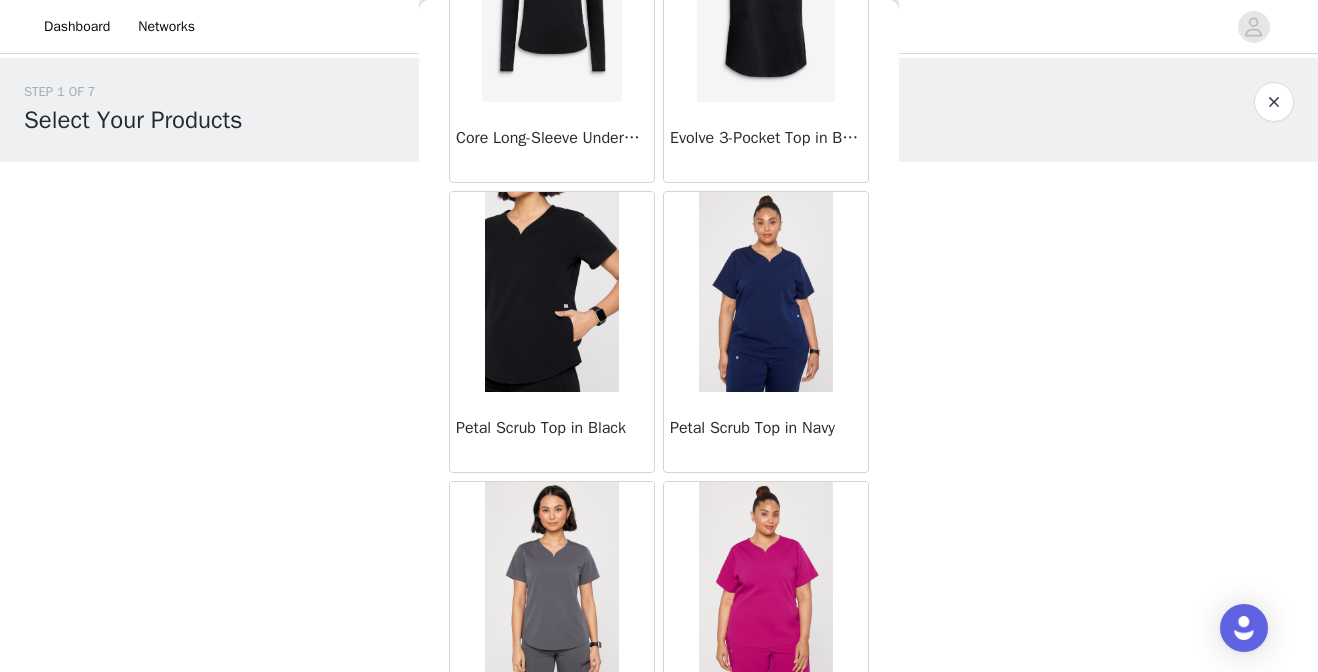 click at bounding box center (551, 292) 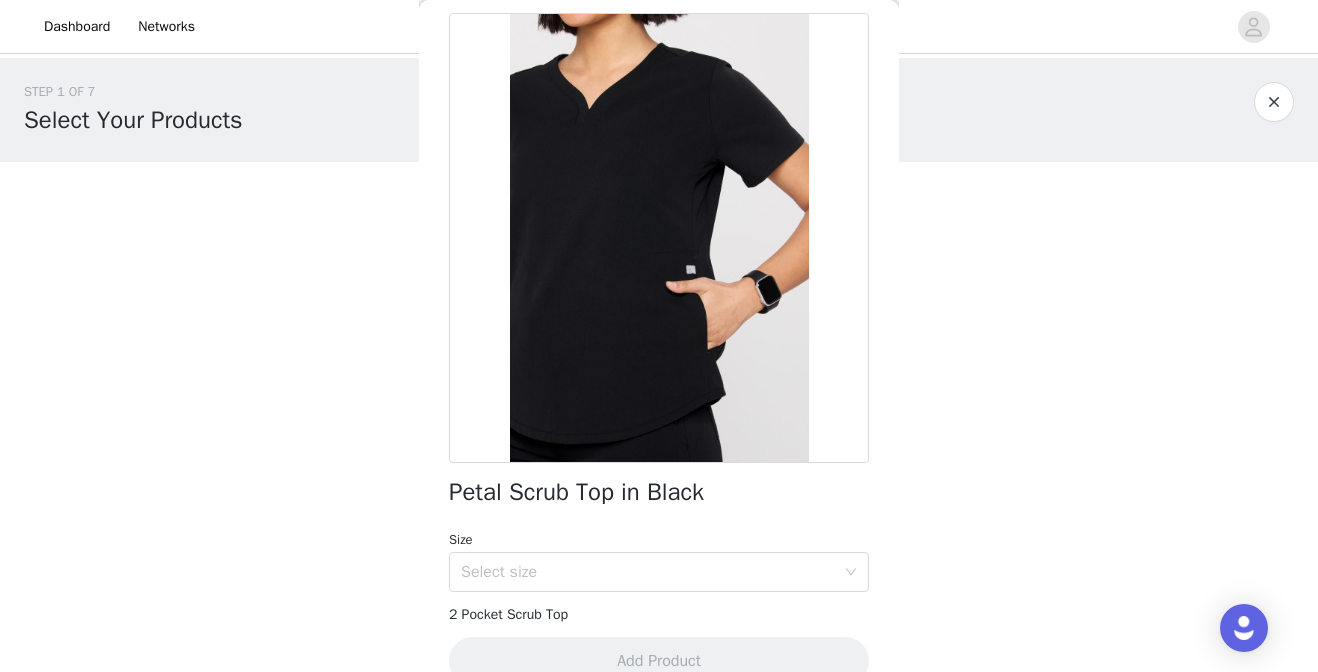 scroll, scrollTop: 0, scrollLeft: 0, axis: both 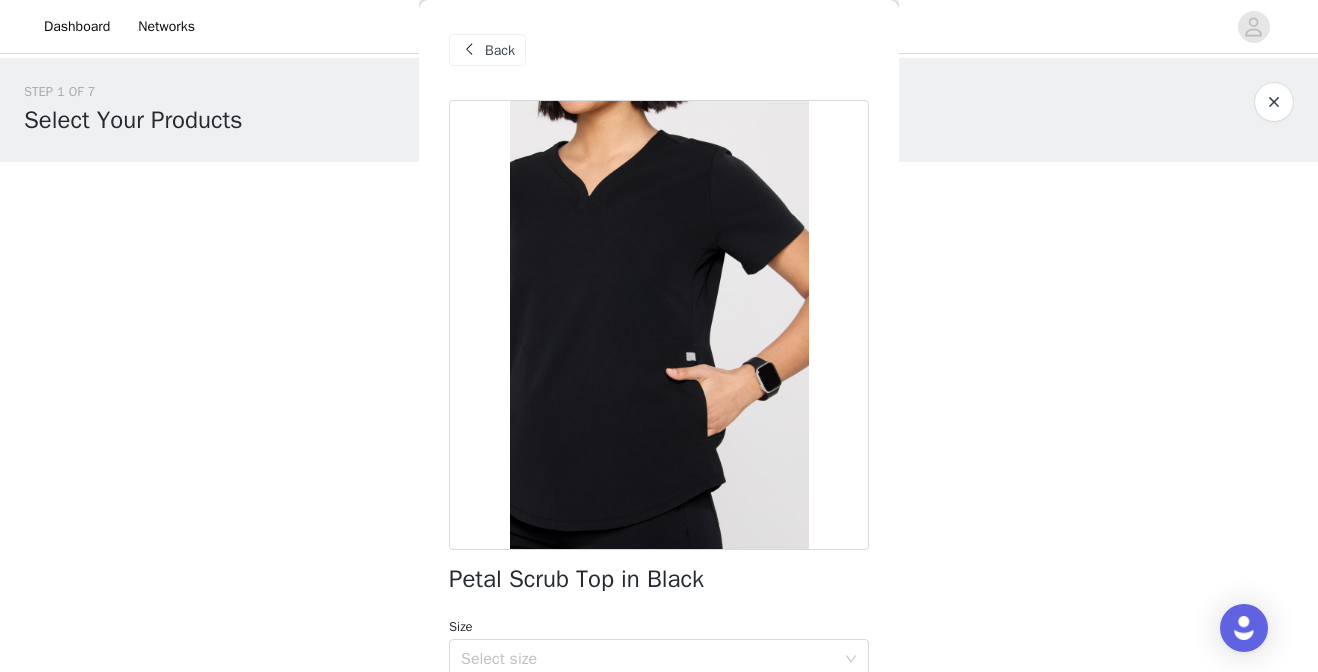 click on "Back" at bounding box center [487, 50] 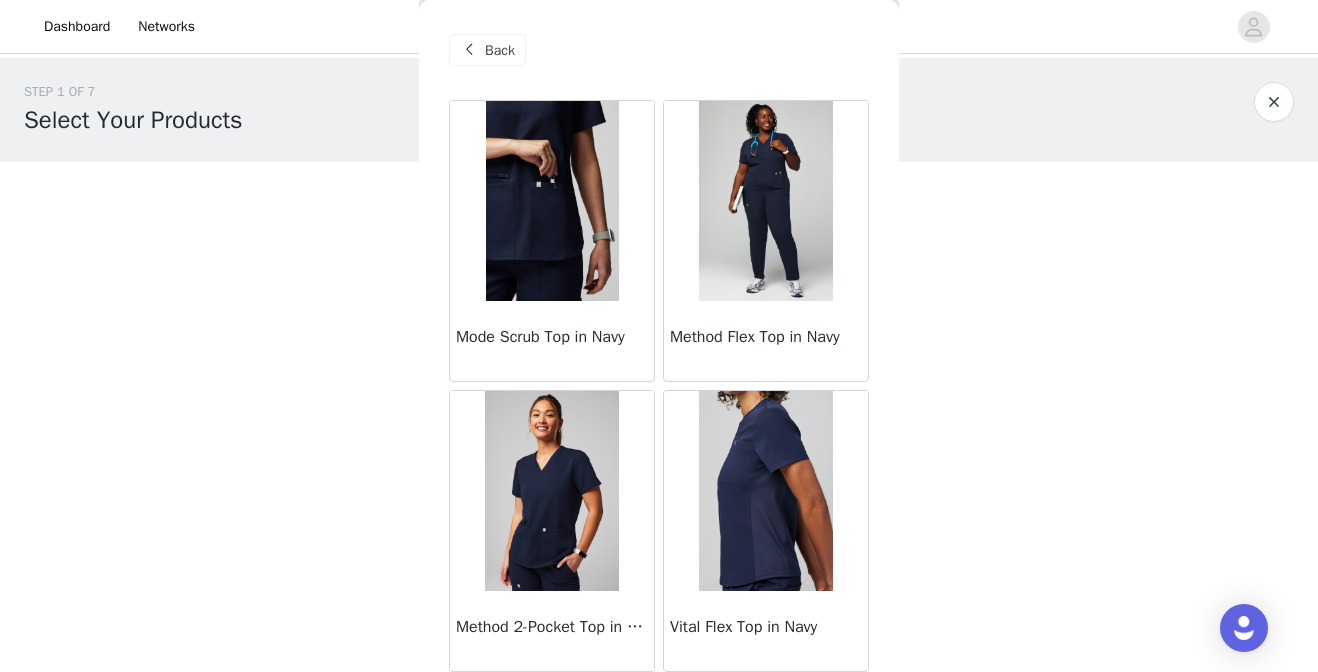 click at bounding box center [469, 50] 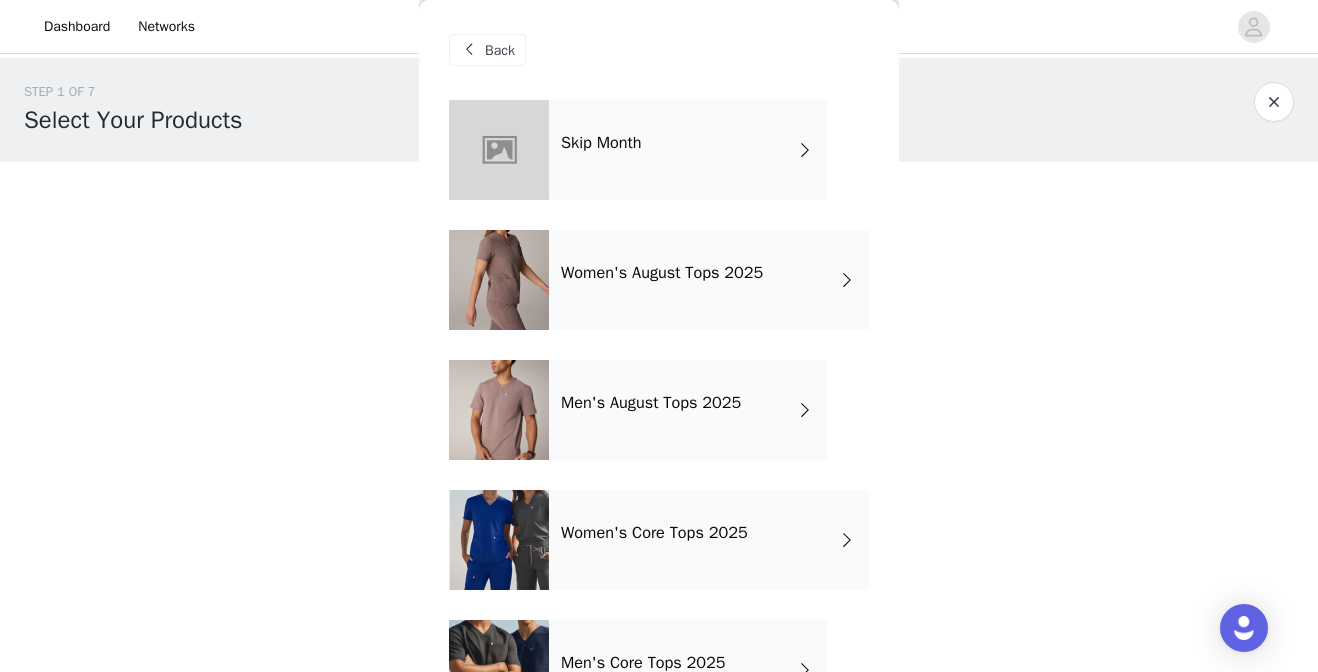 click at bounding box center [469, 50] 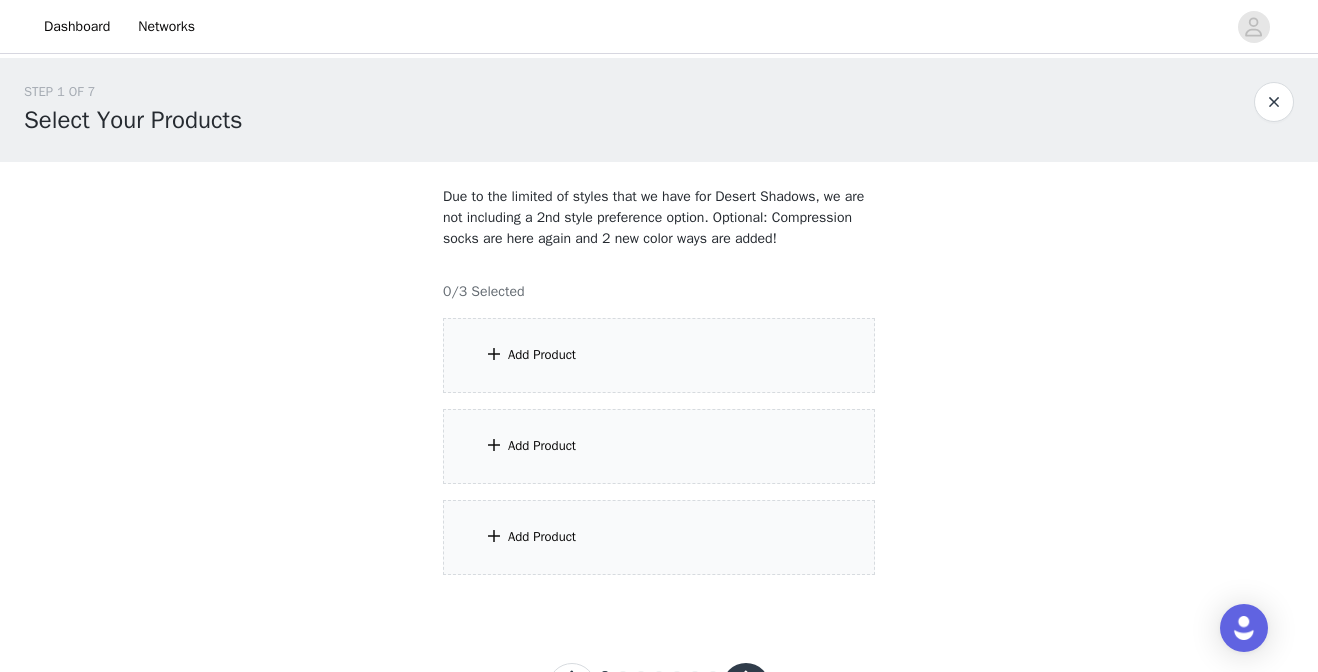click at bounding box center [1274, 102] 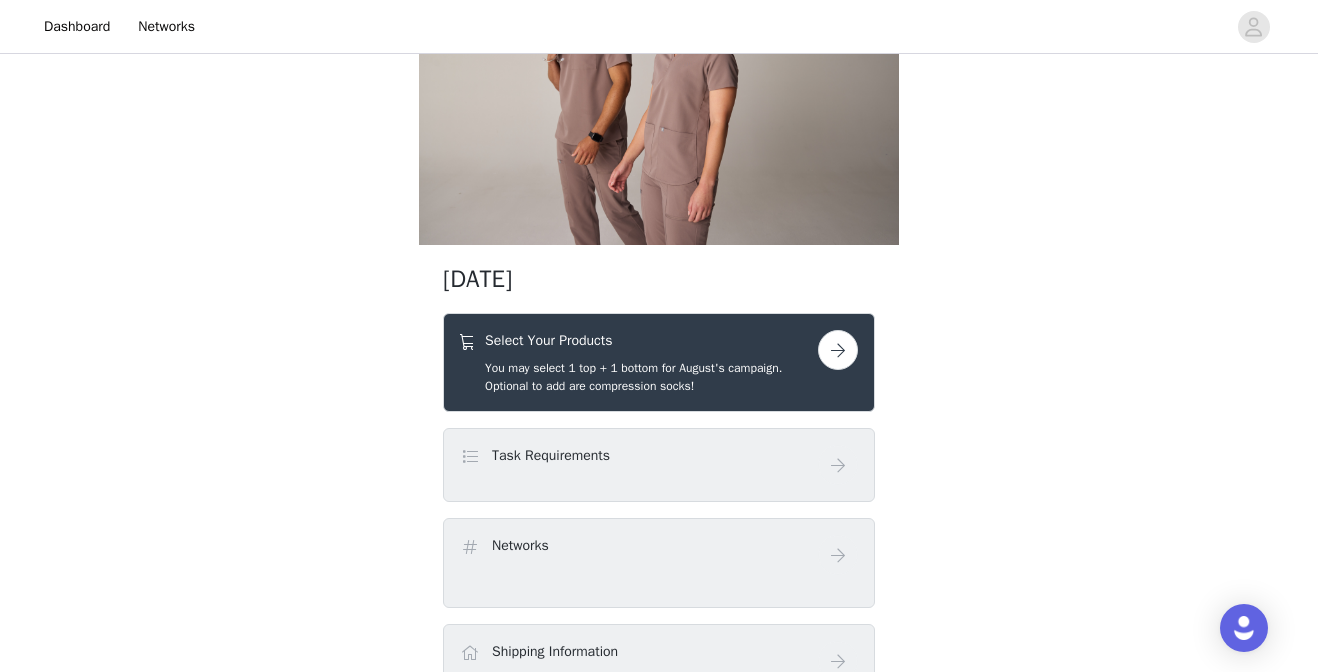 scroll, scrollTop: 0, scrollLeft: 0, axis: both 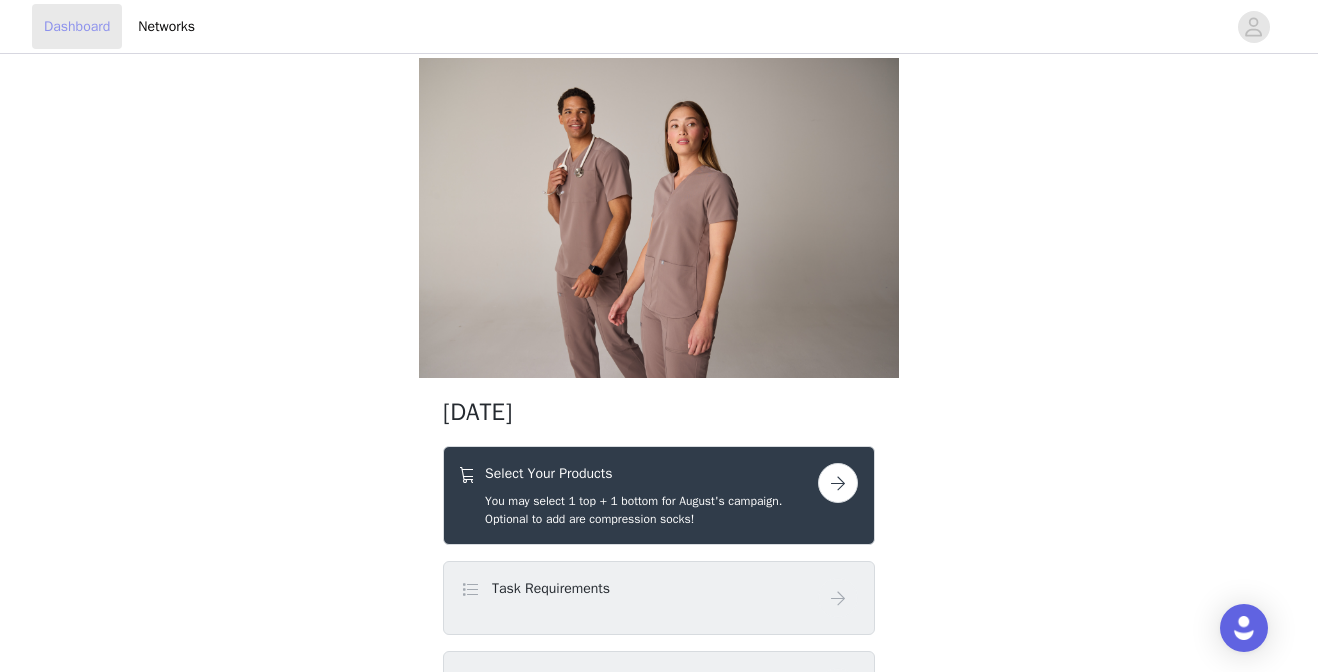 click on "Dashboard" at bounding box center [77, 26] 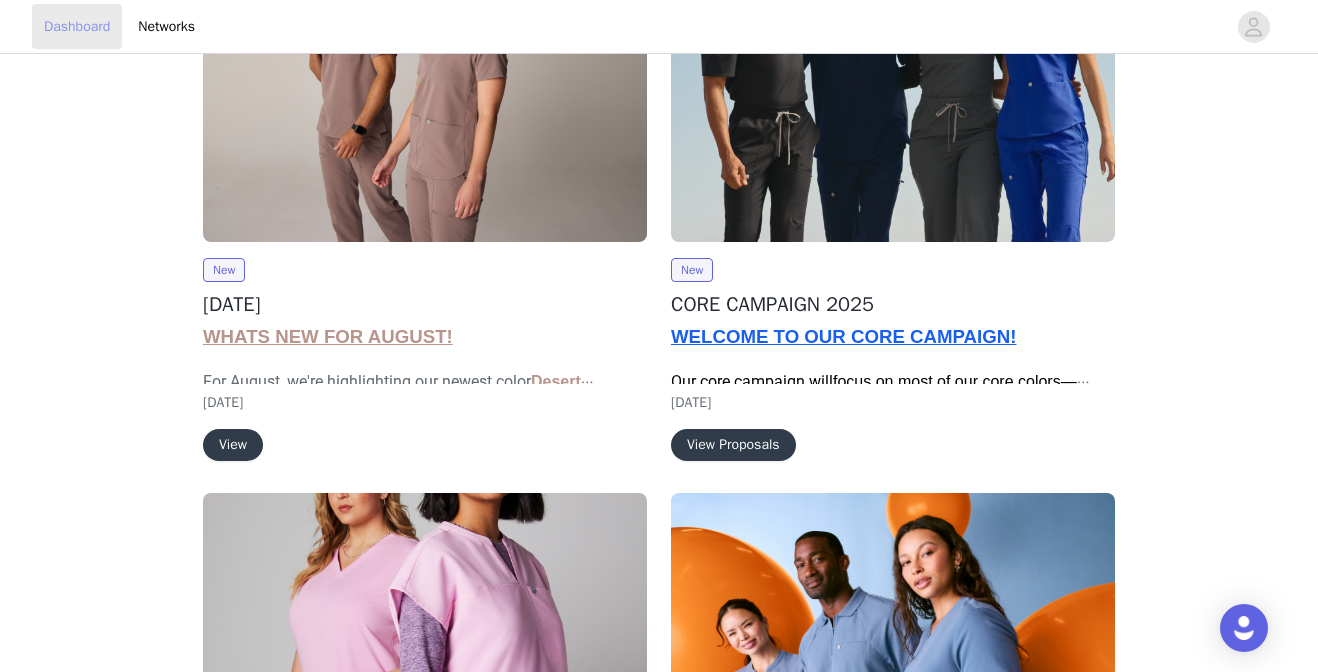 scroll, scrollTop: 197, scrollLeft: 0, axis: vertical 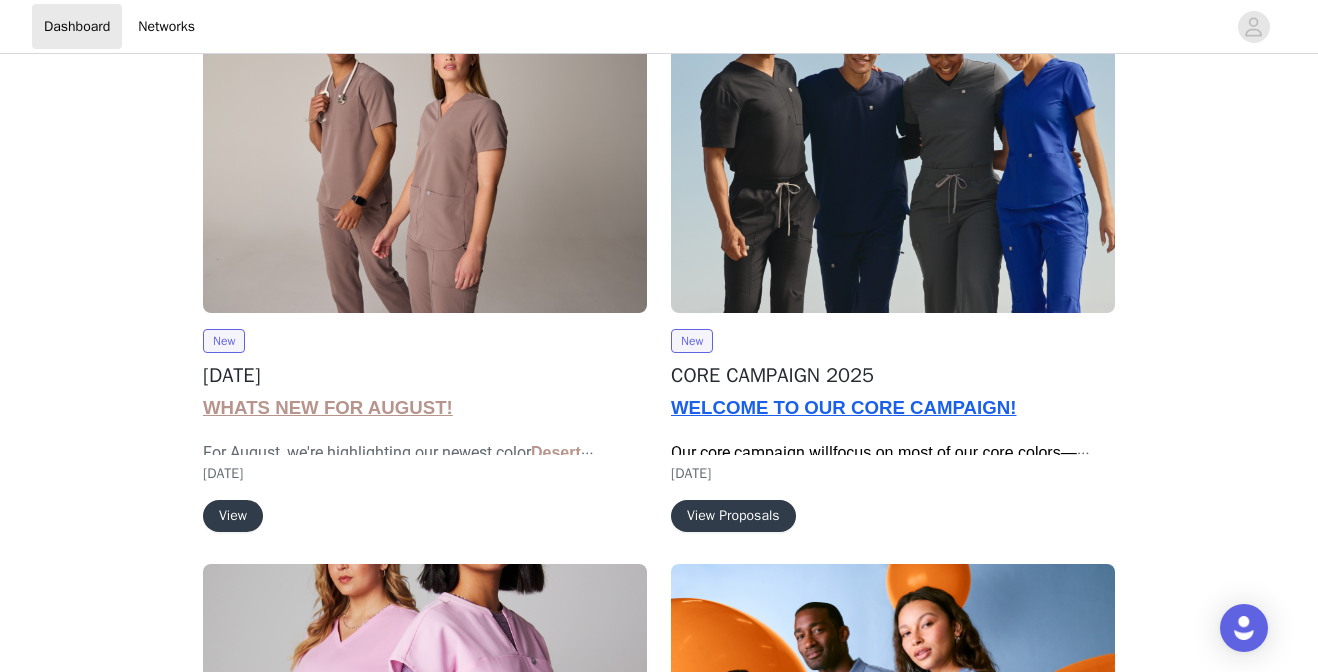click at bounding box center (893, 146) 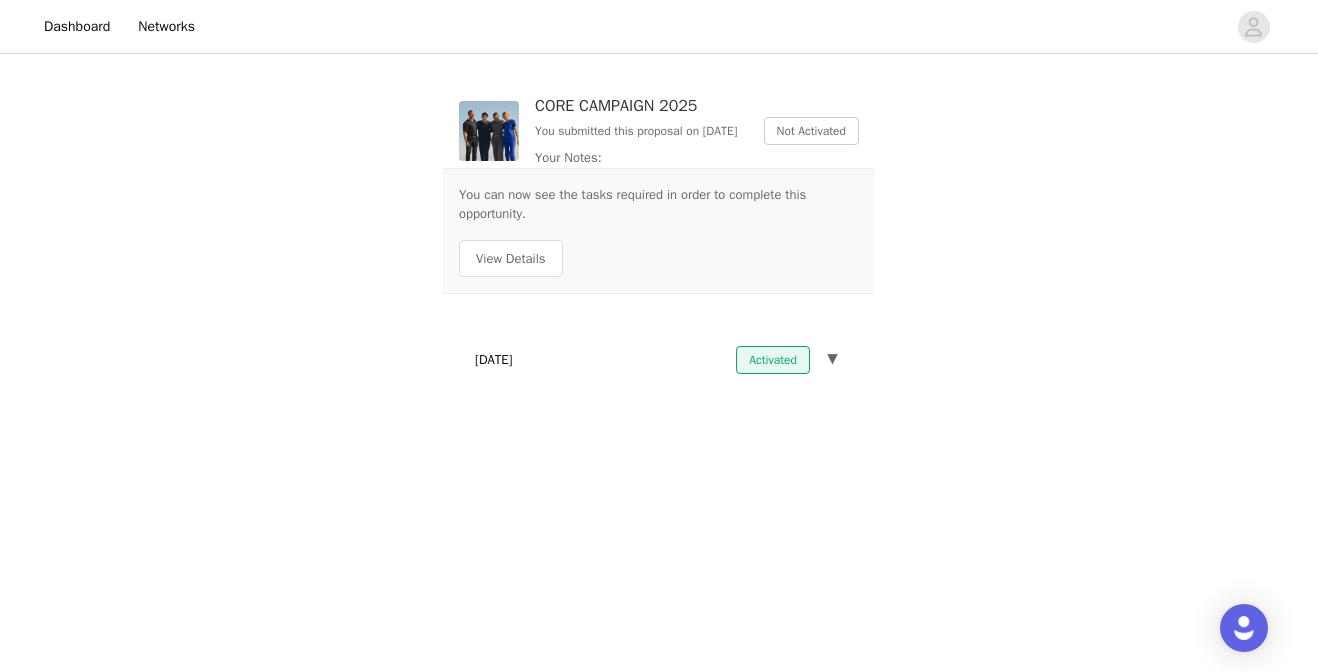 scroll, scrollTop: 0, scrollLeft: 0, axis: both 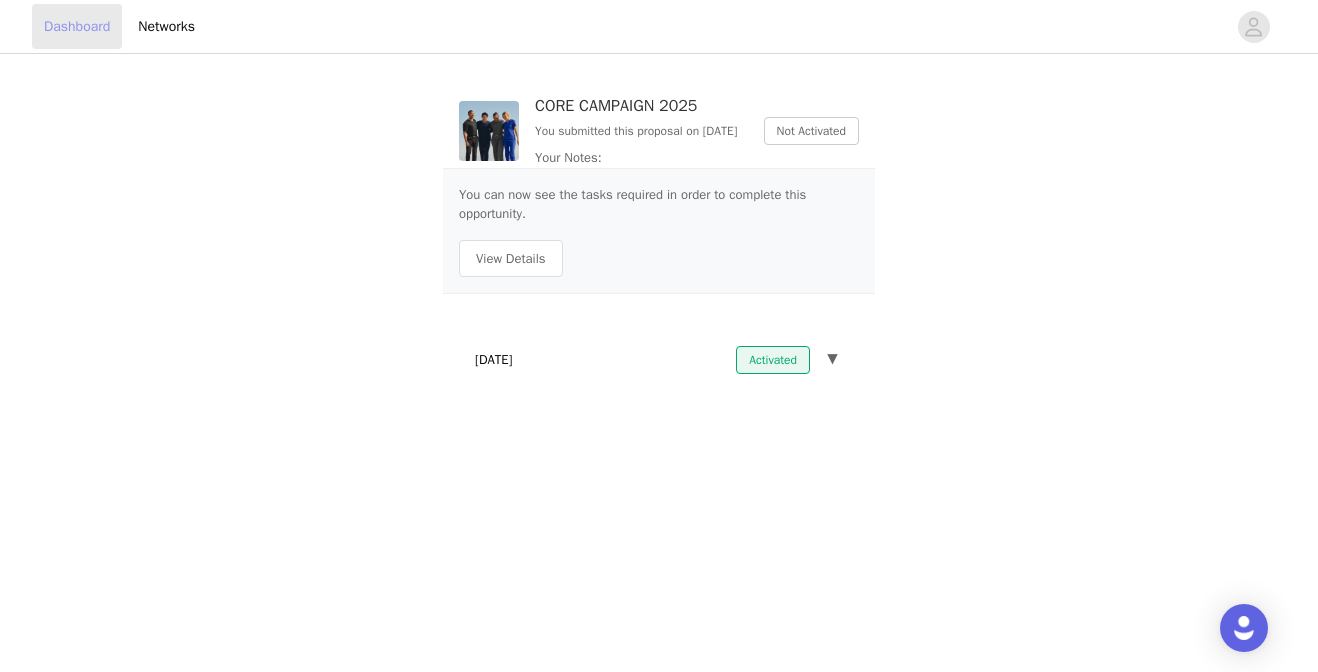 click on "Dashboard" at bounding box center [77, 26] 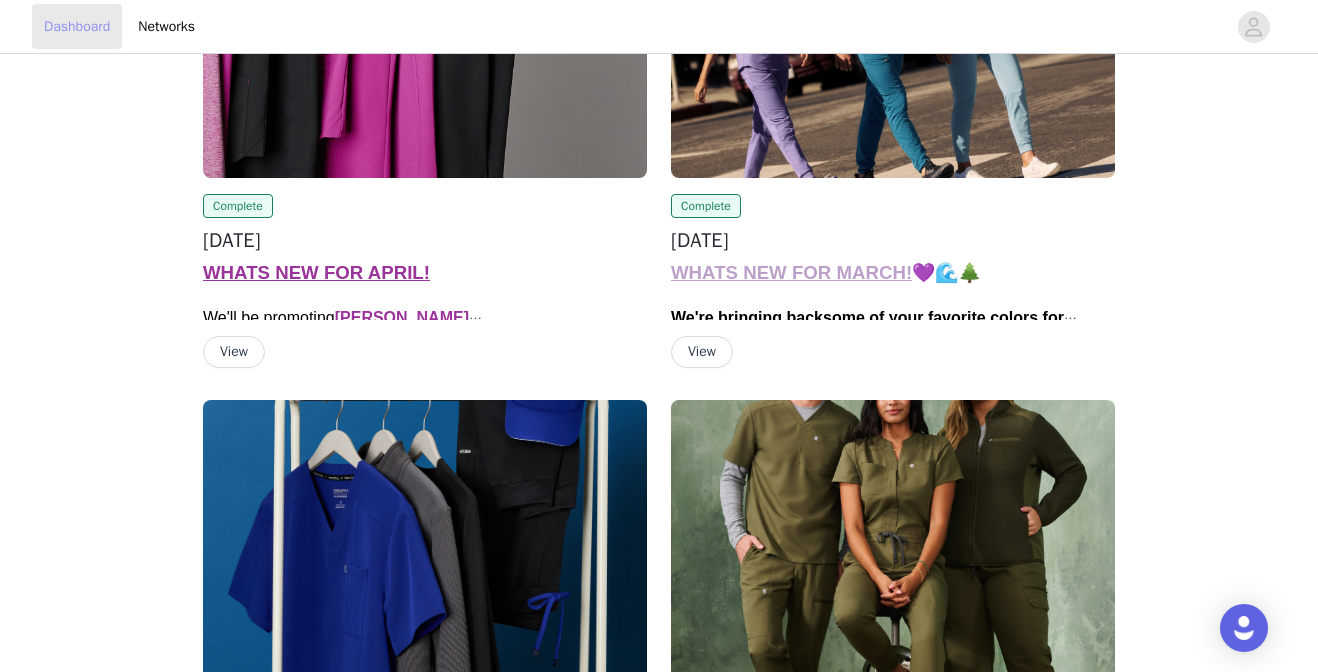 scroll, scrollTop: 1501, scrollLeft: 0, axis: vertical 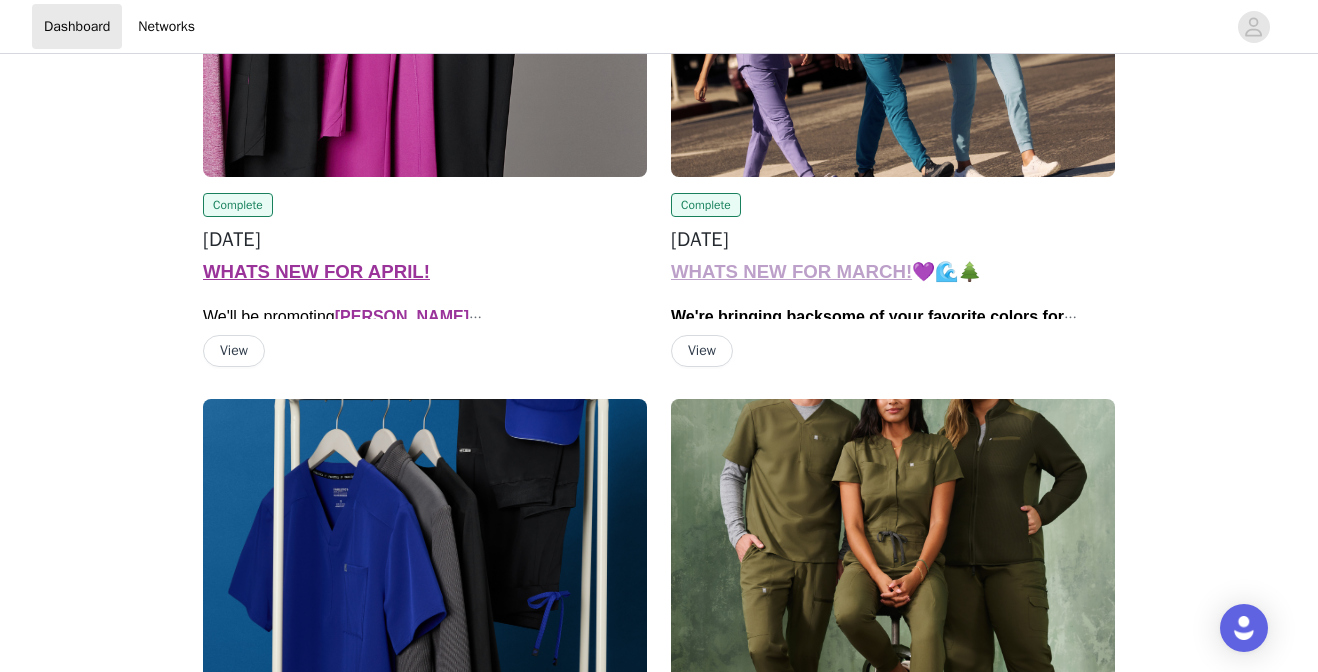 click at bounding box center (893, 565) 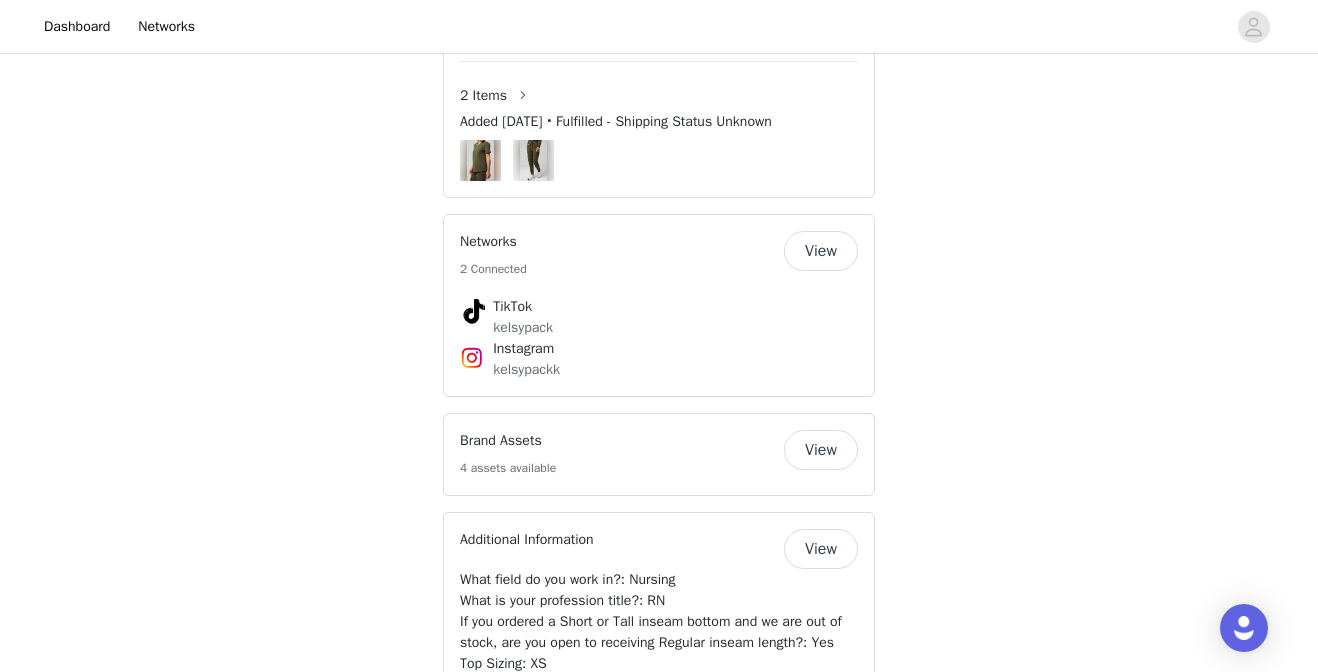 scroll, scrollTop: 1993, scrollLeft: 0, axis: vertical 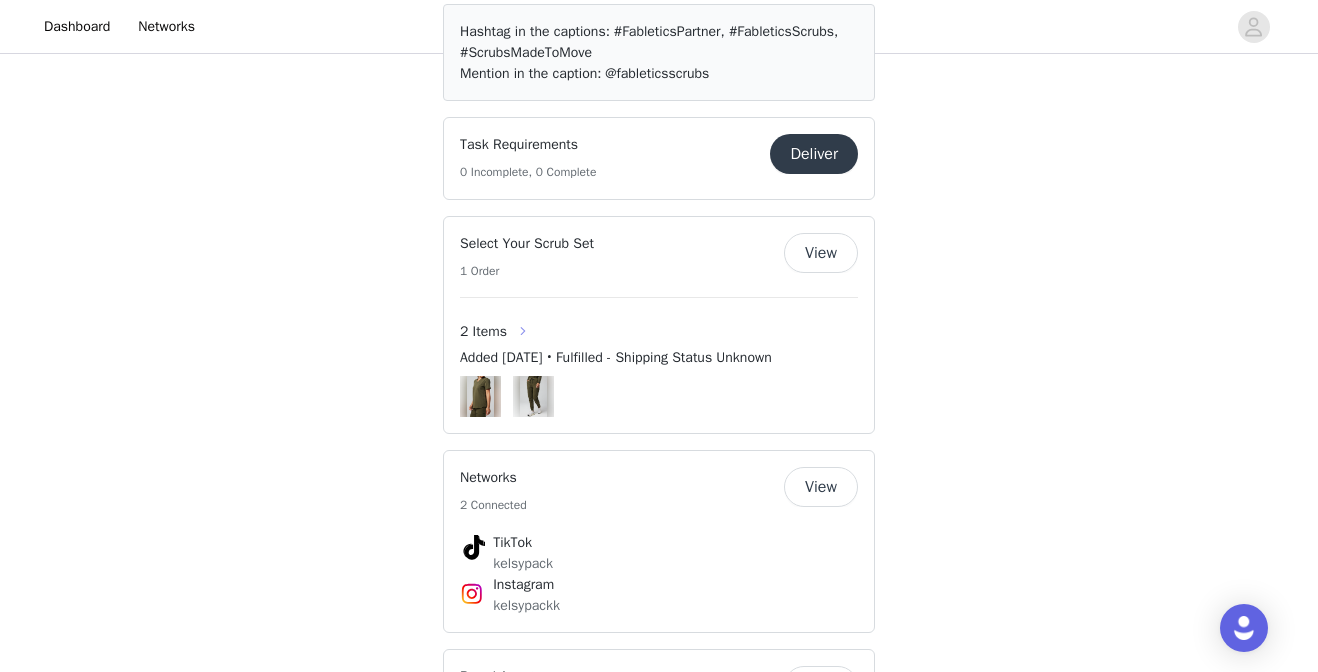 click at bounding box center [523, 331] 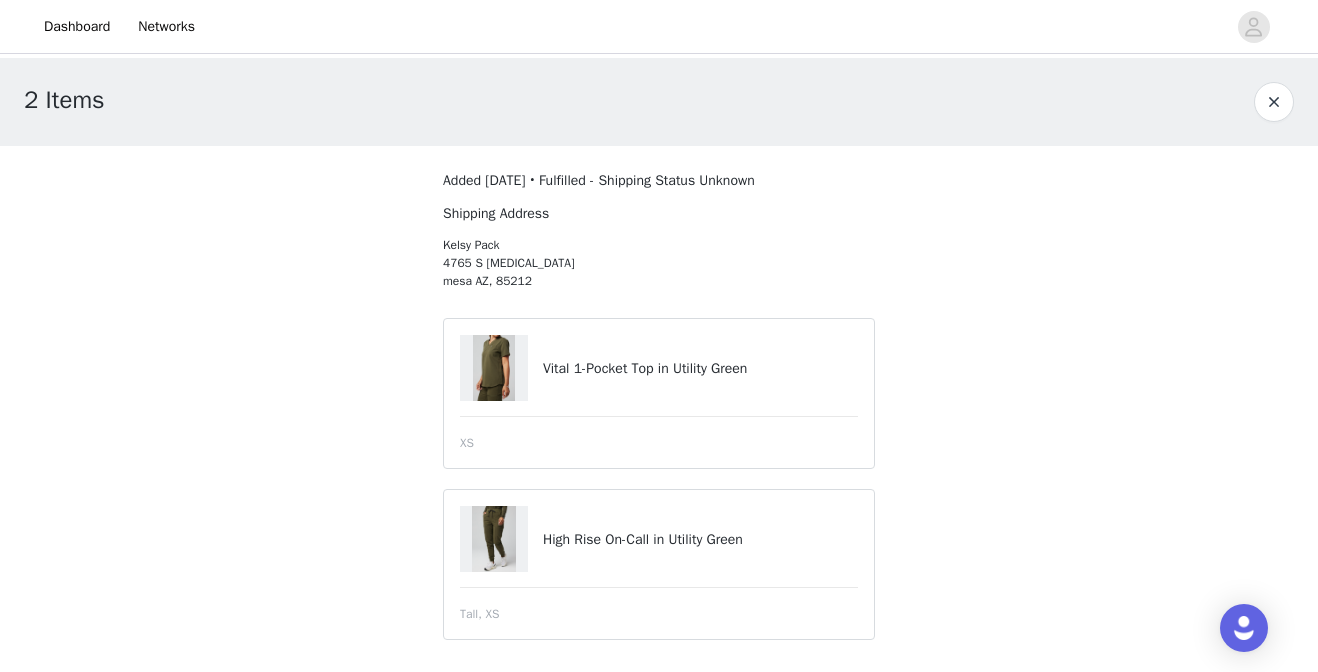 scroll, scrollTop: 33, scrollLeft: 0, axis: vertical 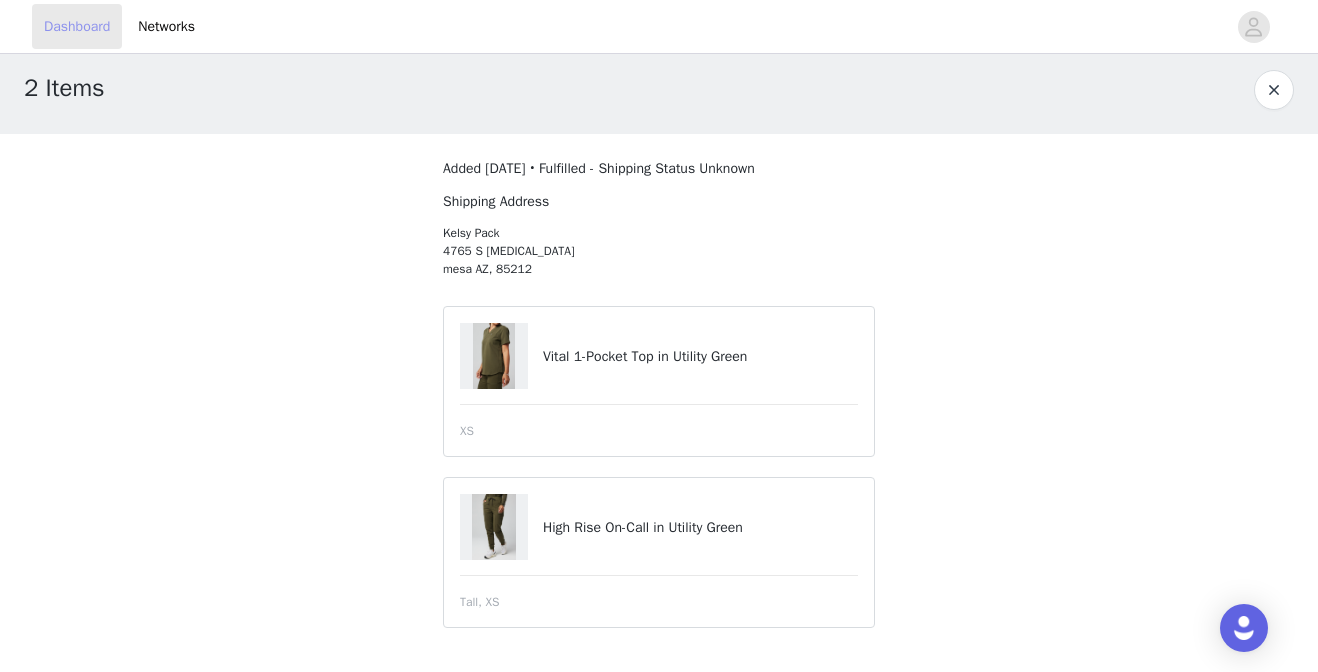 click on "Dashboard" at bounding box center (77, 26) 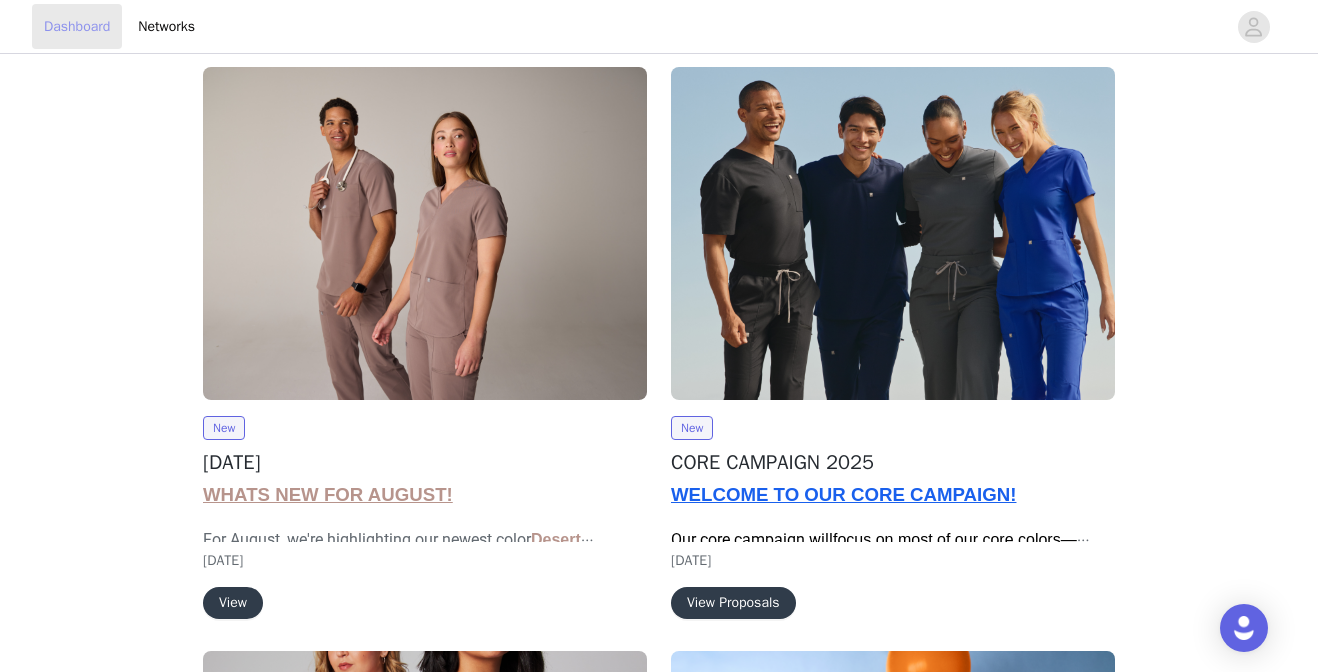 scroll, scrollTop: 114, scrollLeft: 0, axis: vertical 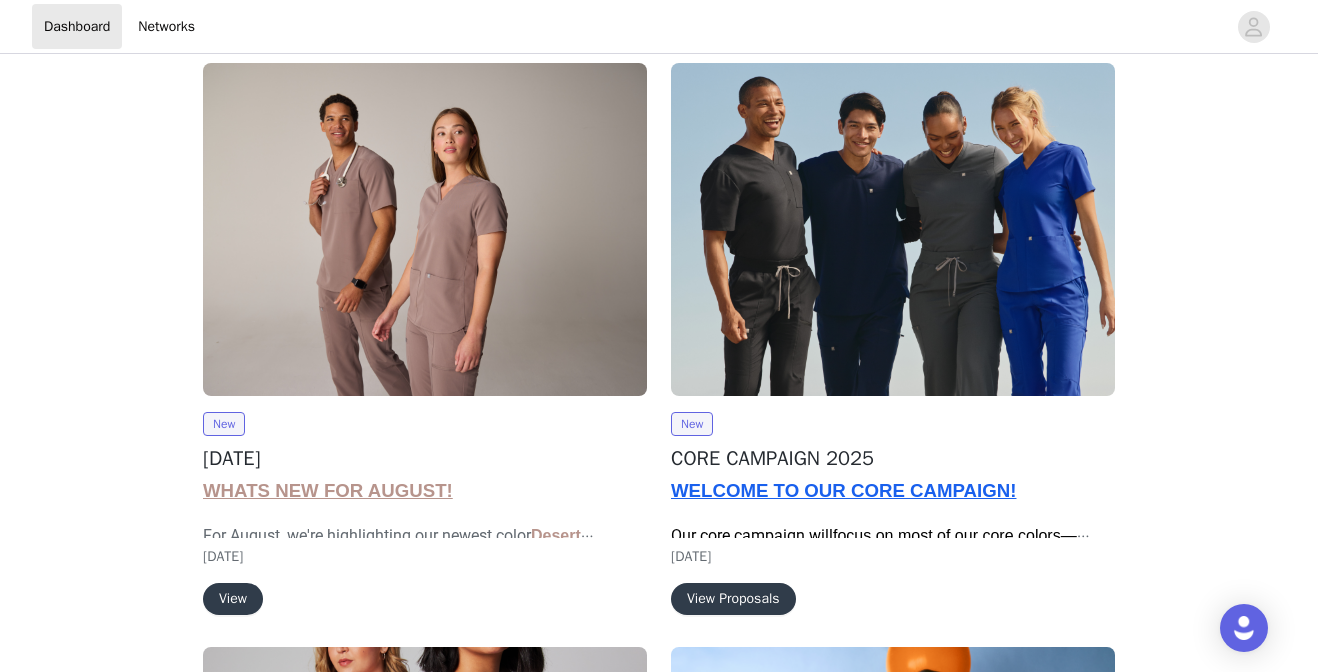 click on "New    [DATE]   WHATS NEW FOR AUGUST!
For August, we're highlighting our newest color  Desert Shadows   for both women and men!  ⭐️ Join our  discord channel  for access on upcoming events, campaign/shipping info, new releases, etc⭐️
Campaign will track content from 8/1 - [DATE] 11:30 pm PST. We do ask that you post the content between [DATE] through [DATE] to avoid confusion with followers!
PROGRAM REMINDERS
SOCIAL:  Please follow on Instagram/TikTok + tag  @FableticsScrub  and use all of the following hashtags:  #FableticsPartner  (this is a  FTC requirement ),  #FableticsScrubs #ScrubsMadeToMove .
To stay in the program , we recommend that you post on your social channels at least 1 time per month (ideally with fashion color scrub set for the month) and share the link  [DOMAIN_NAME][URL].
This link will give your followers access to a special promo:  a $19 scrubs set when they become VIP members! We recommend" at bounding box center (425, 513) 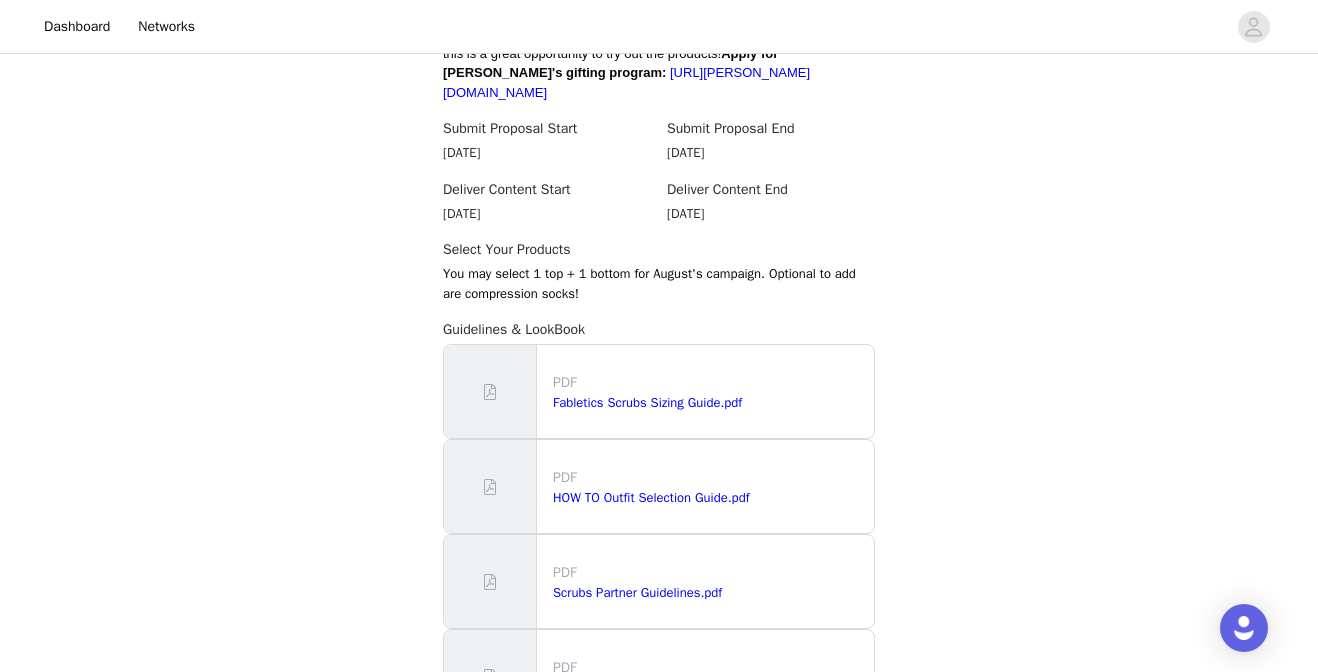 scroll, scrollTop: 1938, scrollLeft: 0, axis: vertical 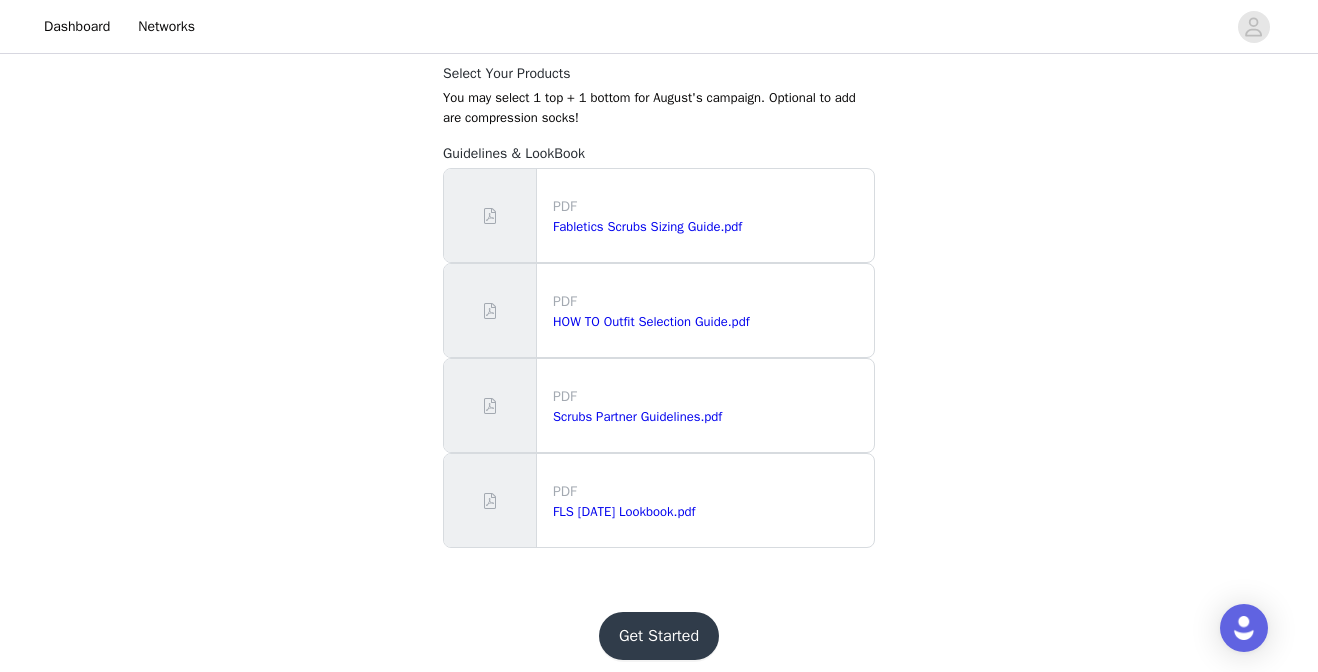 click on "Get Started" at bounding box center [659, 636] 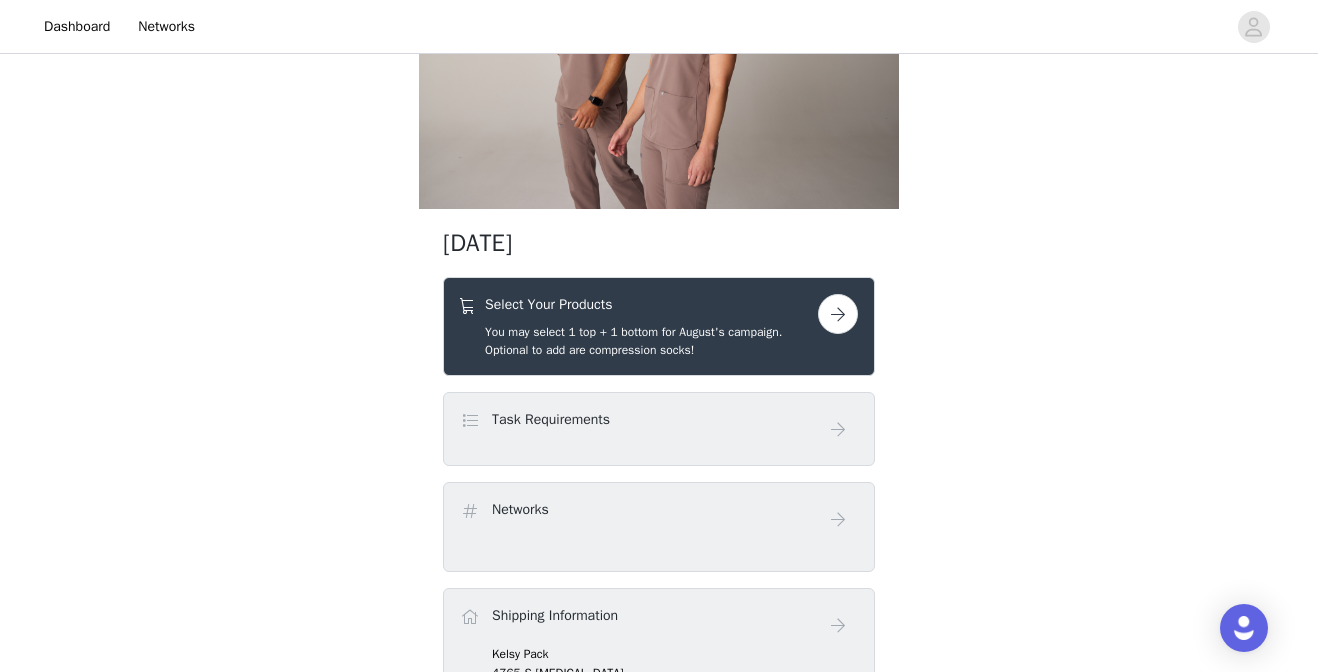 scroll, scrollTop: 226, scrollLeft: 0, axis: vertical 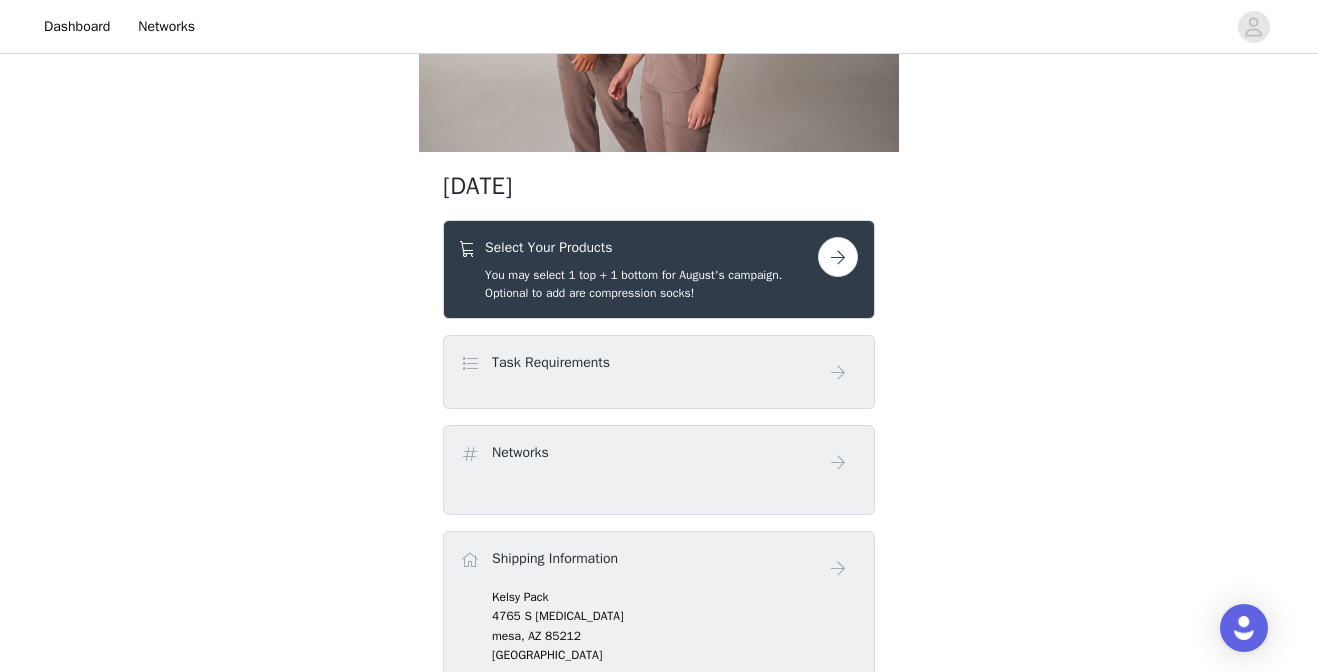 click at bounding box center [838, 257] 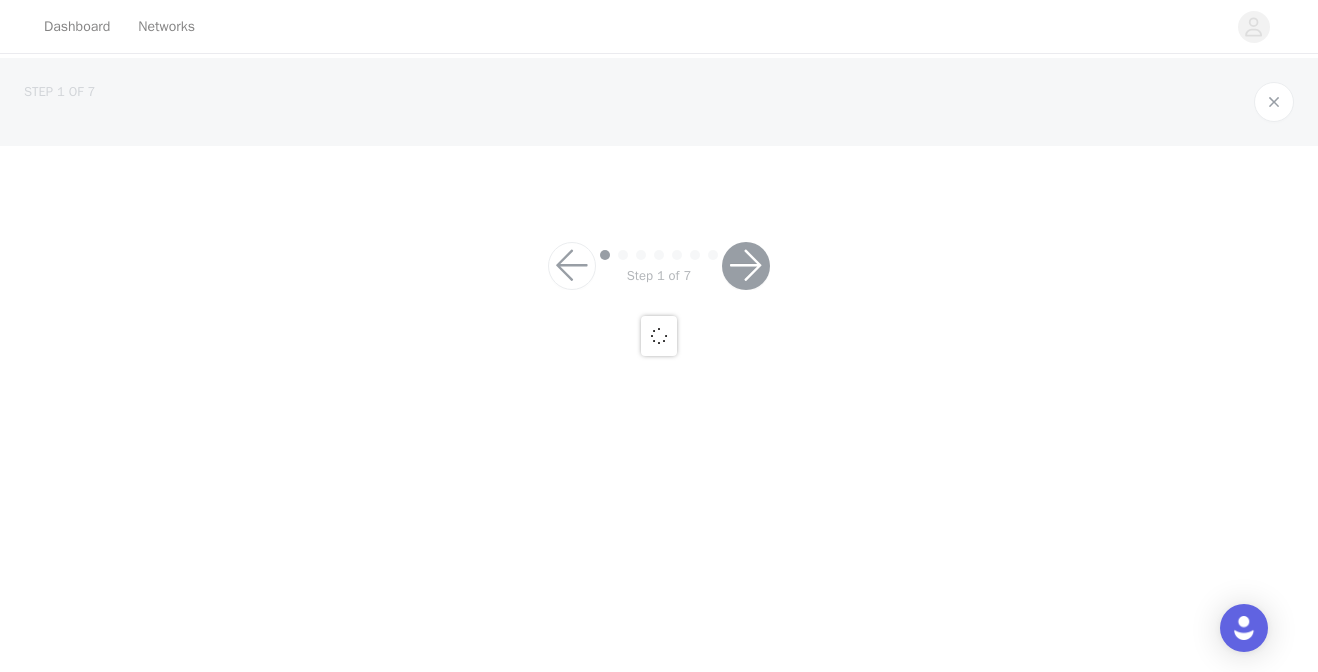 scroll, scrollTop: 0, scrollLeft: 0, axis: both 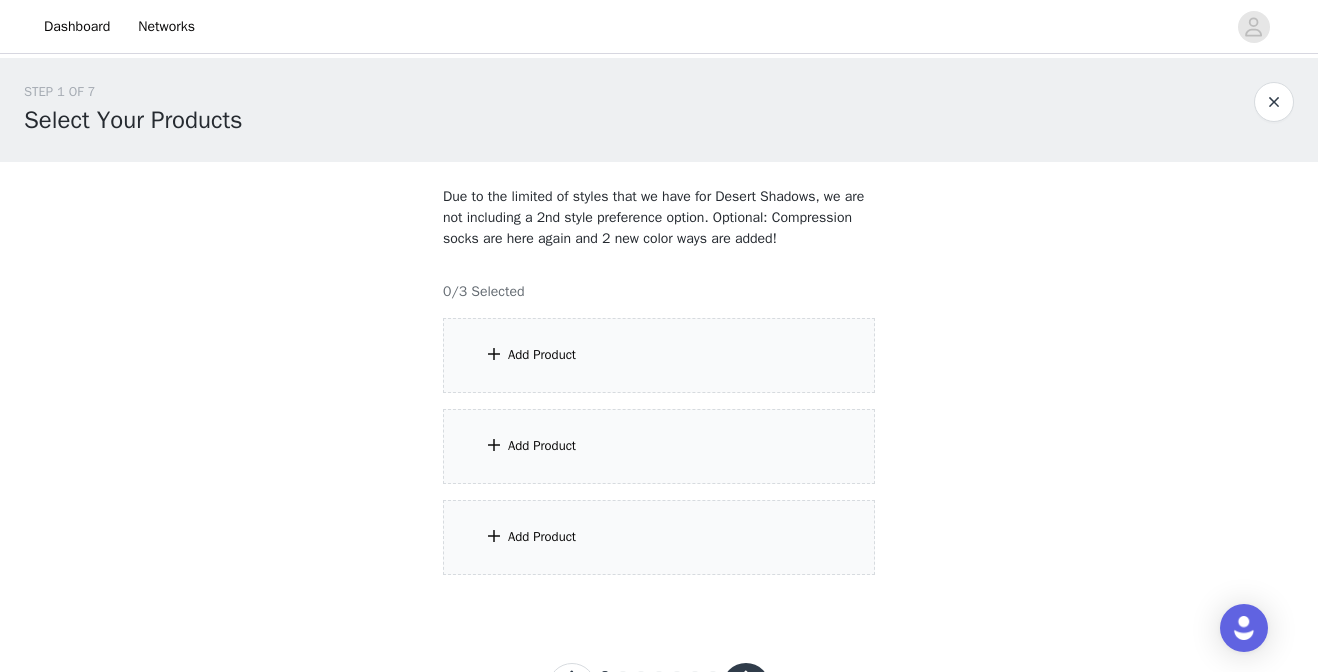 click on "Add Product" at bounding box center [659, 355] 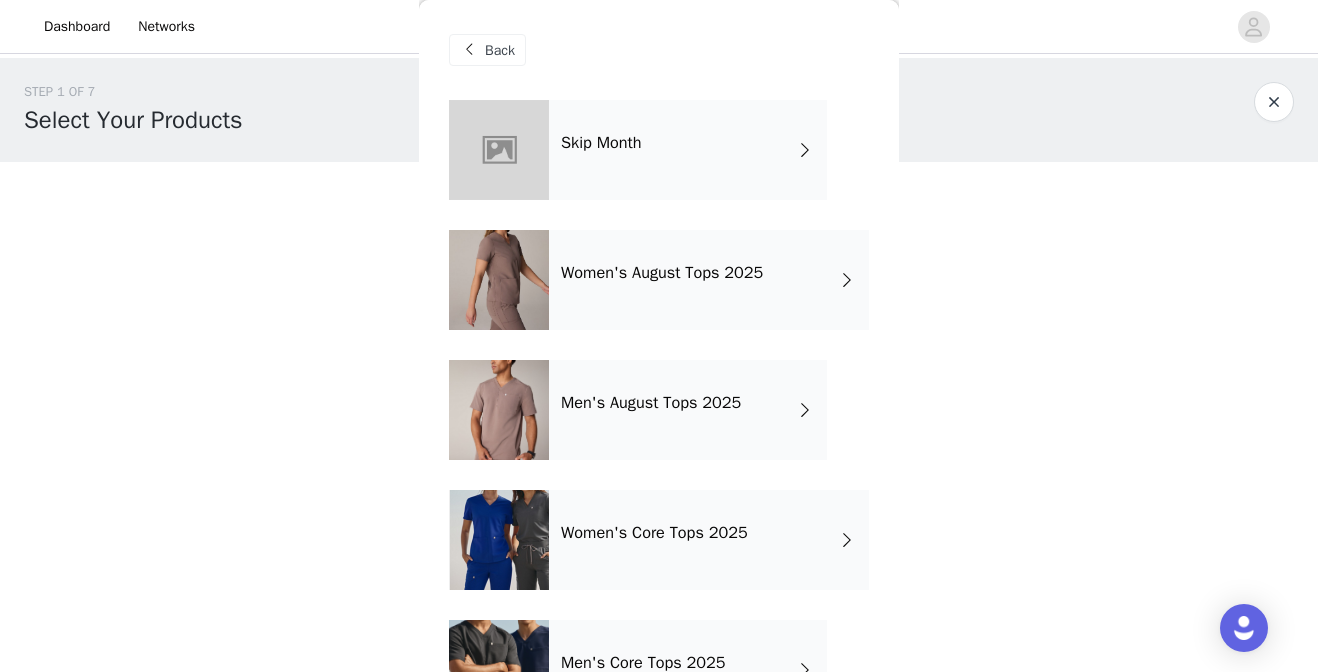 scroll, scrollTop: 78, scrollLeft: 0, axis: vertical 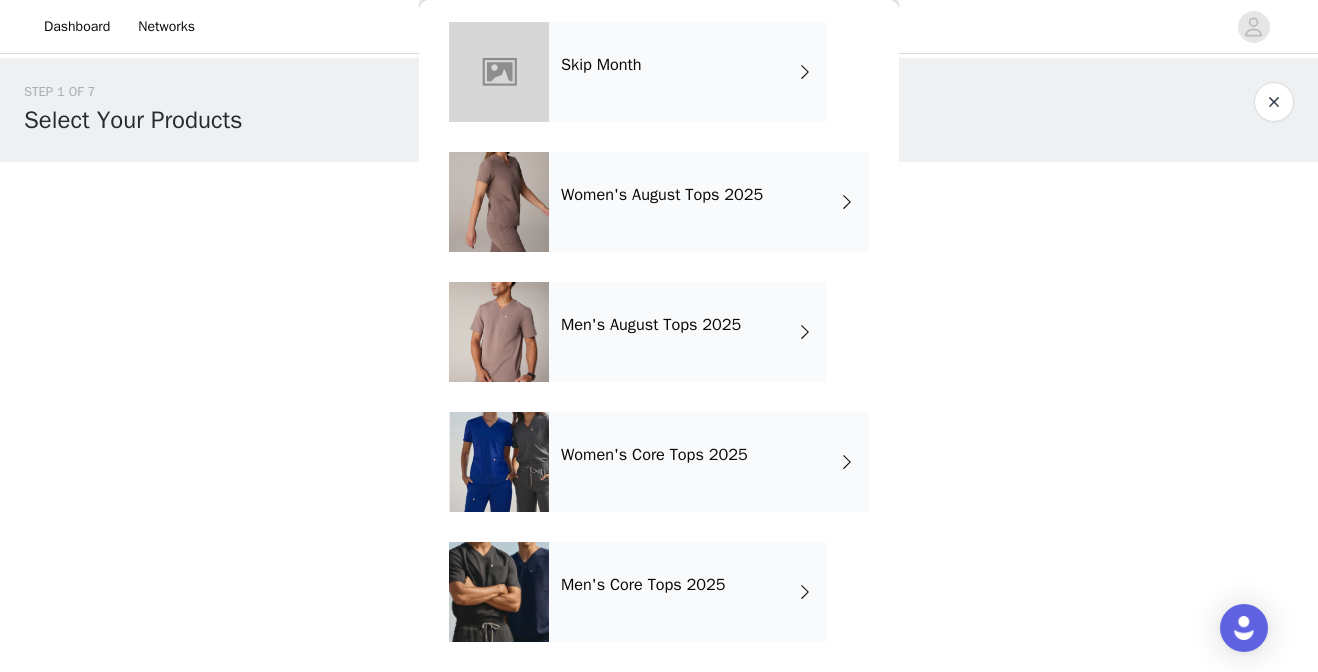click on "Women's Core Tops 2025" at bounding box center [709, 462] 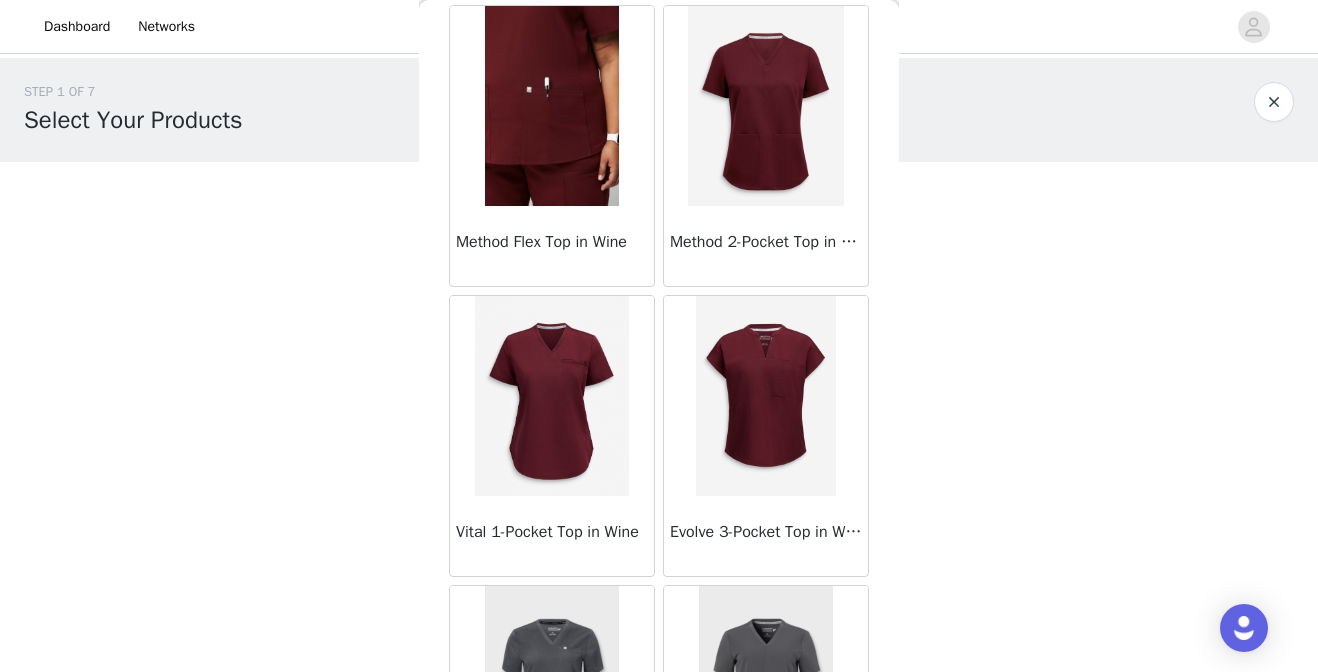 scroll, scrollTop: 2388, scrollLeft: 0, axis: vertical 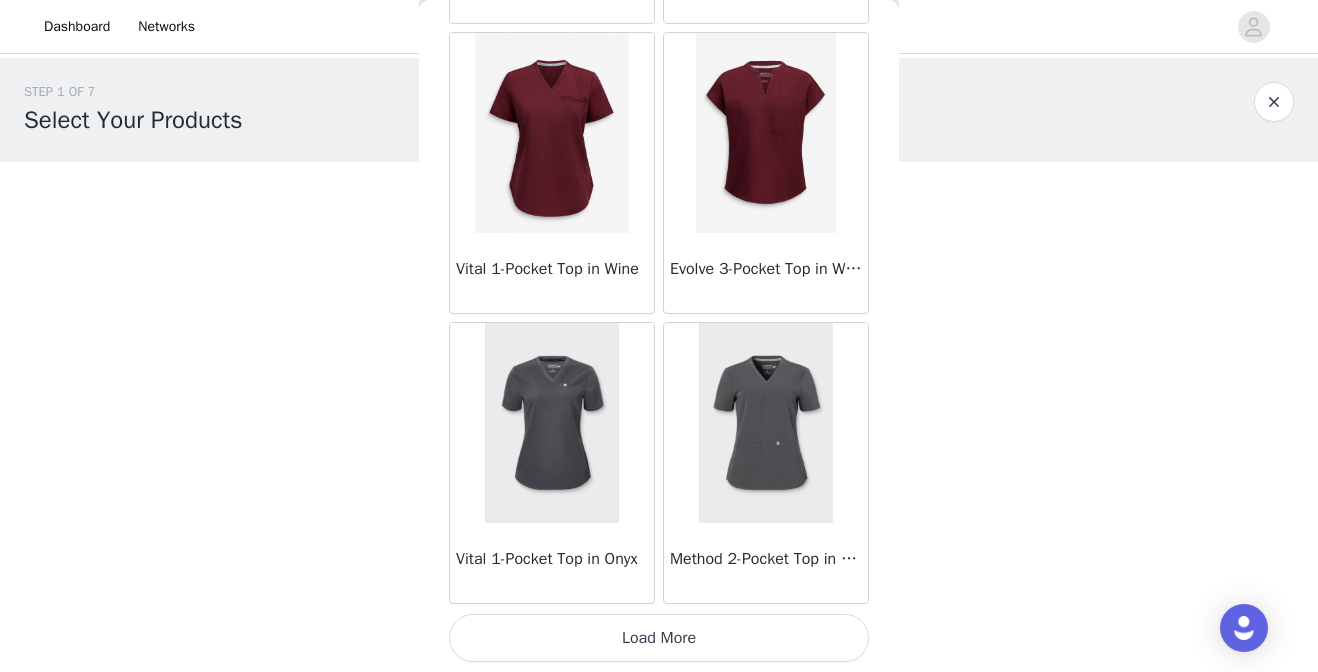 click on "Load More" at bounding box center (659, 638) 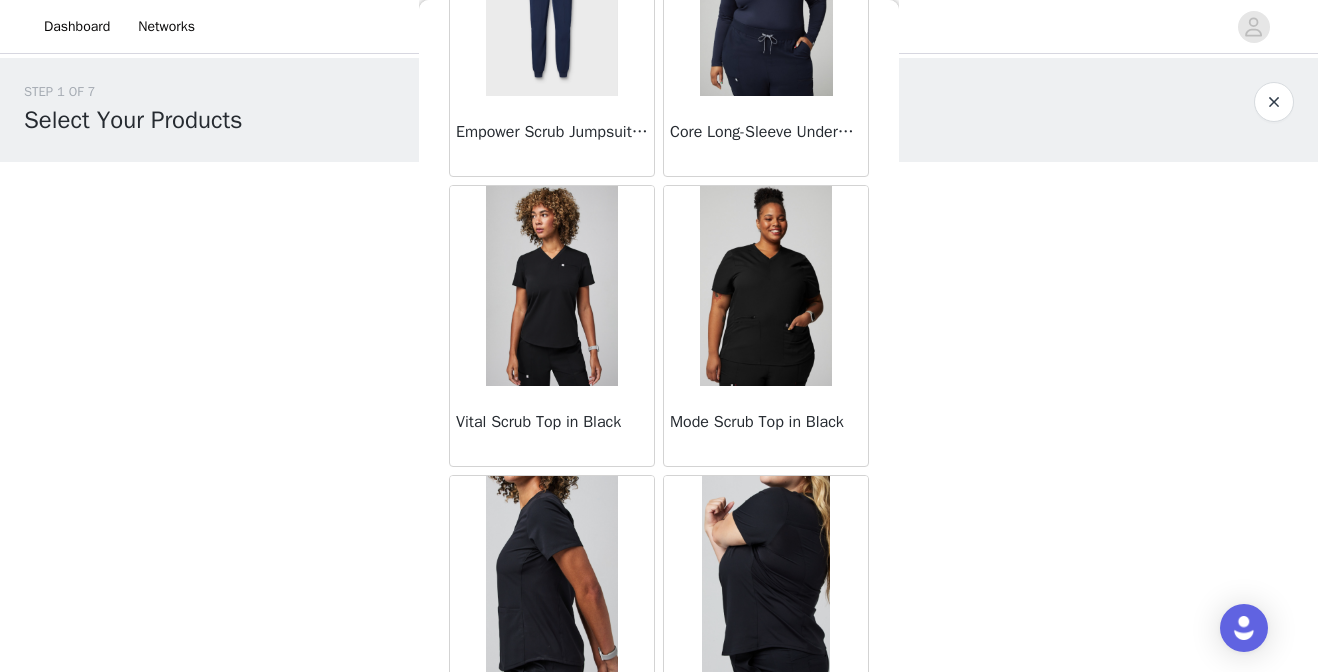 scroll, scrollTop: 1062, scrollLeft: 0, axis: vertical 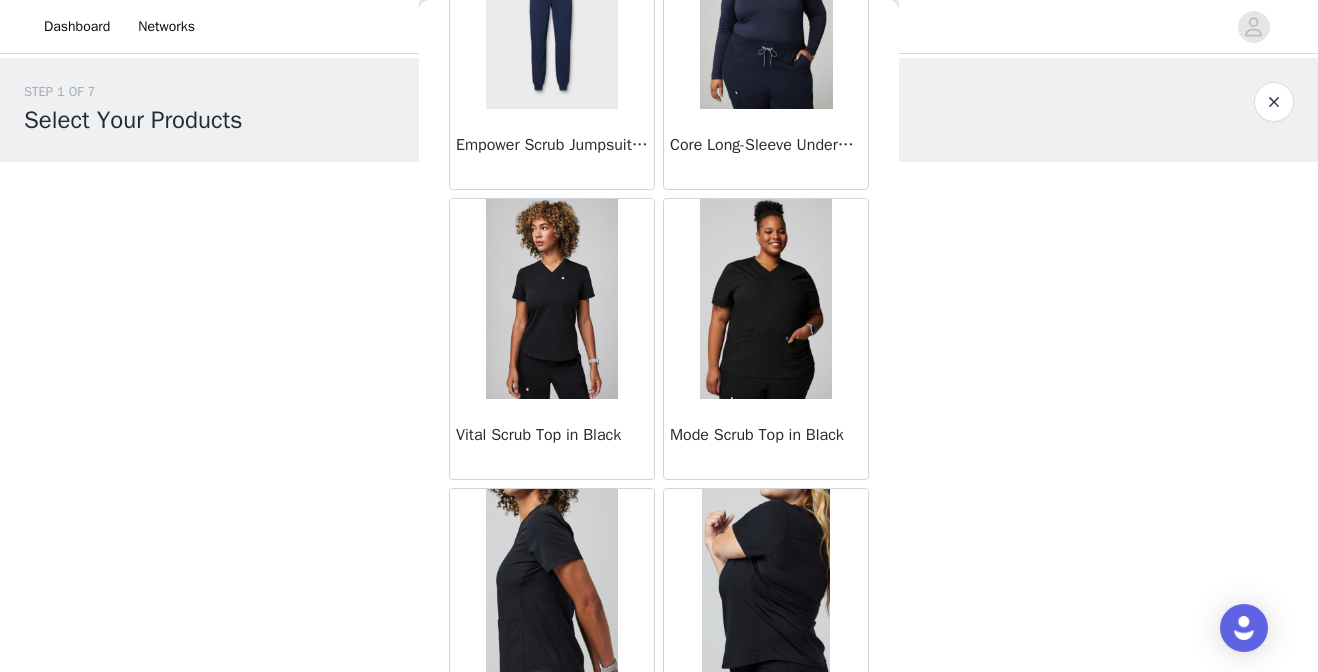 click at bounding box center [552, 299] 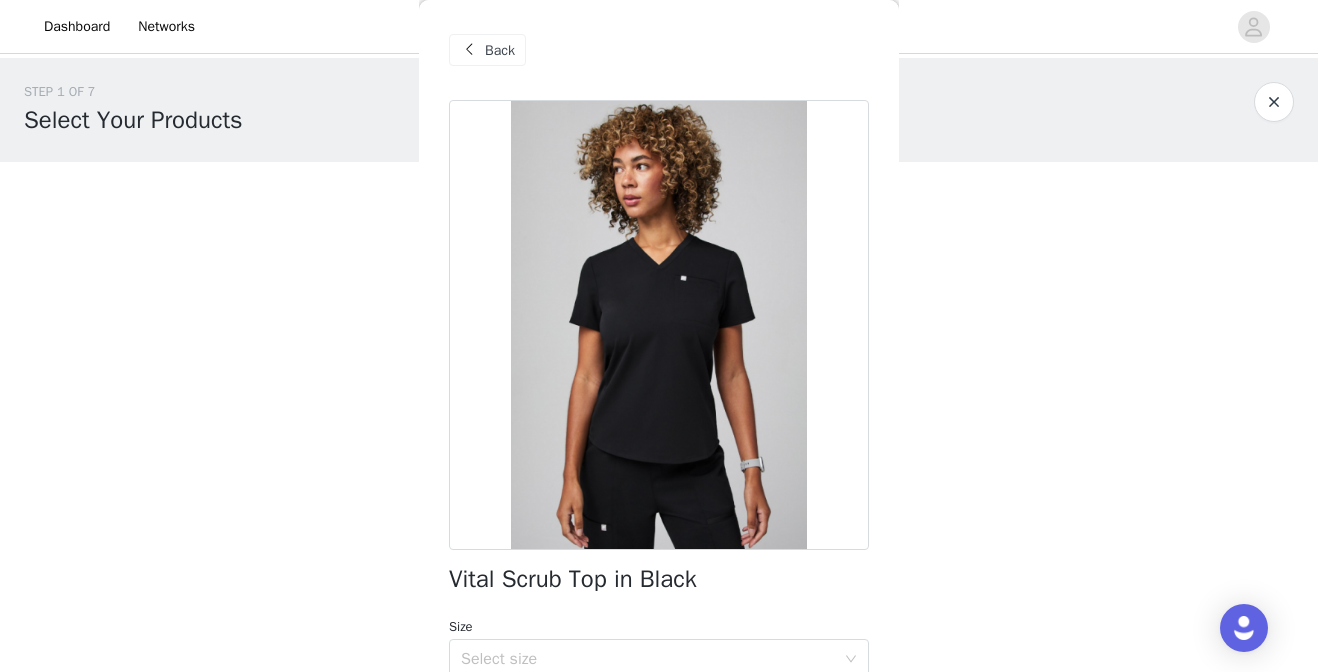 scroll, scrollTop: 123, scrollLeft: 0, axis: vertical 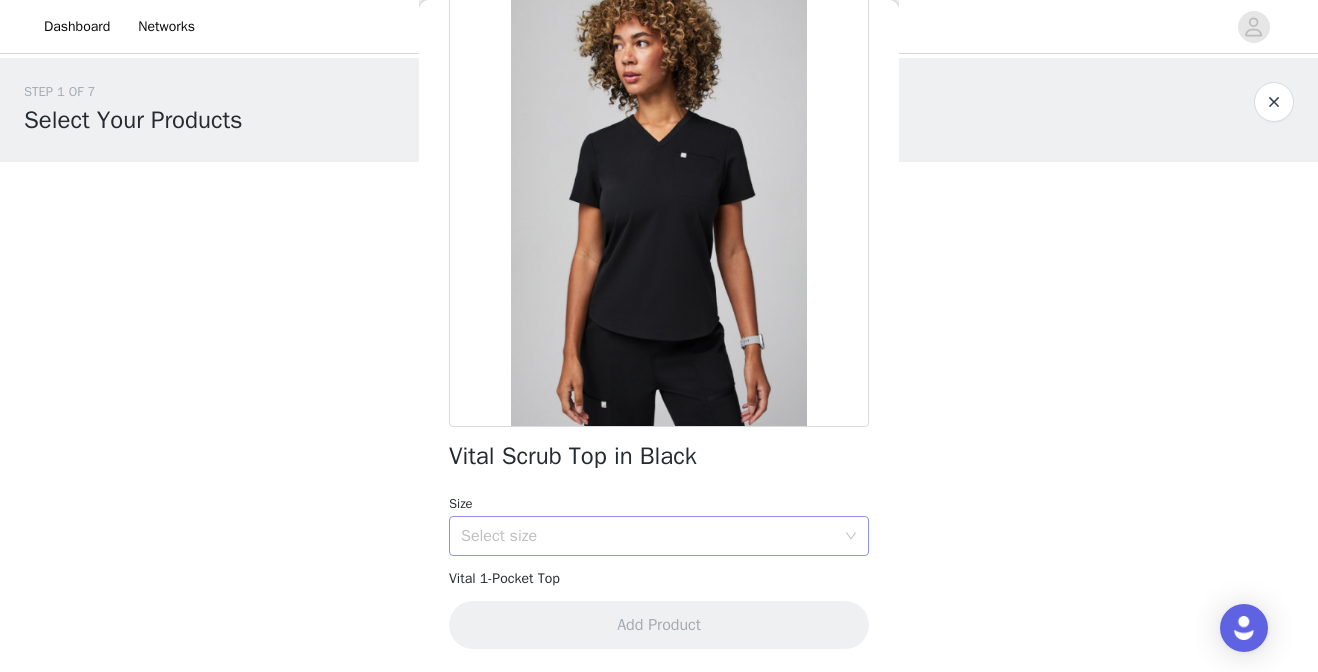 click on "Select size" at bounding box center (648, 536) 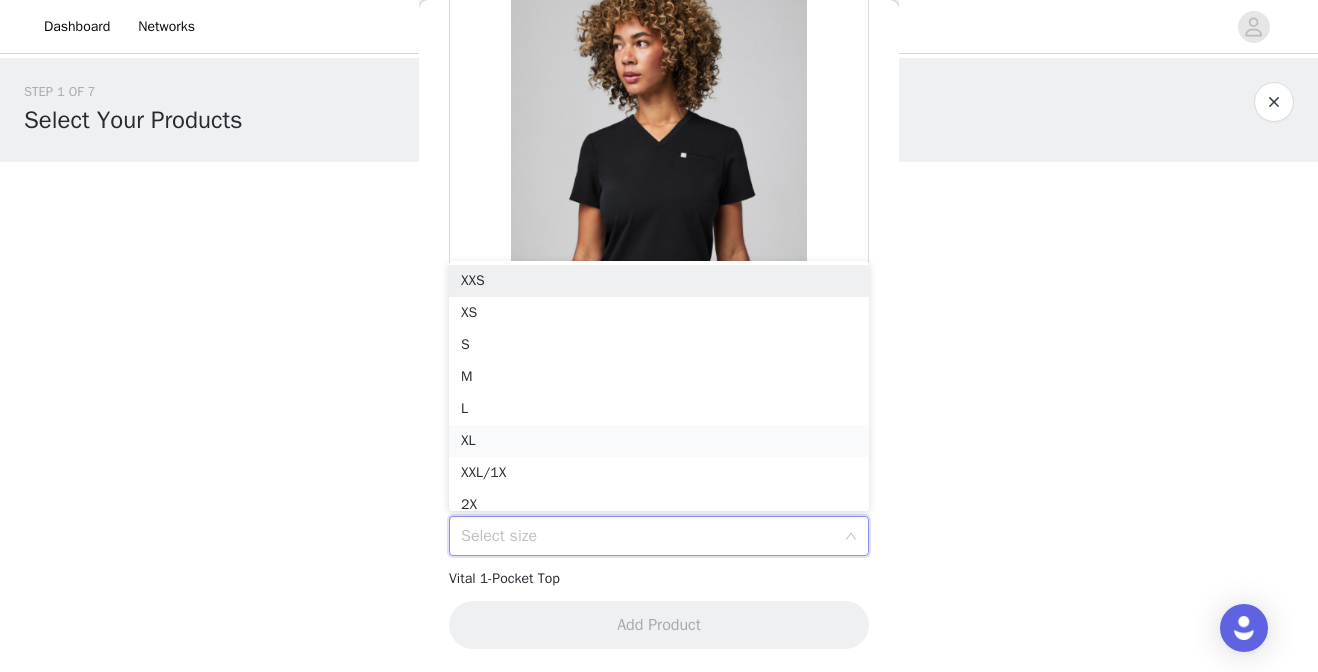 scroll, scrollTop: 10, scrollLeft: 0, axis: vertical 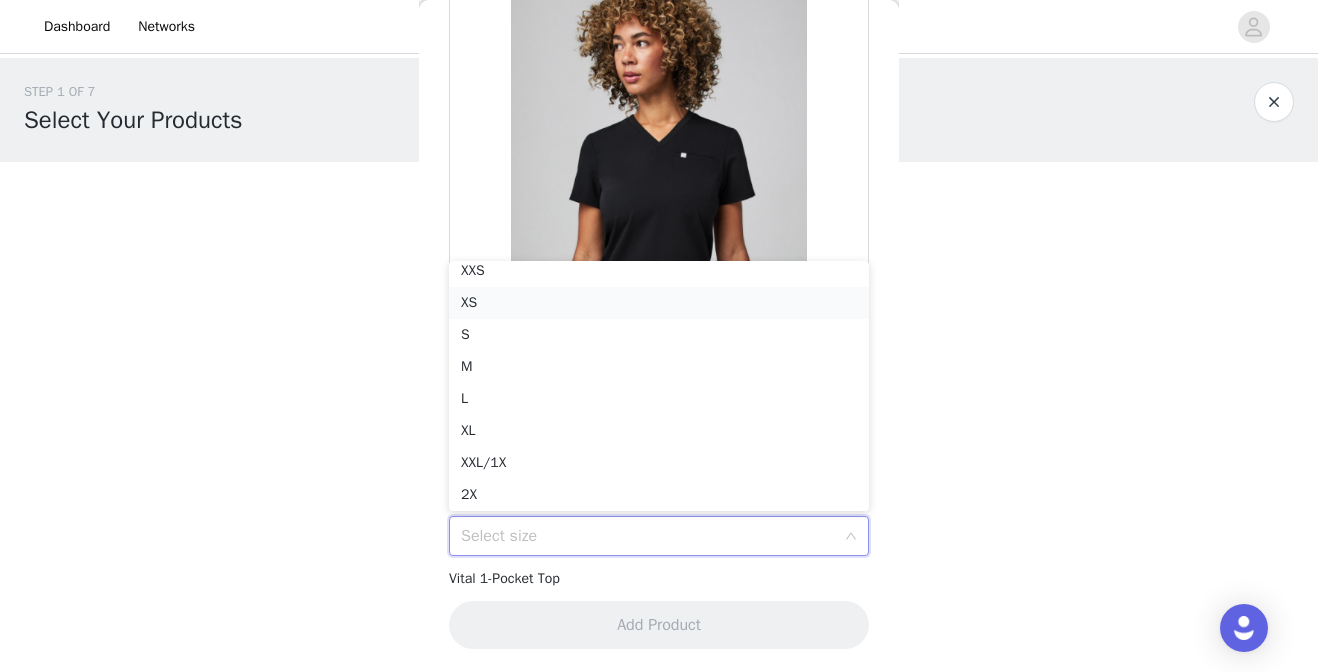 click on "XS" at bounding box center [659, 303] 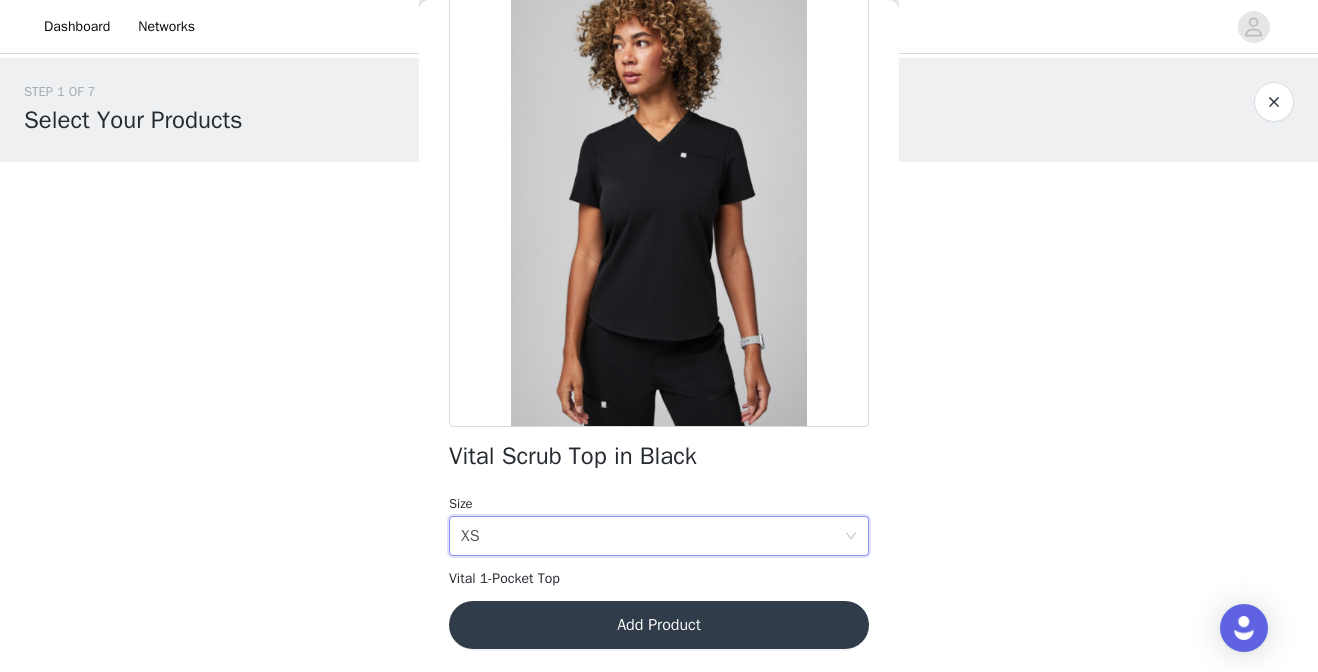 scroll, scrollTop: 107, scrollLeft: 0, axis: vertical 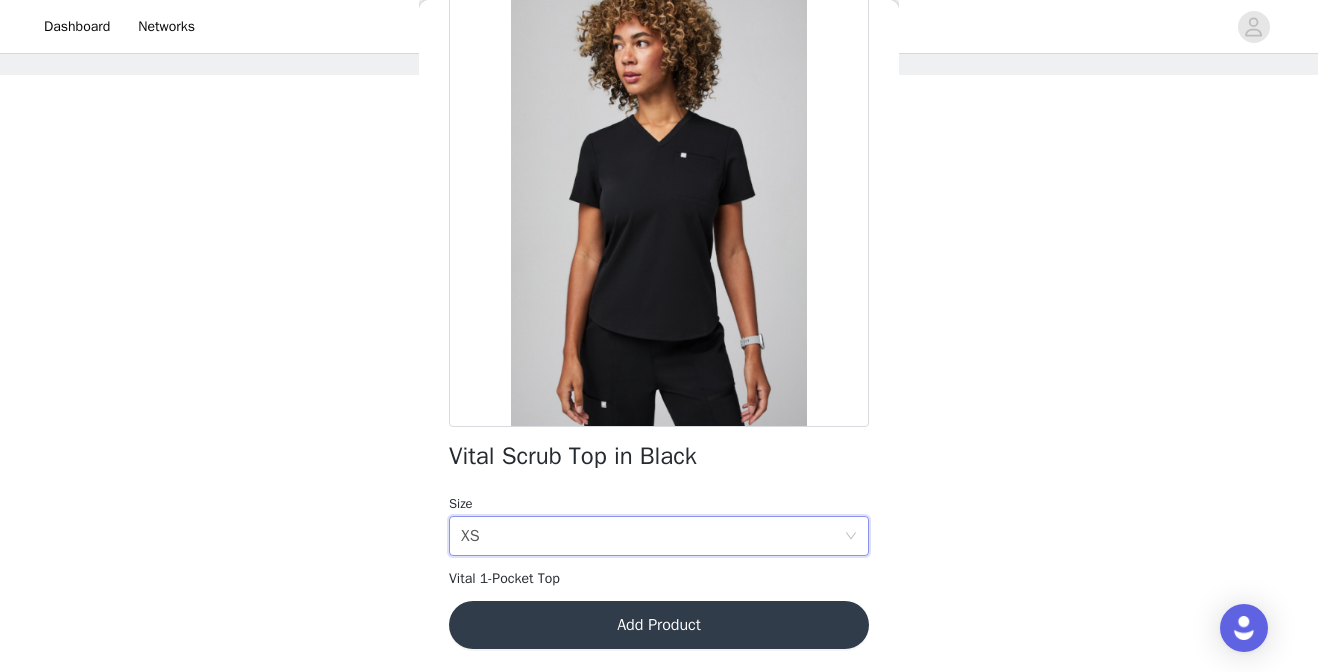 click on "Add Product" at bounding box center (659, 625) 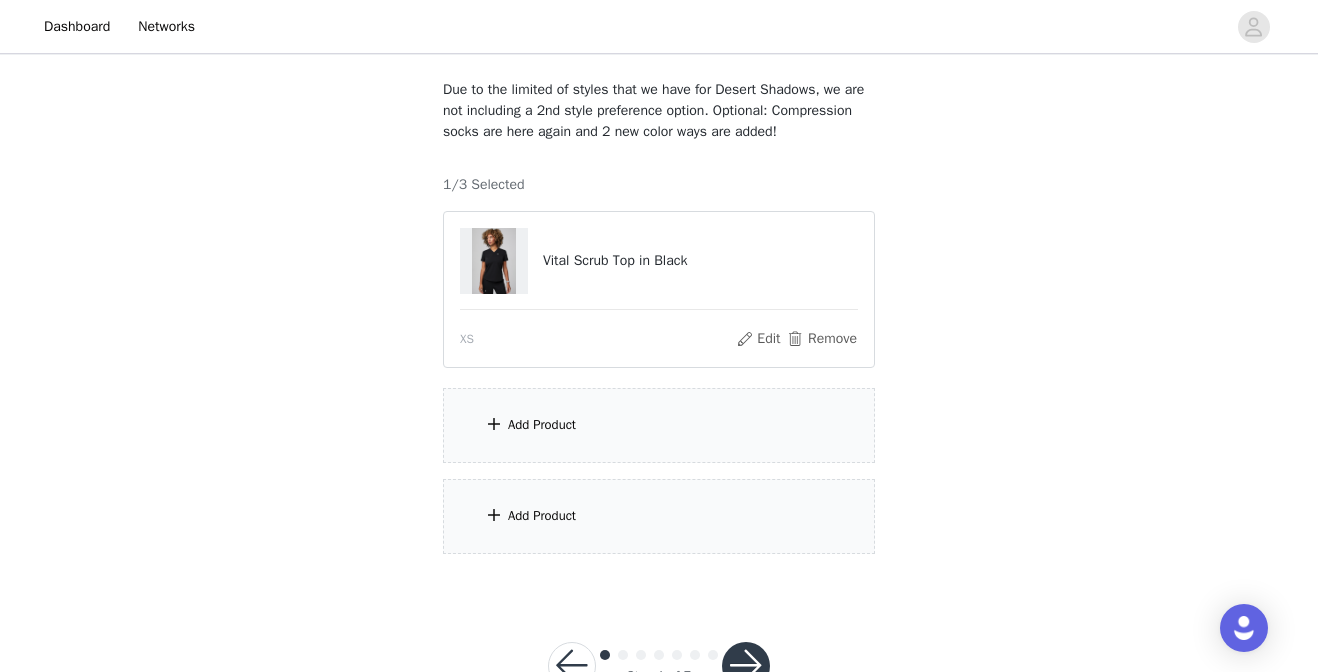 scroll, scrollTop: 134, scrollLeft: 0, axis: vertical 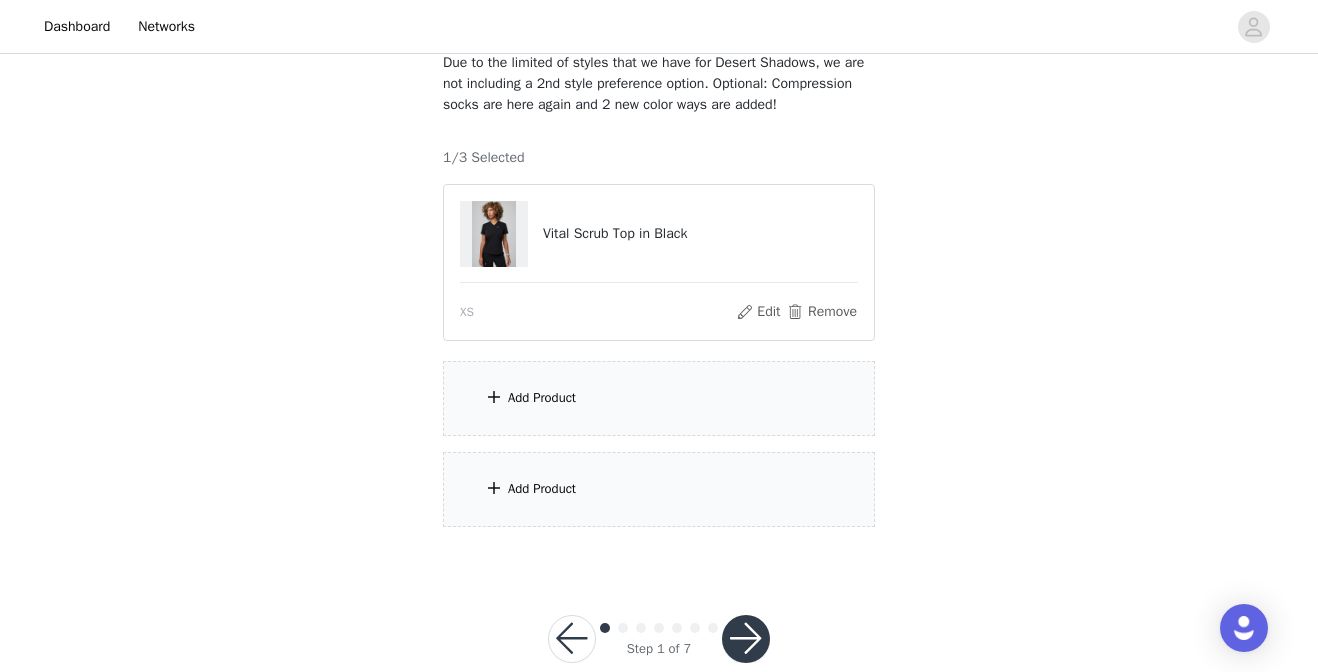 click on "Add Product" at bounding box center [659, 398] 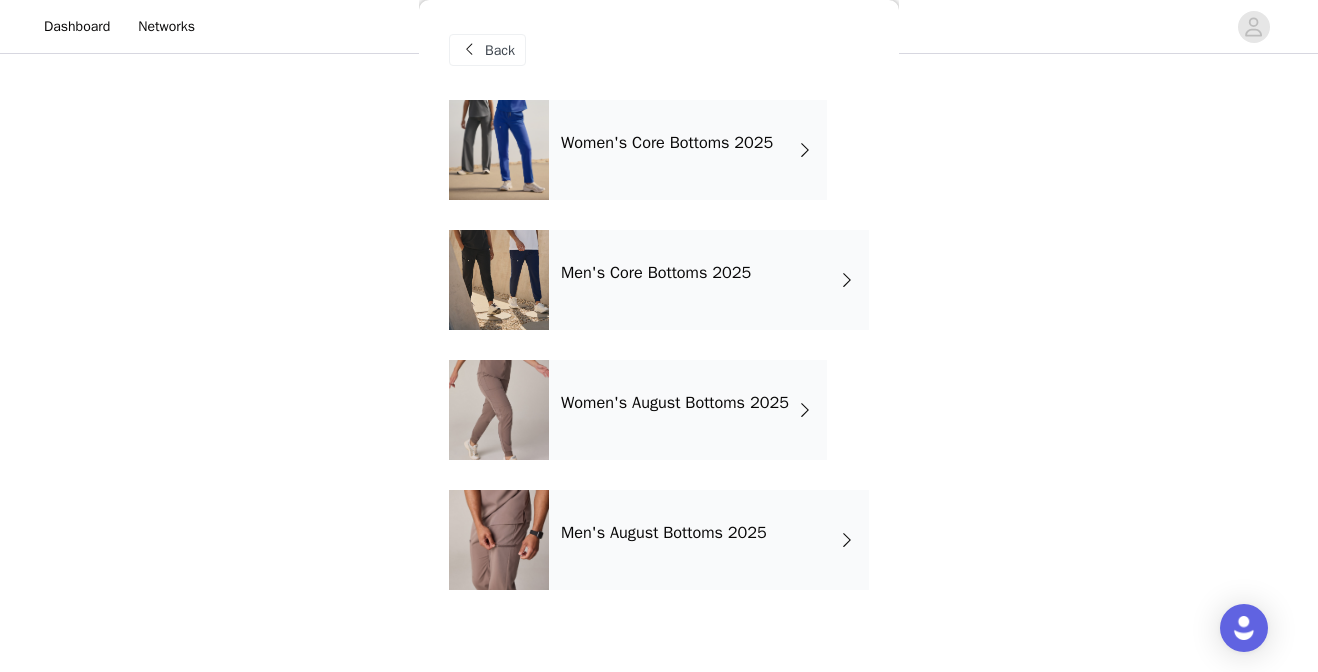 click on "Women's Core Bottoms 2025" at bounding box center (688, 150) 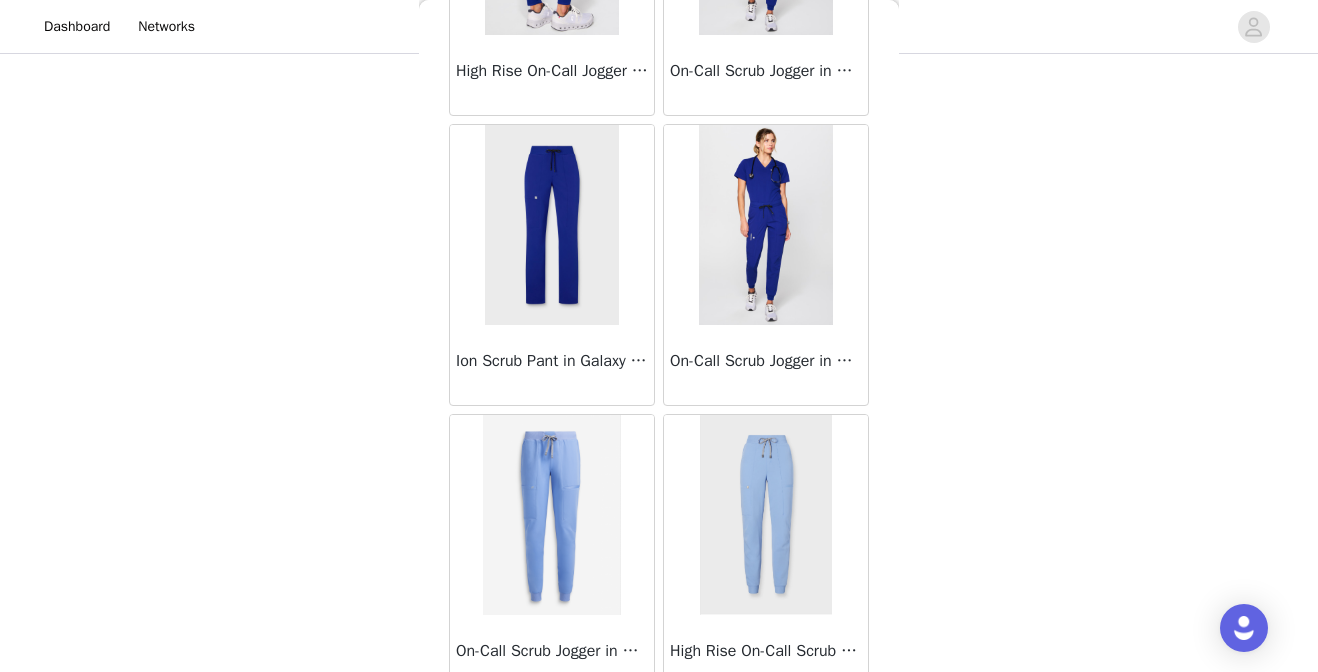 scroll, scrollTop: 2388, scrollLeft: 0, axis: vertical 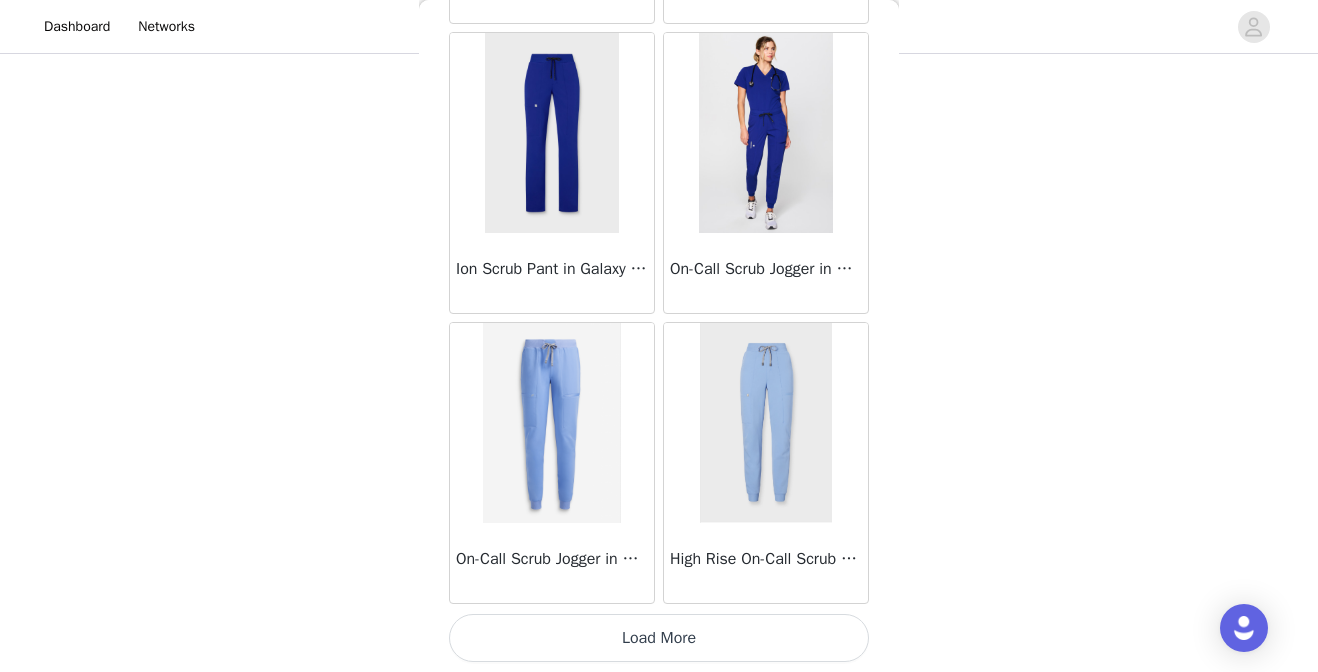 click on "Load More" at bounding box center [659, 638] 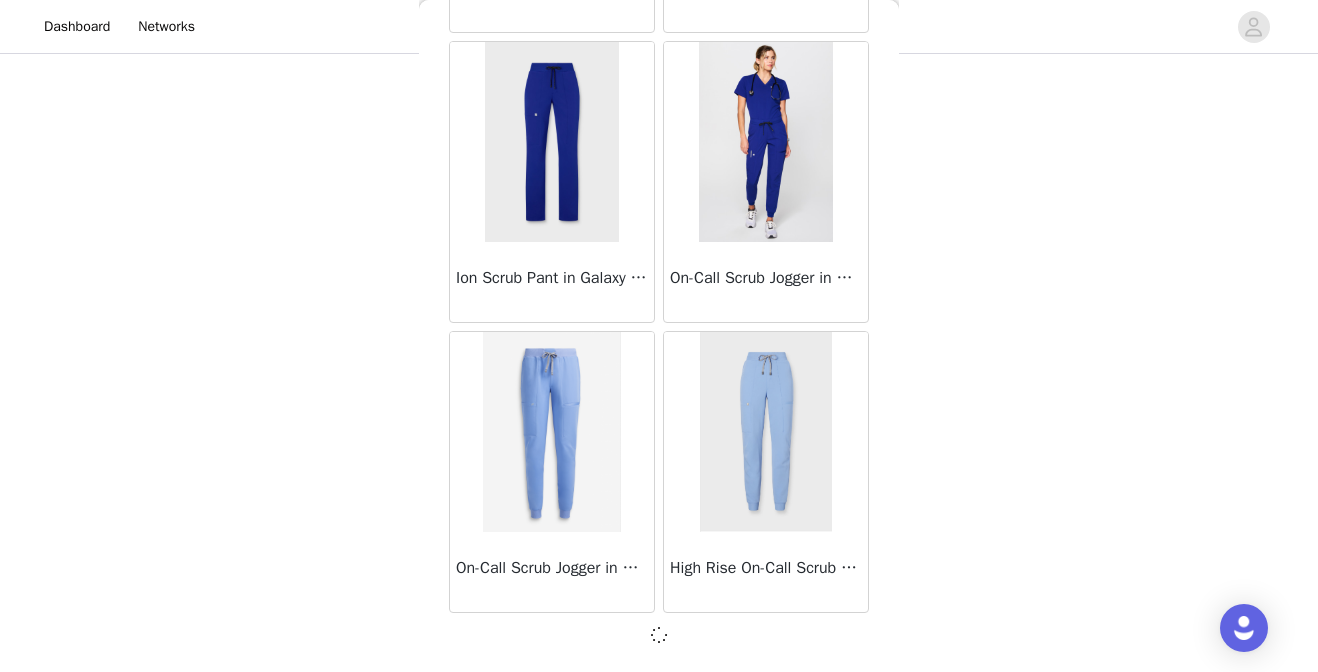 scroll, scrollTop: 2379, scrollLeft: 0, axis: vertical 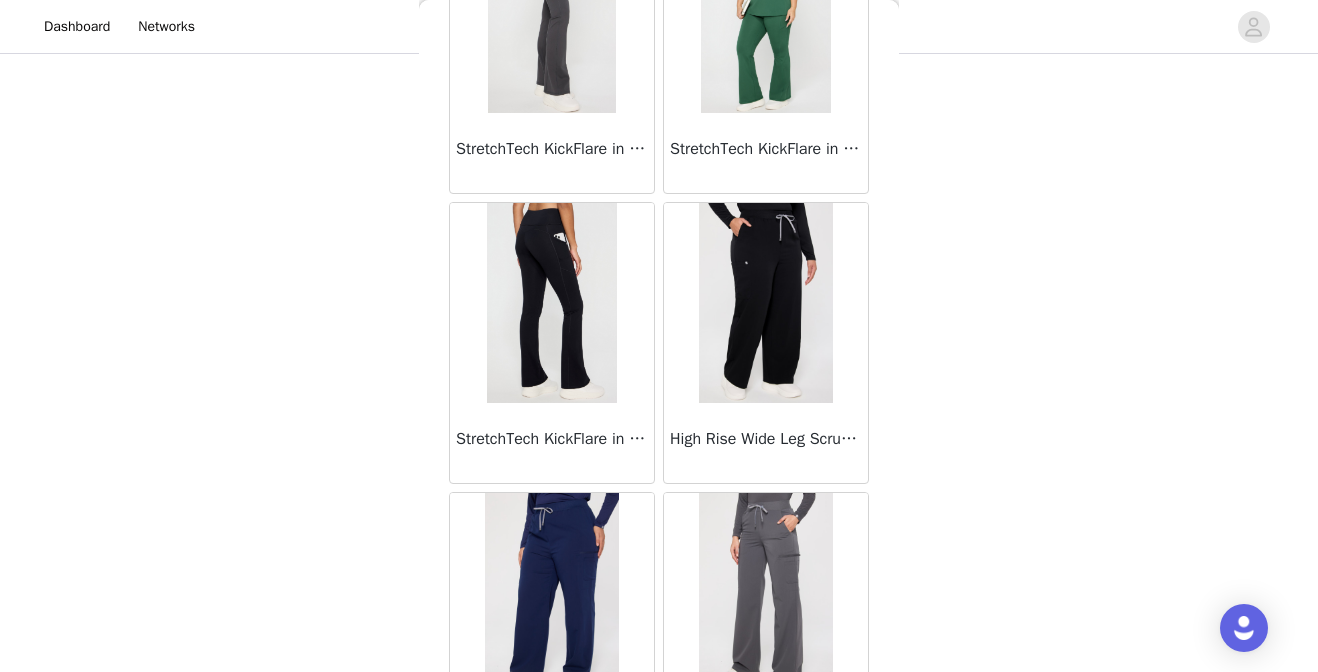 click at bounding box center (765, 303) 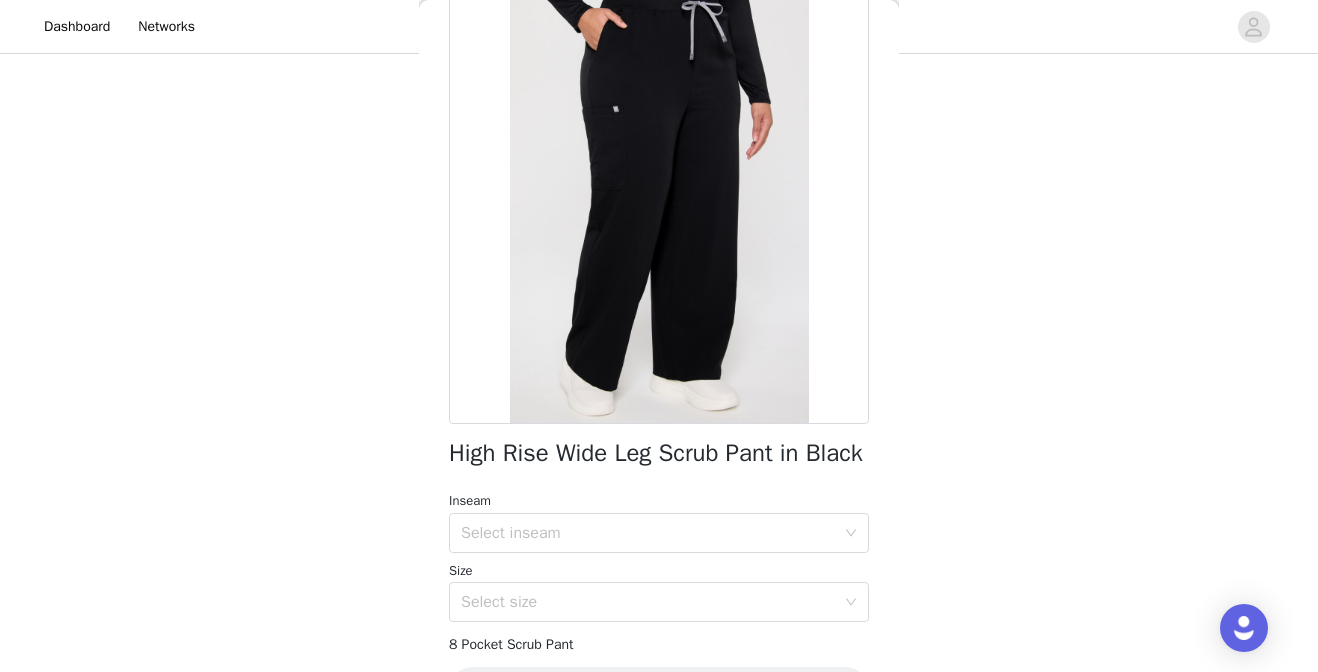 scroll, scrollTop: 210, scrollLeft: 0, axis: vertical 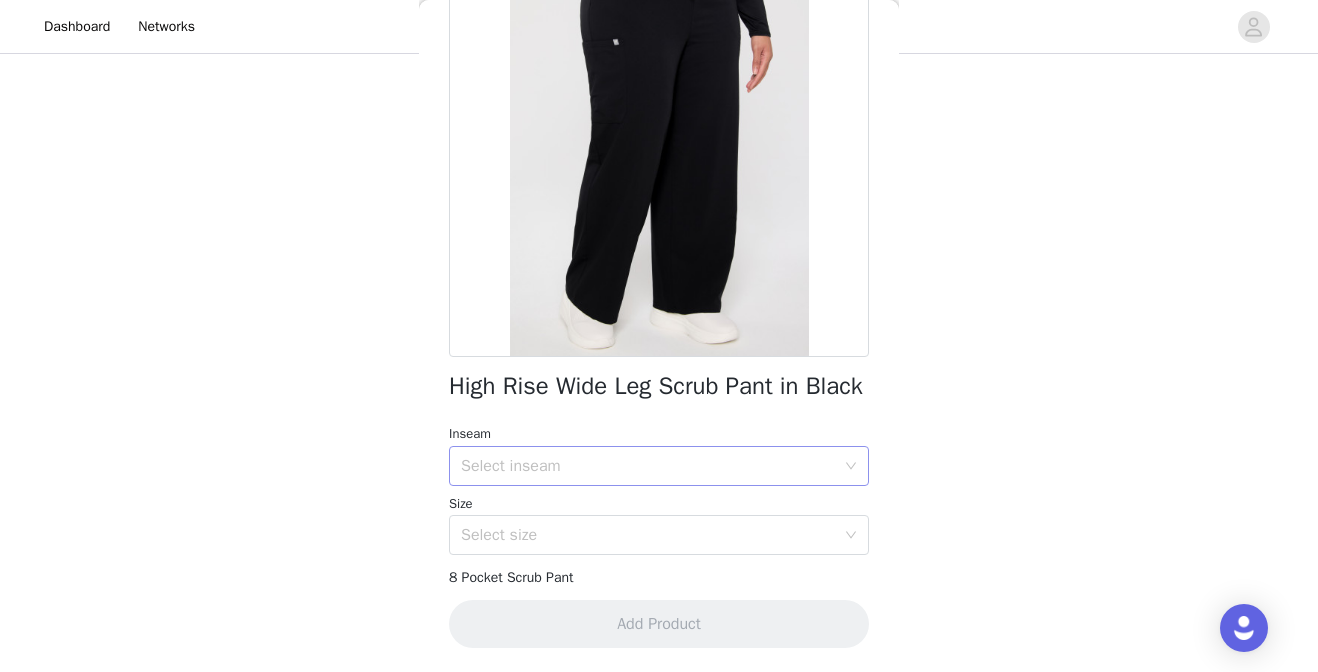 click on "Select inseam" at bounding box center [648, 466] 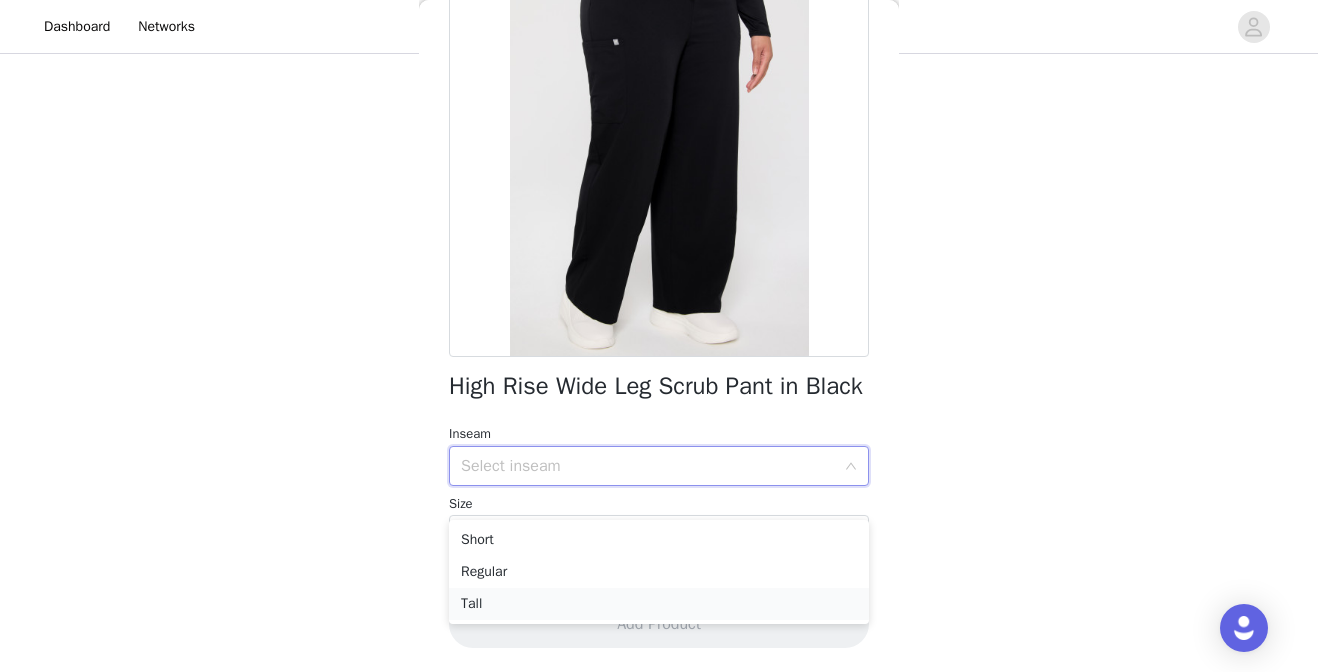 click on "Tall" at bounding box center (659, 604) 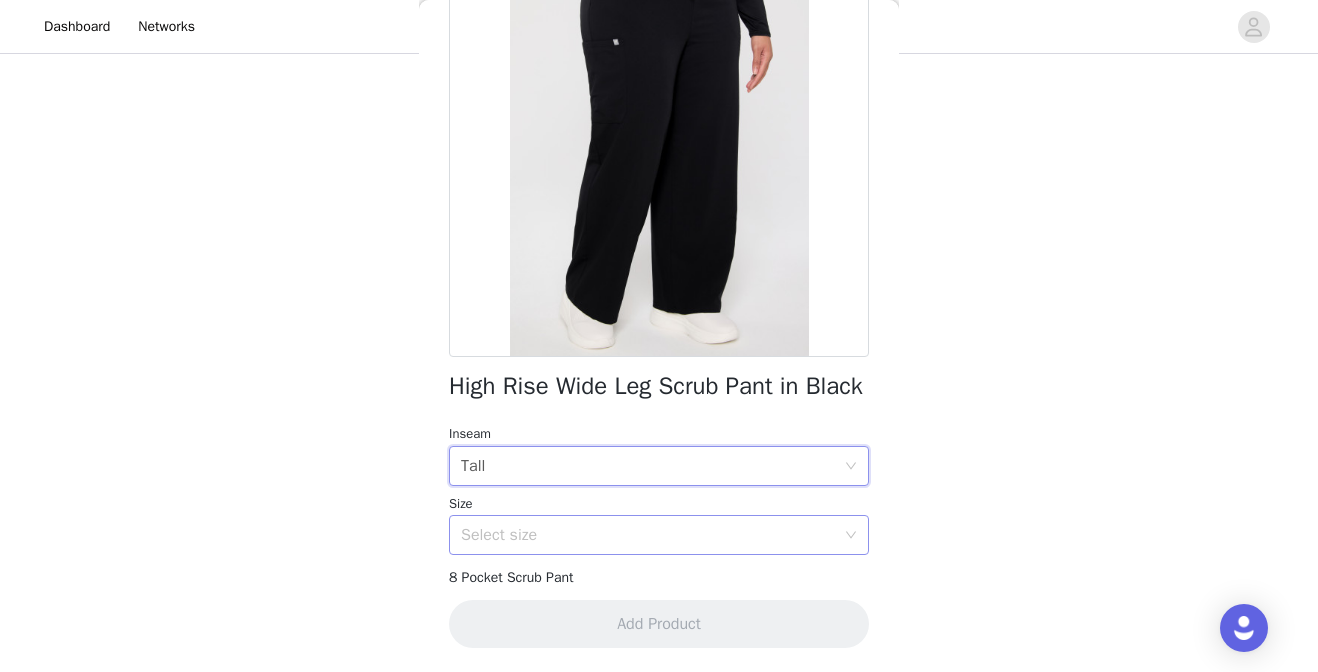 click on "Select size" at bounding box center (648, 535) 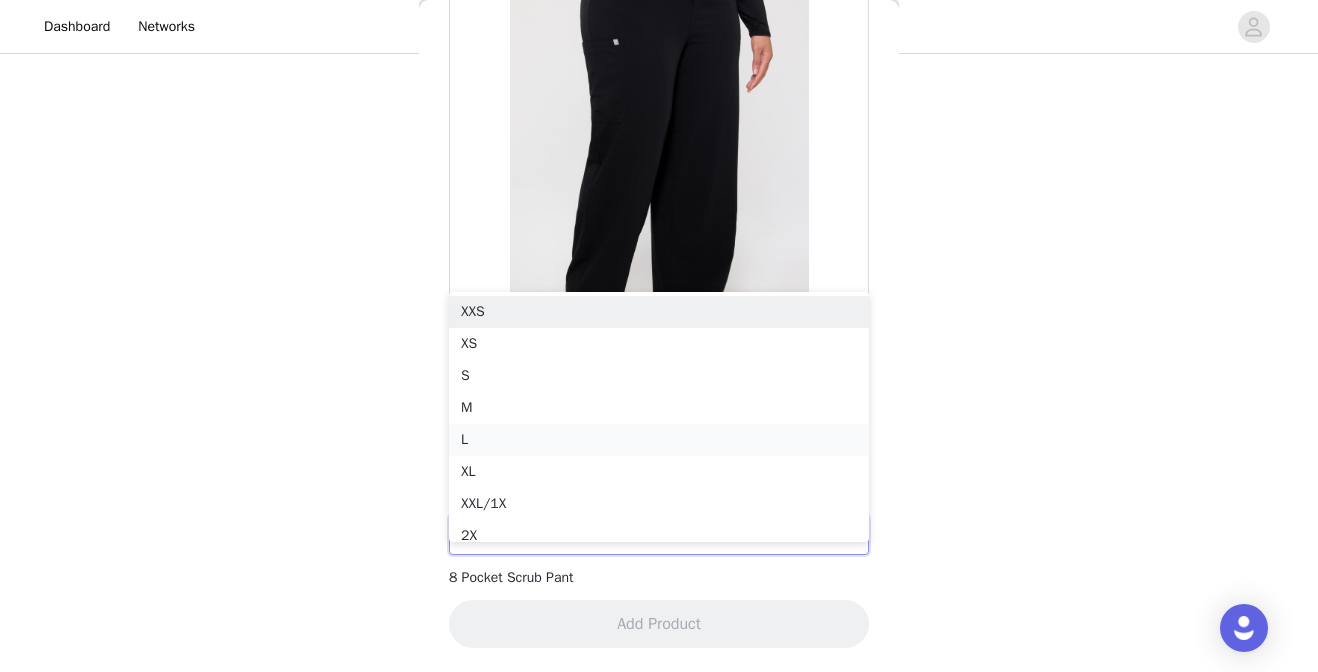 scroll, scrollTop: 10, scrollLeft: 0, axis: vertical 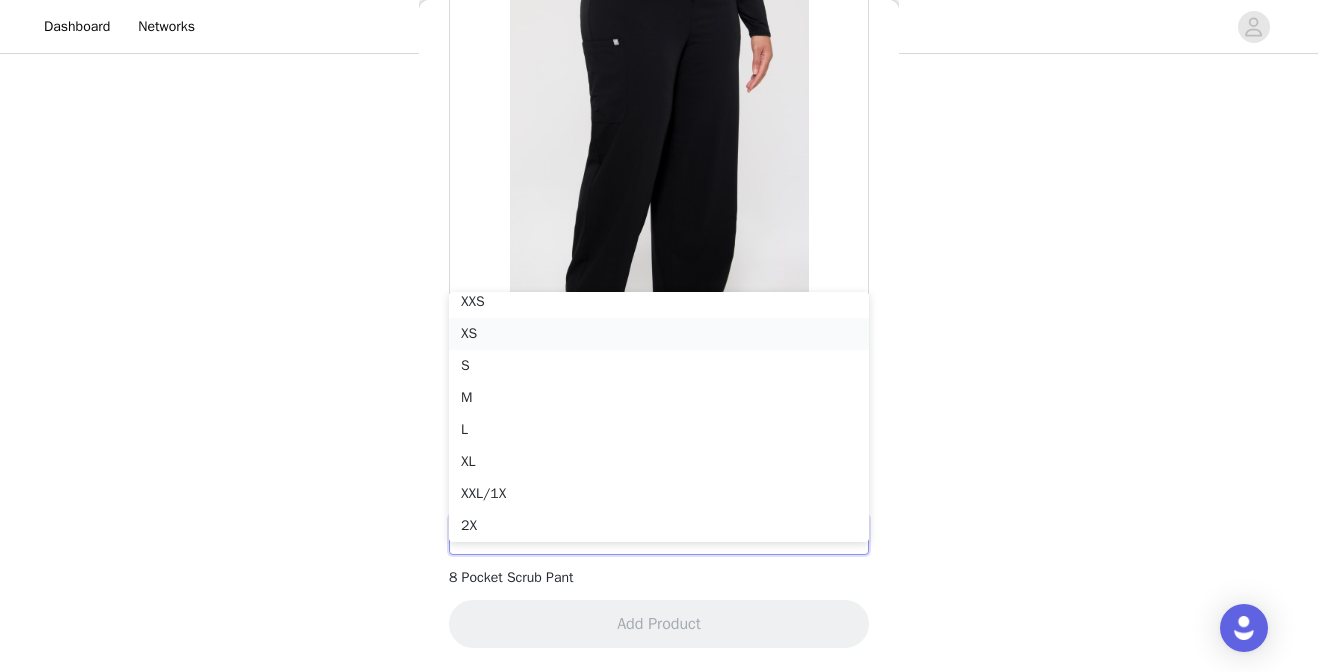 click on "XS" at bounding box center (659, 334) 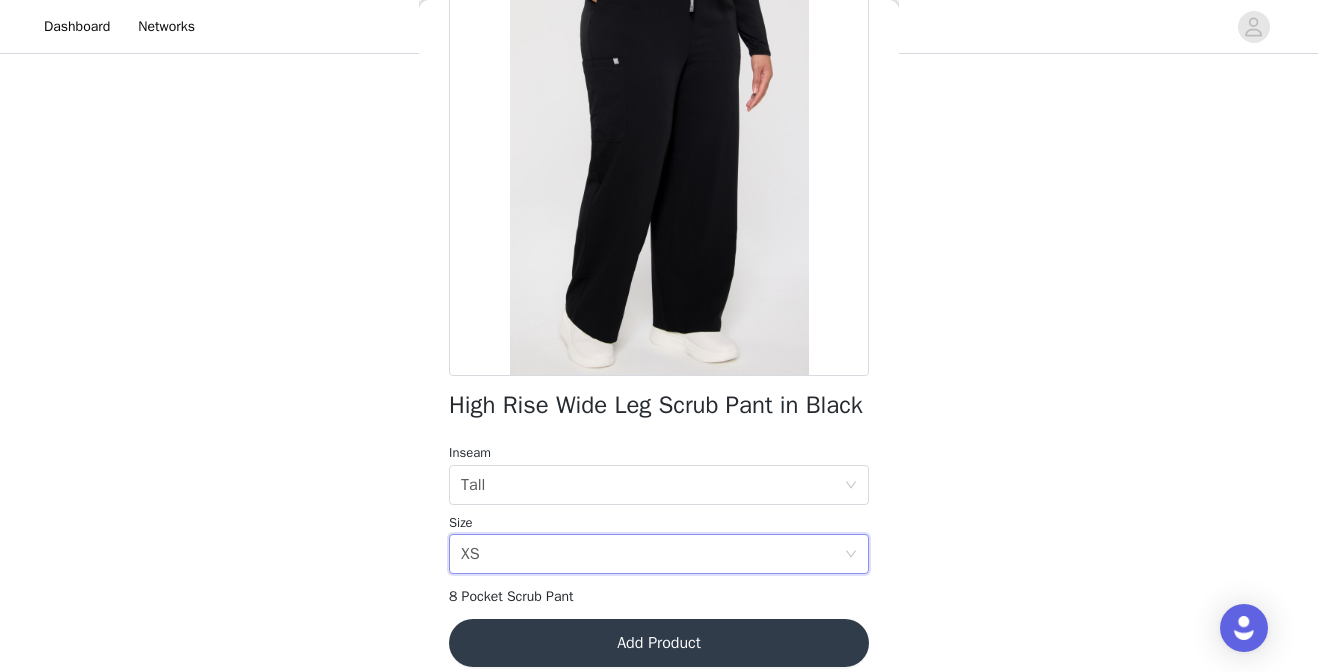 scroll, scrollTop: 220, scrollLeft: 0, axis: vertical 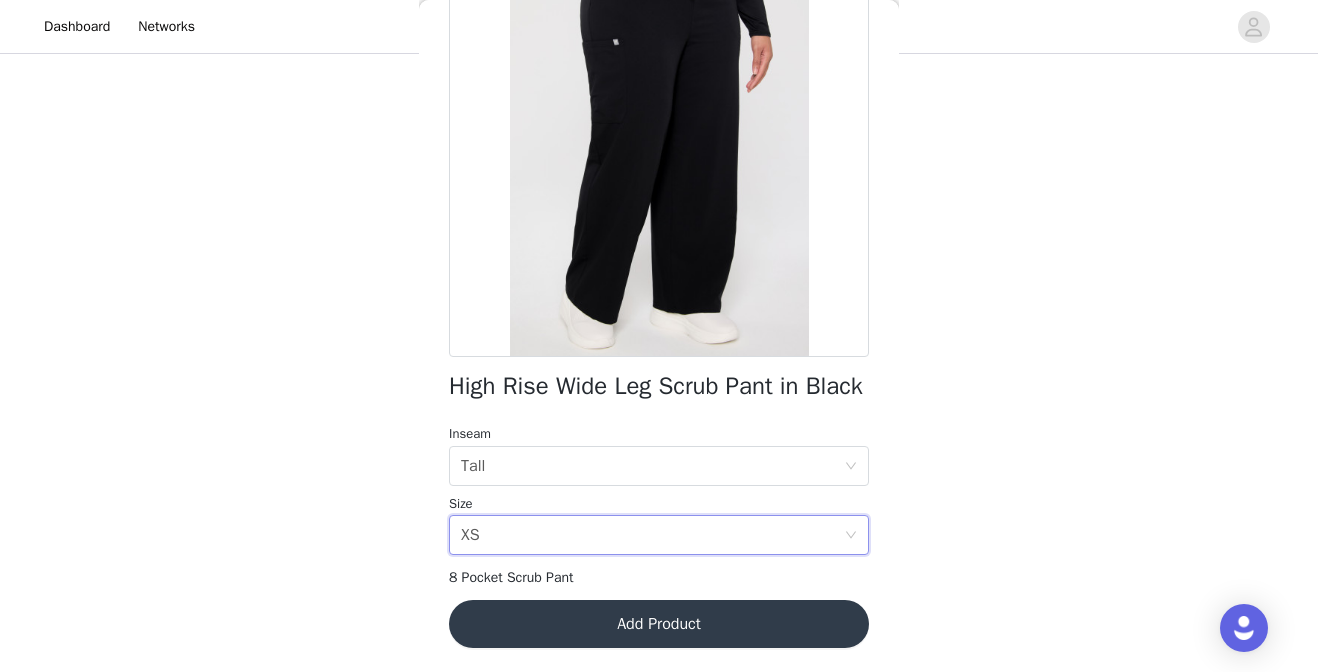 click on "Add Product" at bounding box center [659, 624] 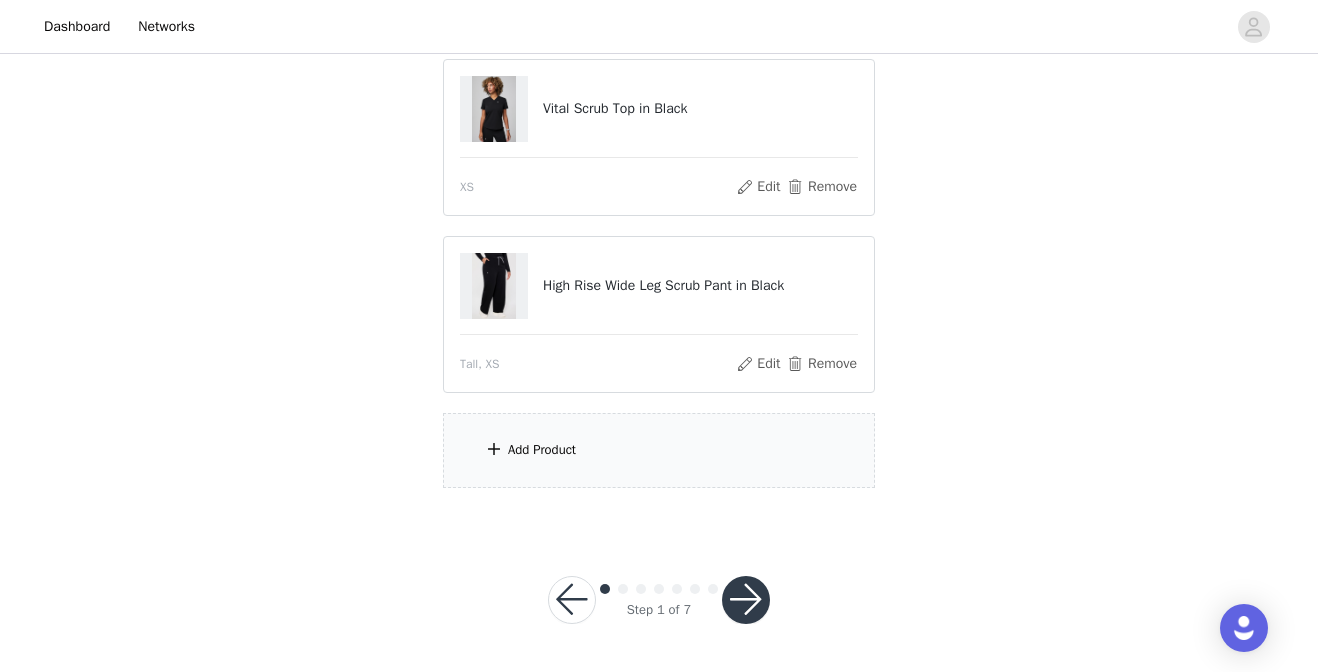 scroll, scrollTop: 279, scrollLeft: 0, axis: vertical 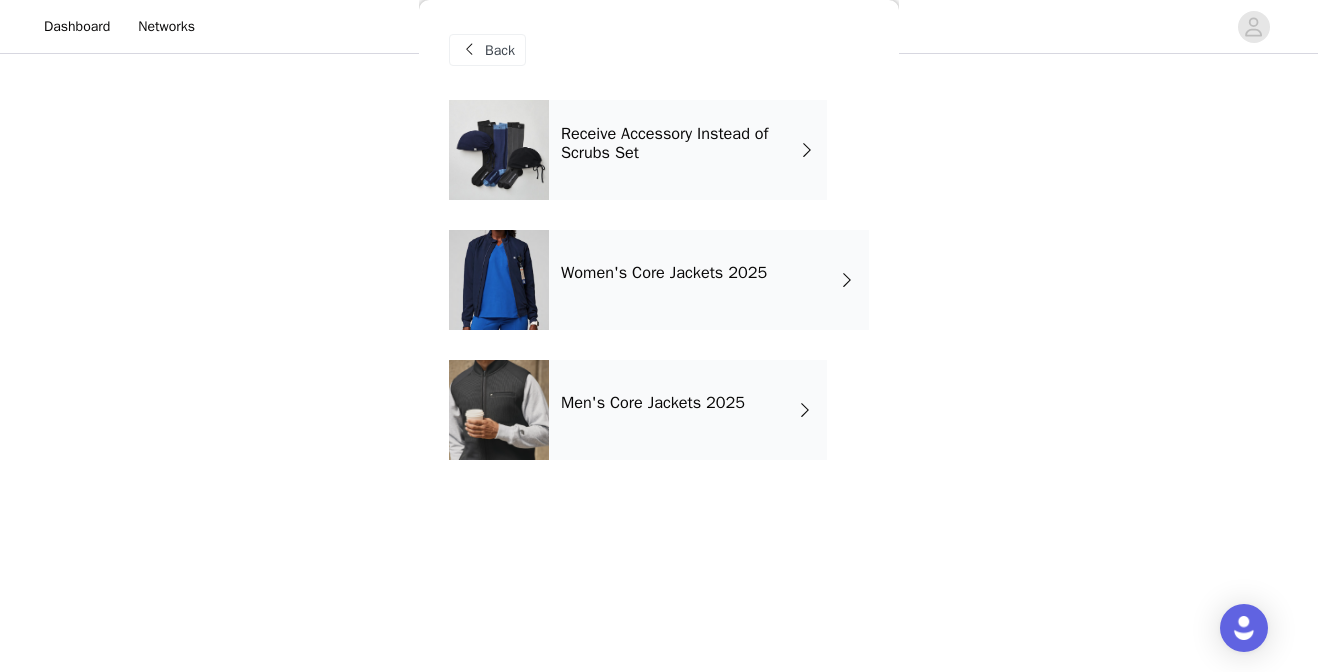 click on "Receive Accessory Instead of Scrubs Set" at bounding box center (688, 150) 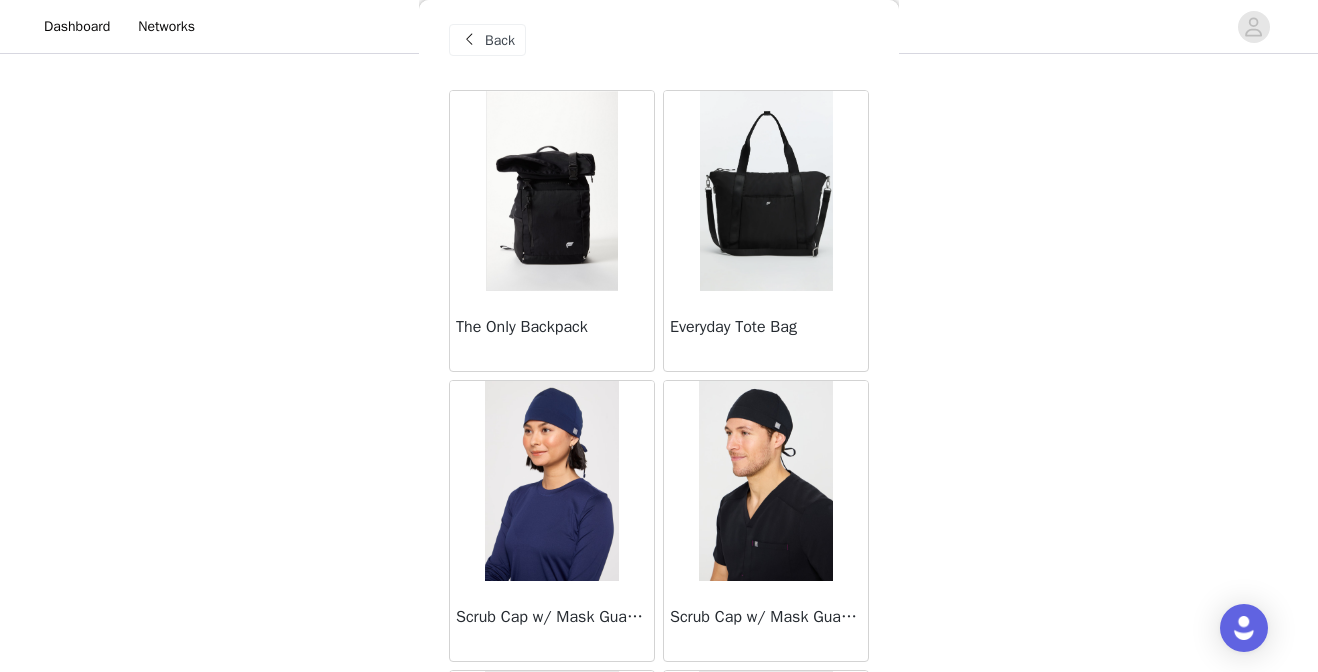 scroll, scrollTop: 0, scrollLeft: 0, axis: both 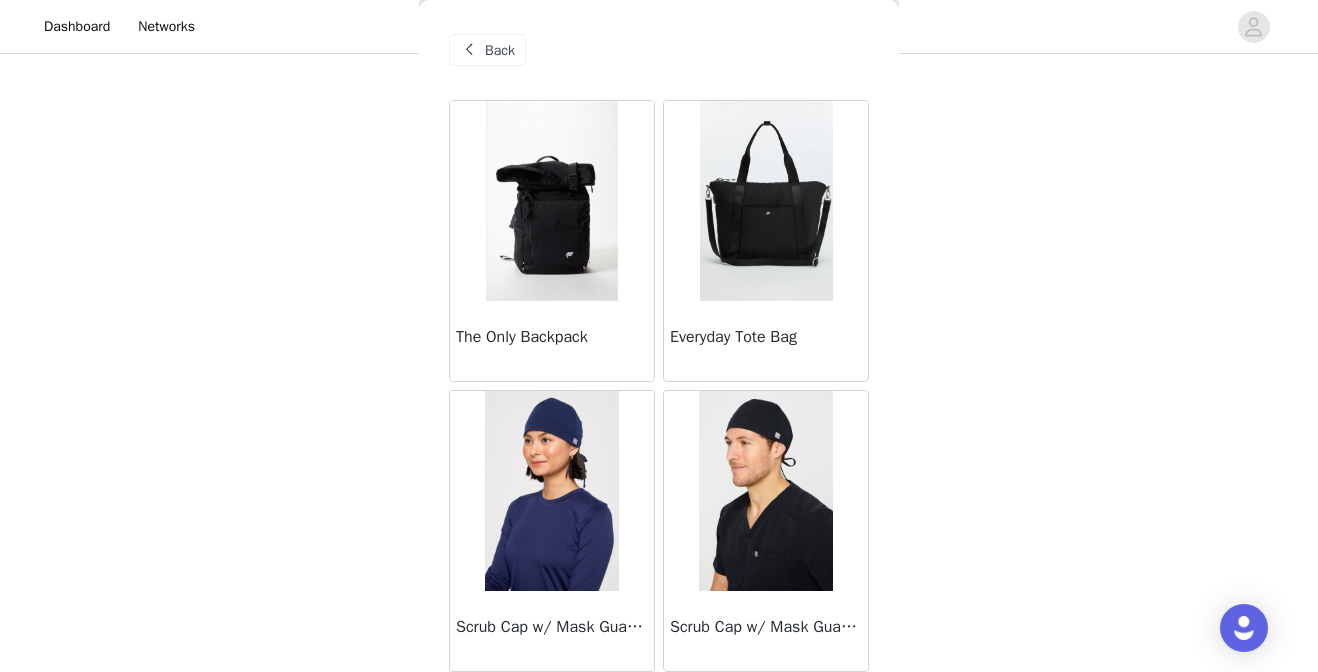 click on "Back" at bounding box center [500, 50] 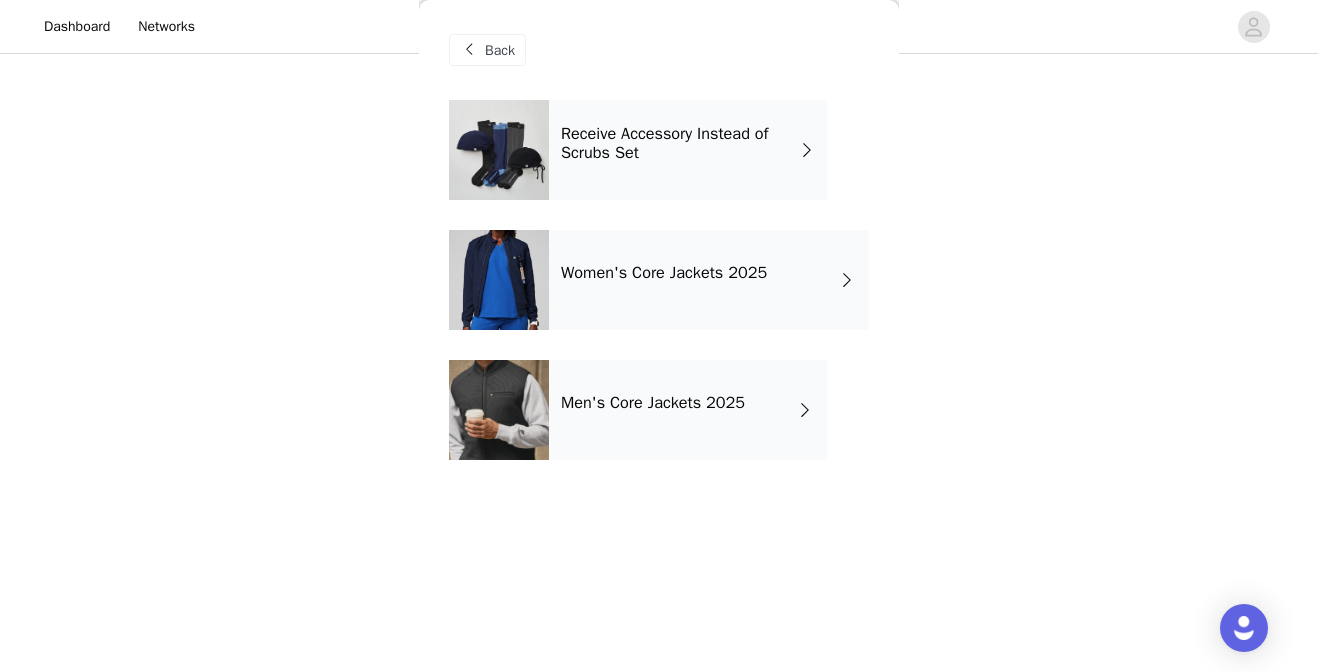 click on "Women's Core Jackets 2025" at bounding box center (664, 273) 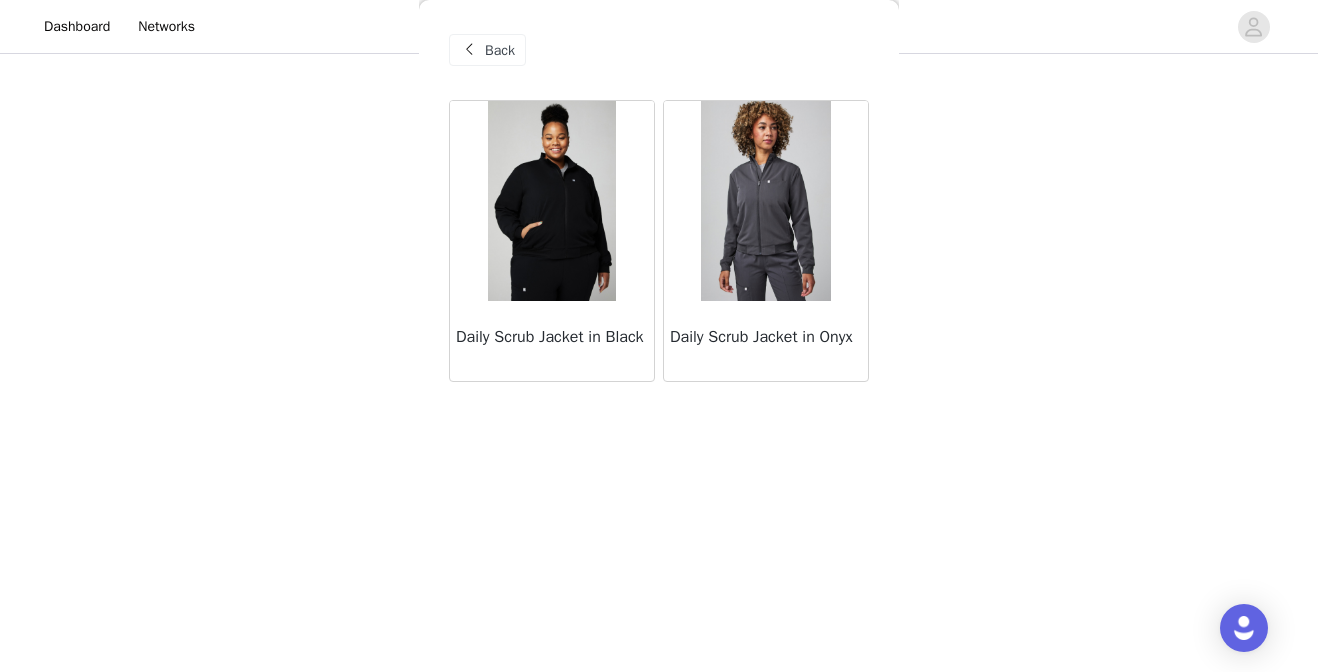 click on "Back" at bounding box center [500, 50] 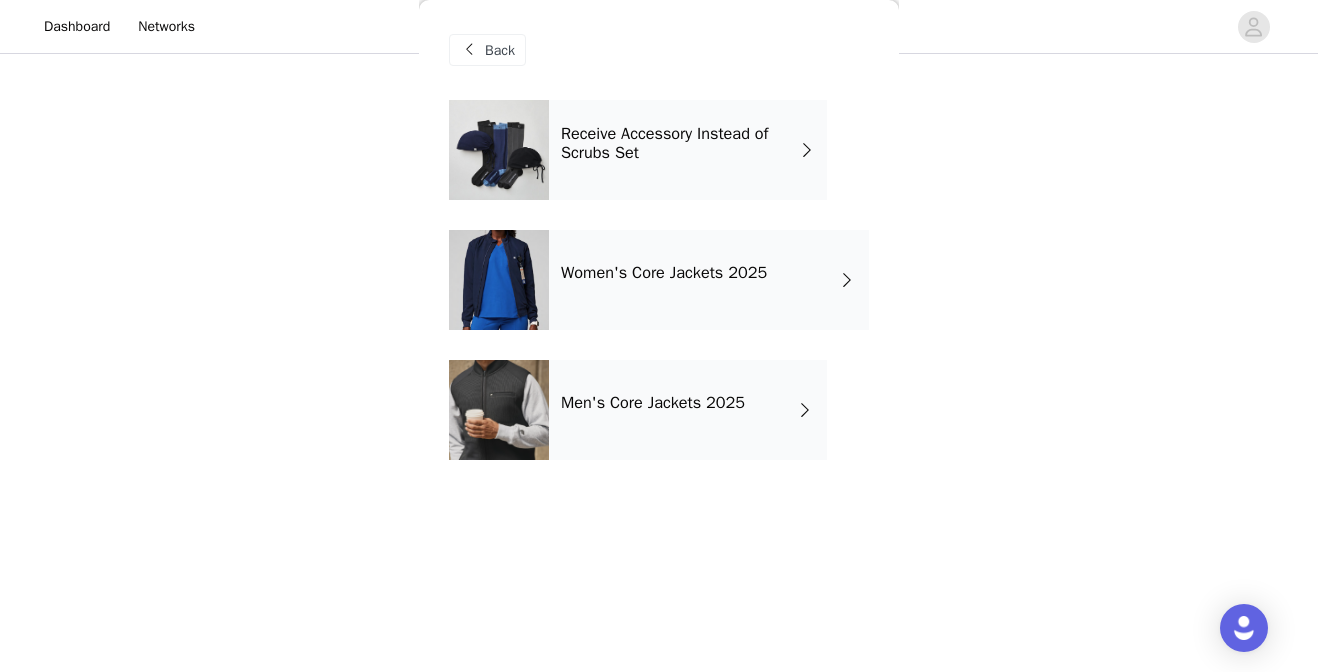 click on "Receive Accessory Instead of Scrubs Set" at bounding box center [680, 143] 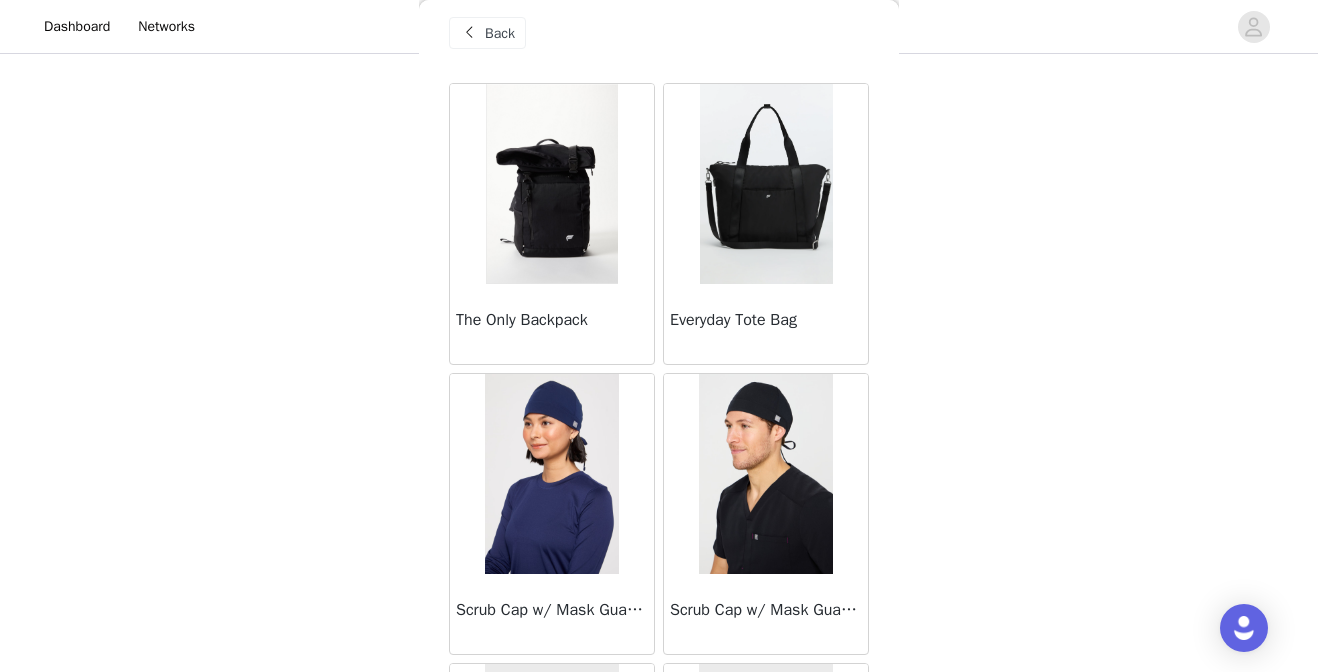 scroll, scrollTop: 35, scrollLeft: 0, axis: vertical 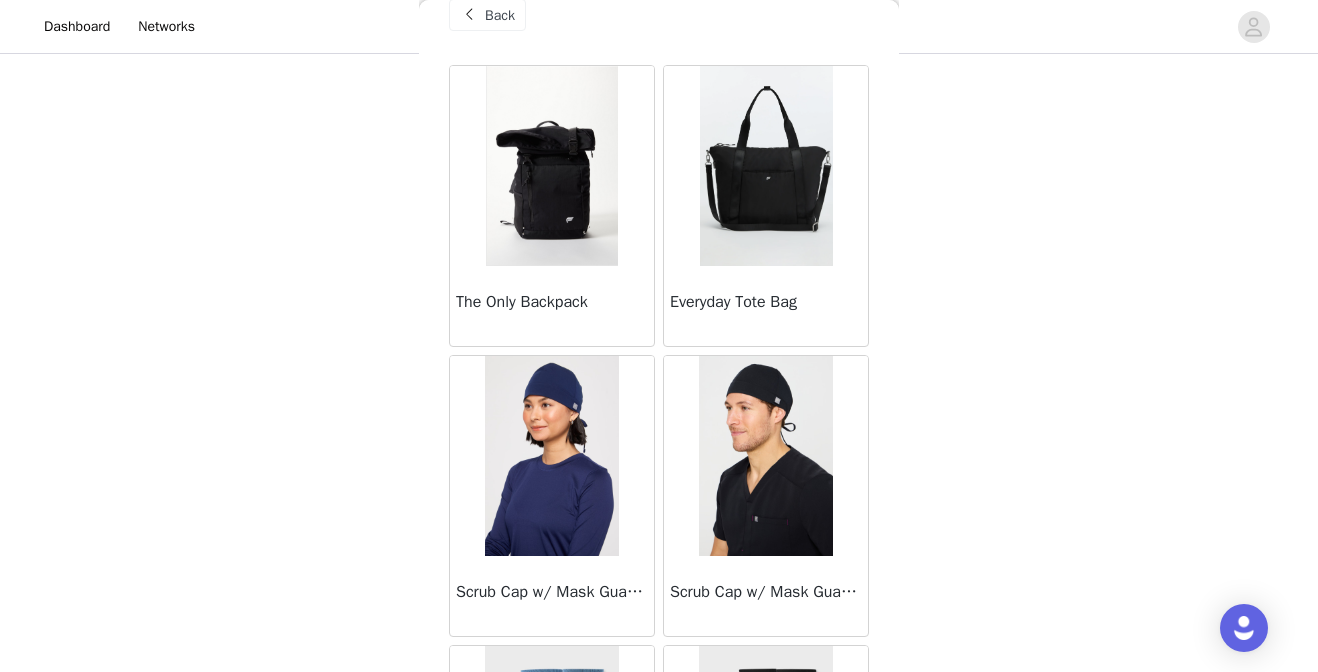 click at bounding box center (766, 166) 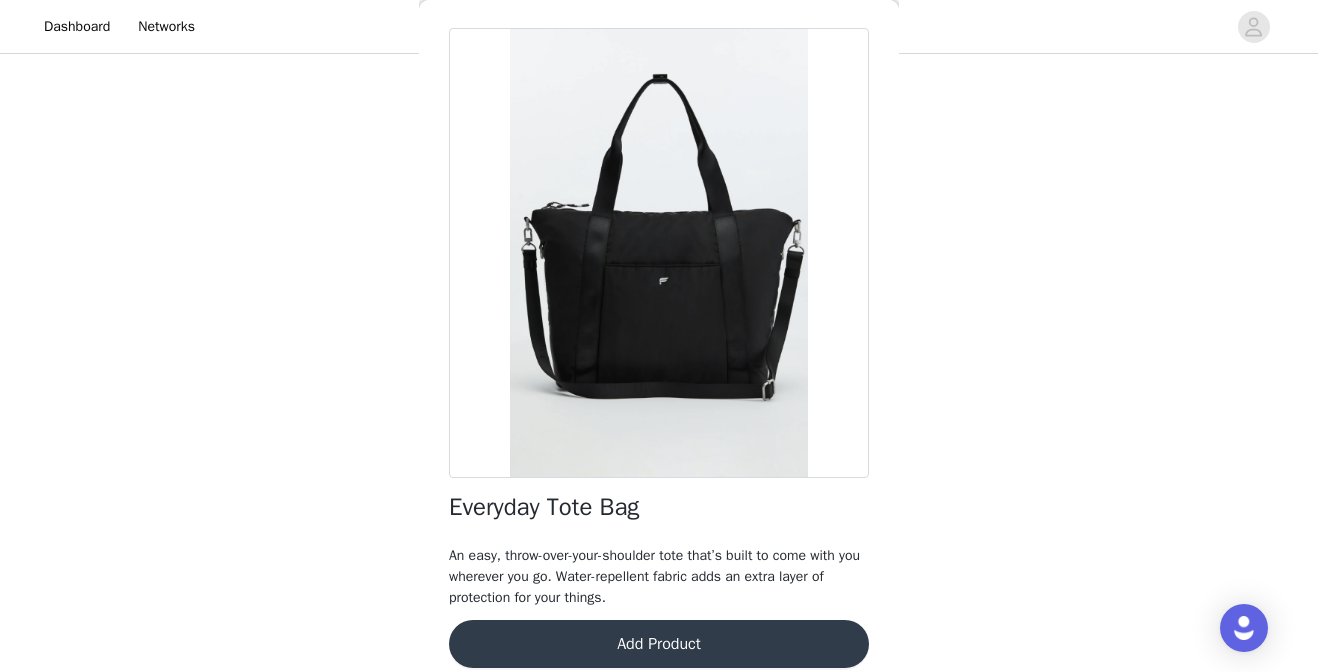 scroll, scrollTop: 55, scrollLeft: 0, axis: vertical 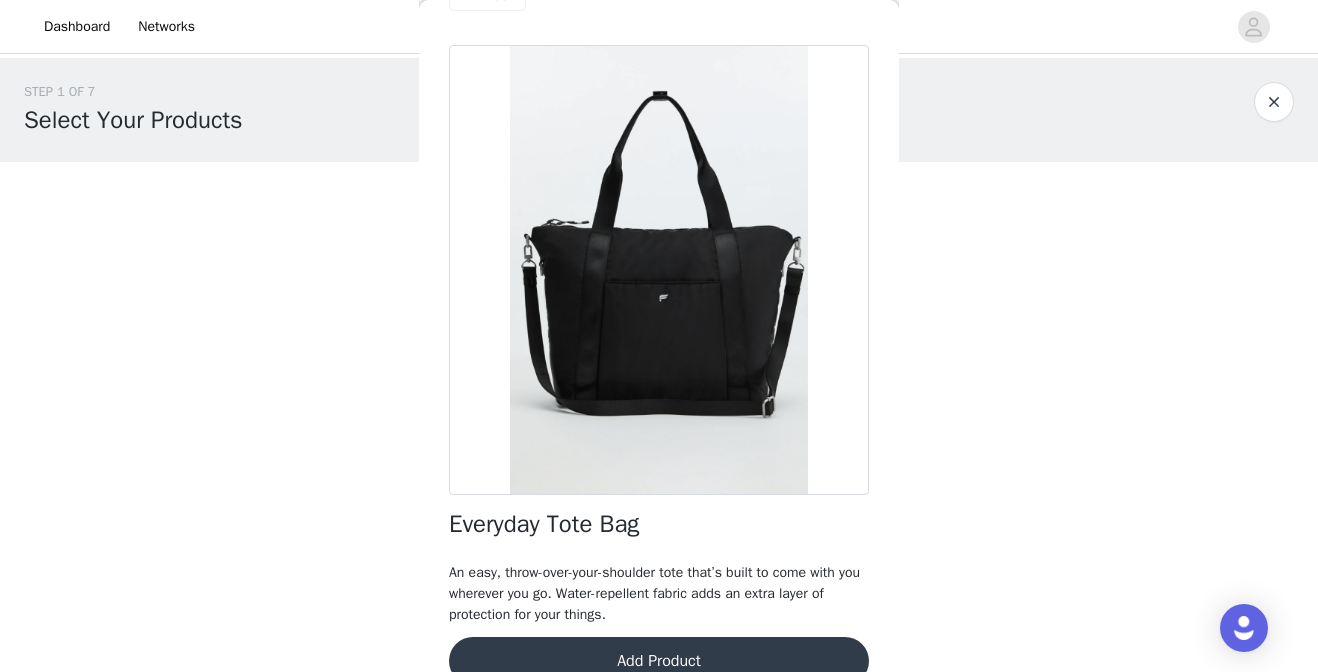 click at bounding box center (1274, 102) 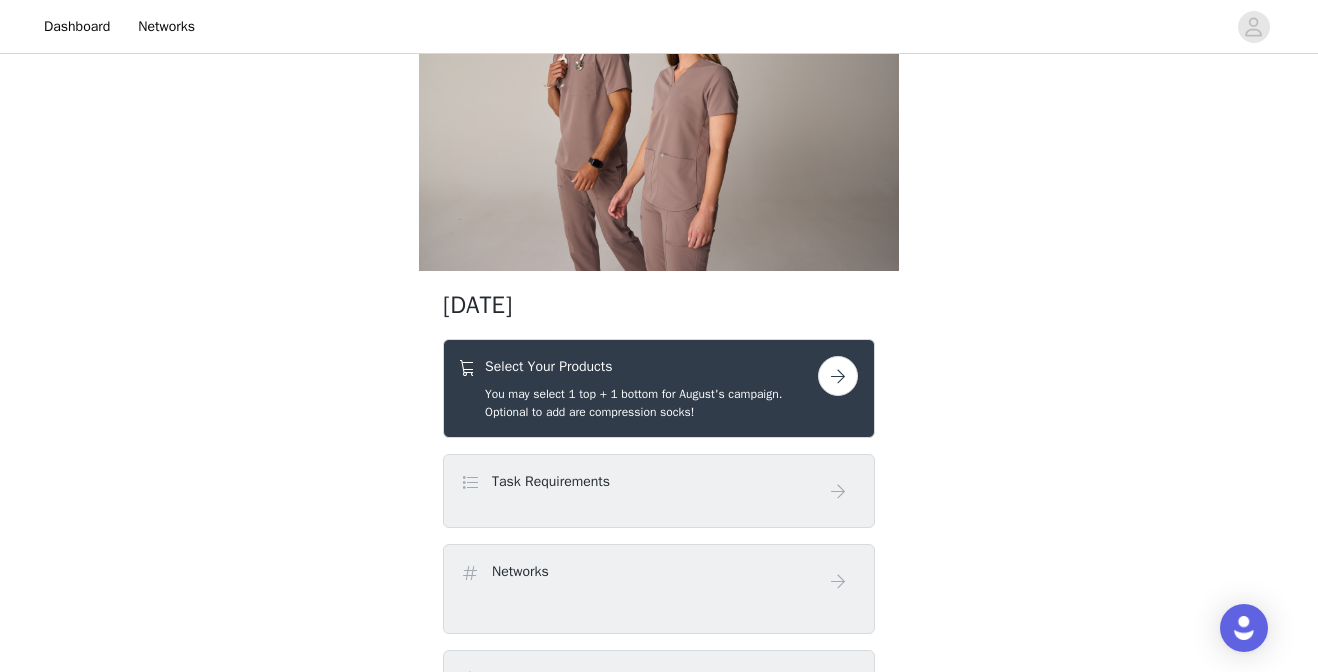 scroll, scrollTop: 0, scrollLeft: 0, axis: both 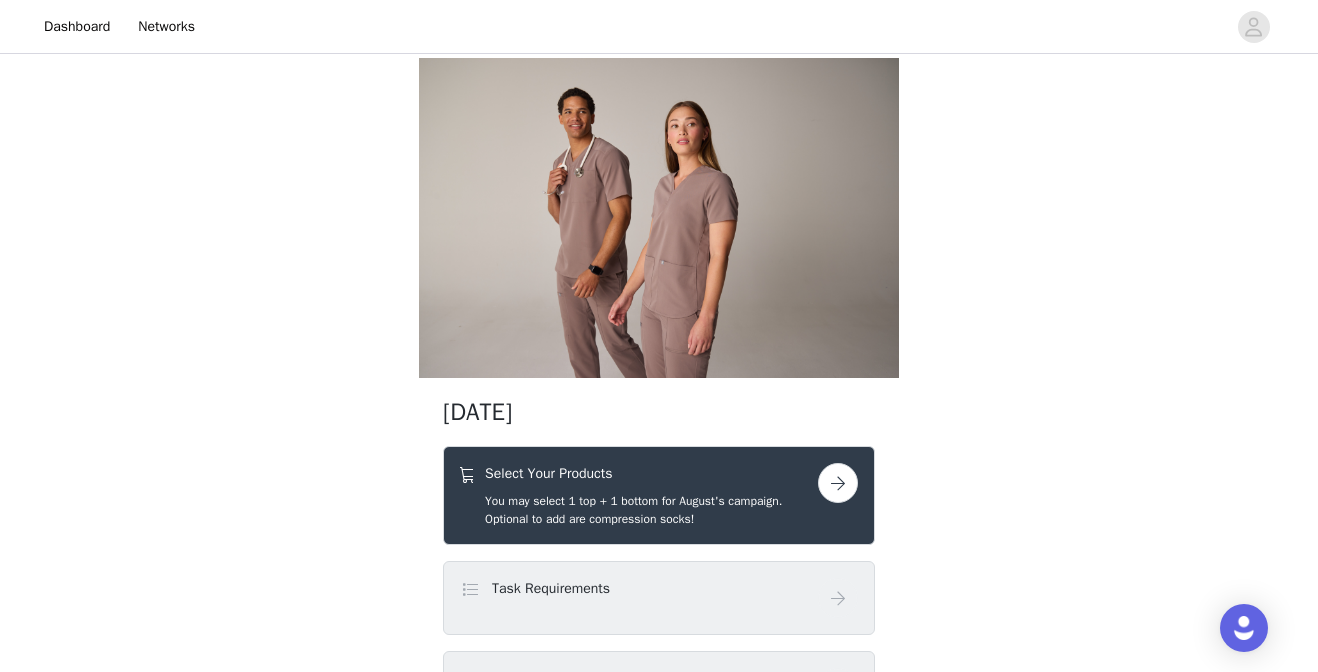 click on "Select Your Products" at bounding box center (651, 473) 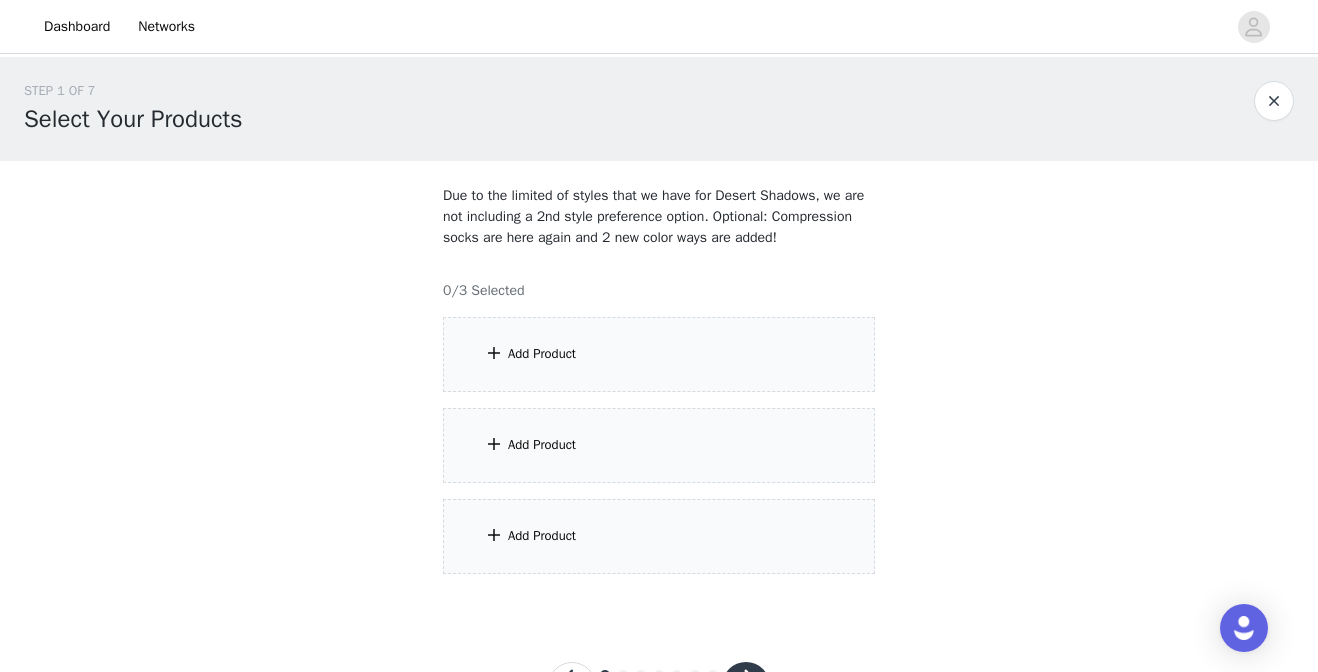 scroll, scrollTop: 0, scrollLeft: 0, axis: both 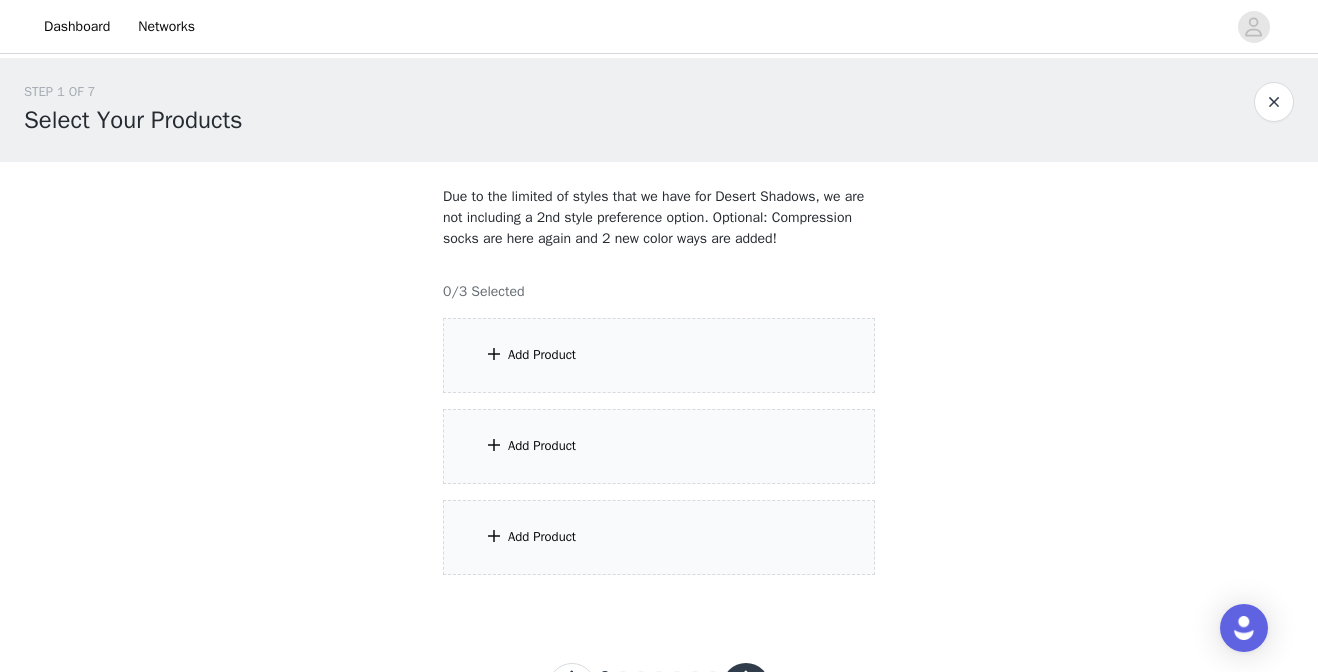 click at bounding box center (1274, 102) 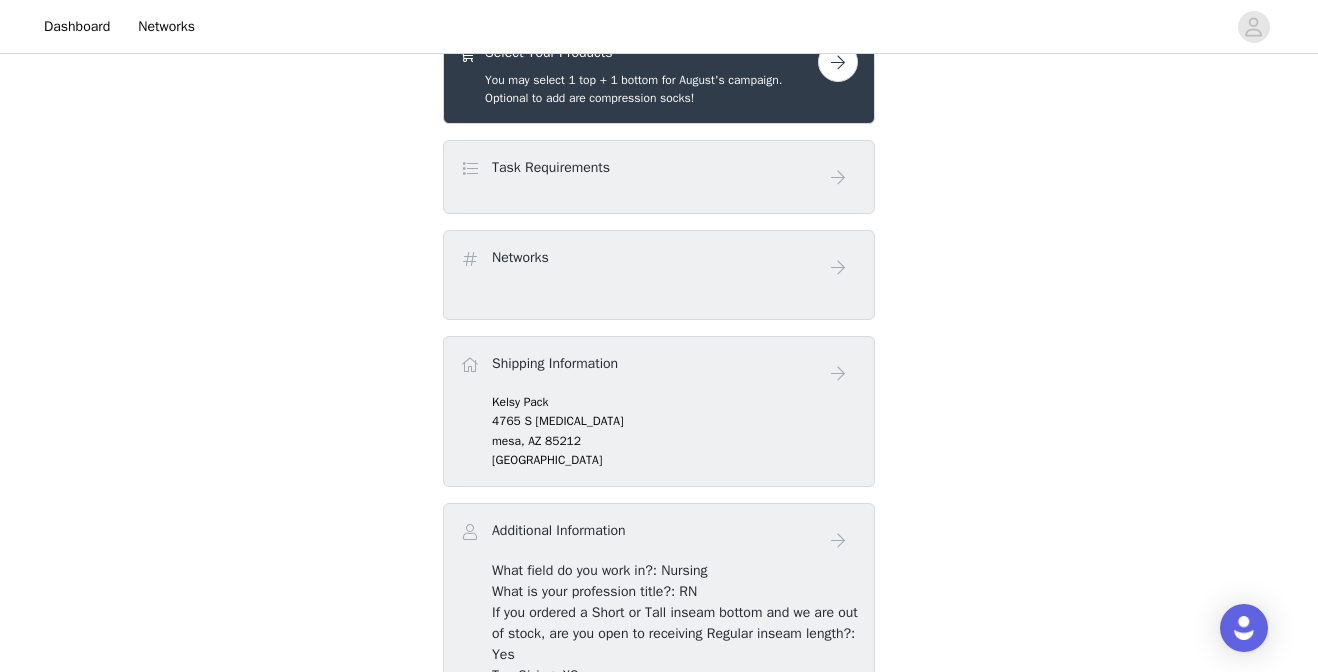 scroll, scrollTop: 123, scrollLeft: 0, axis: vertical 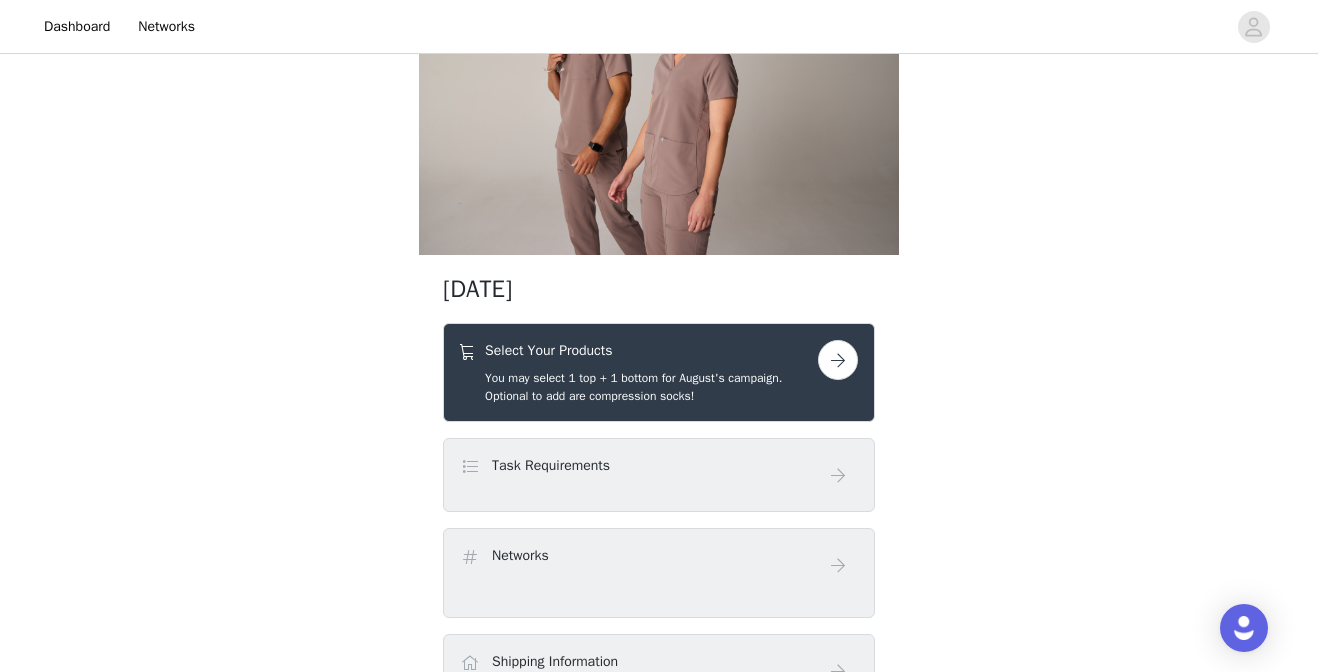 click at bounding box center [838, 360] 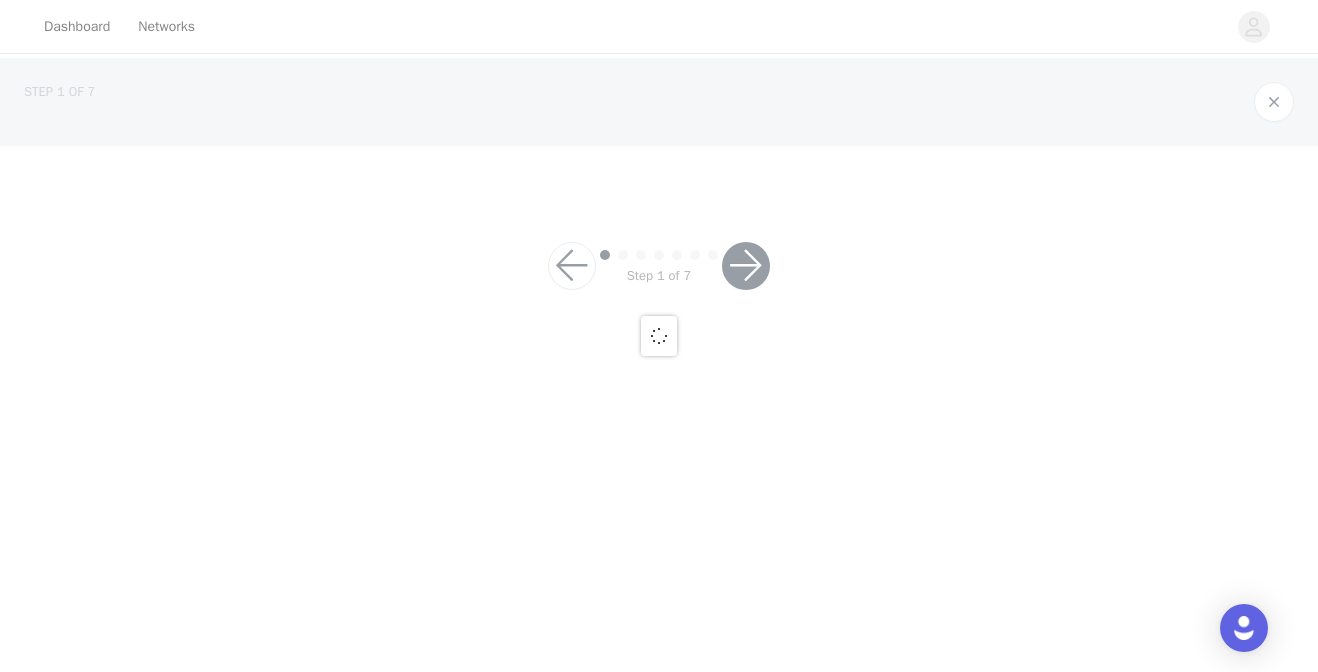 scroll, scrollTop: 0, scrollLeft: 0, axis: both 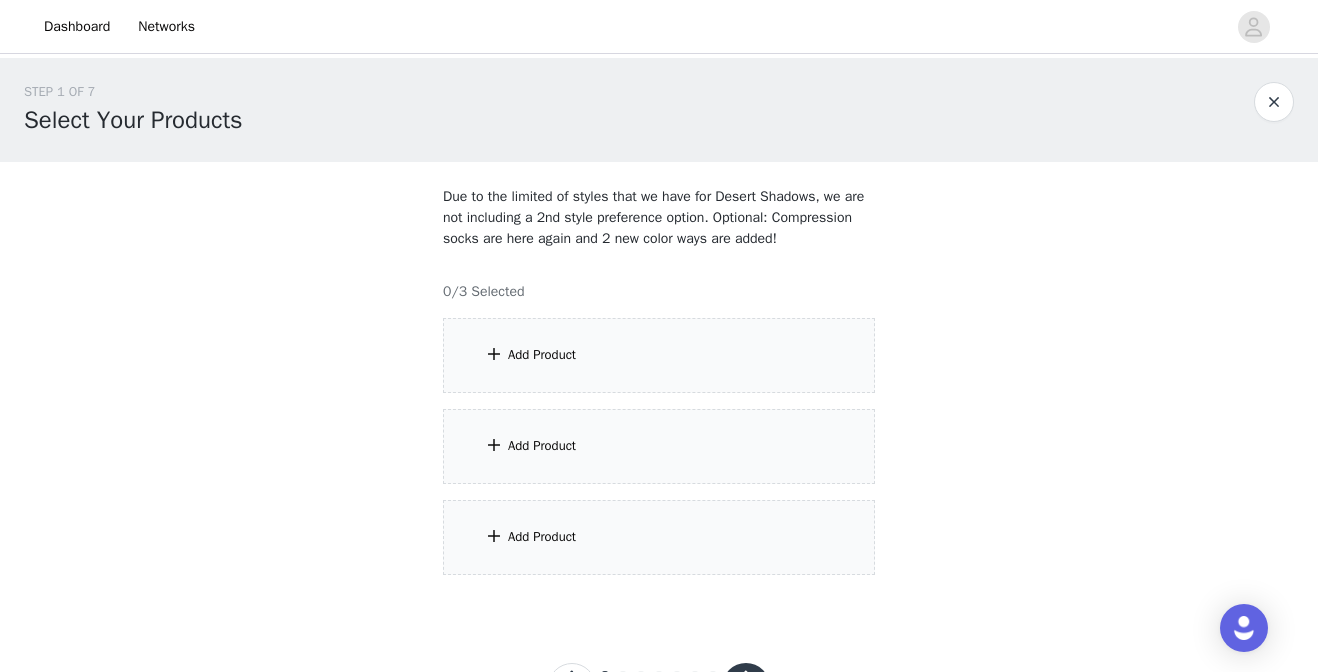click on "Add Product" at bounding box center [542, 355] 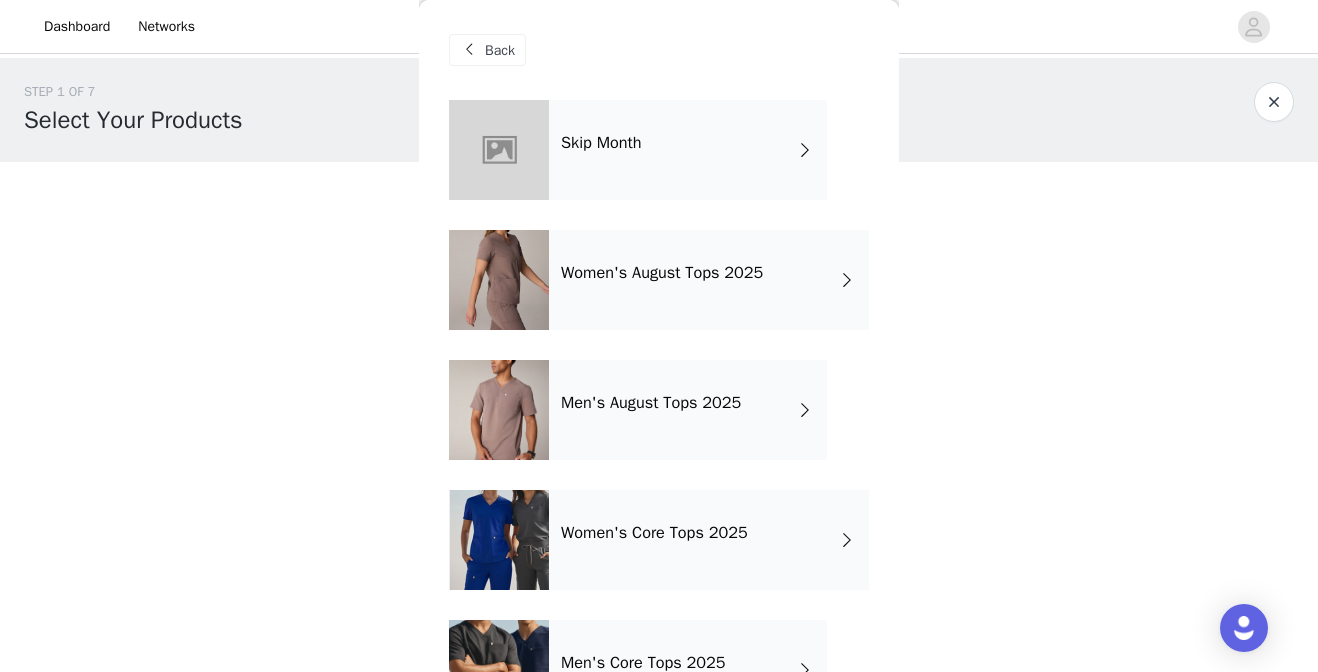 scroll, scrollTop: 78, scrollLeft: 0, axis: vertical 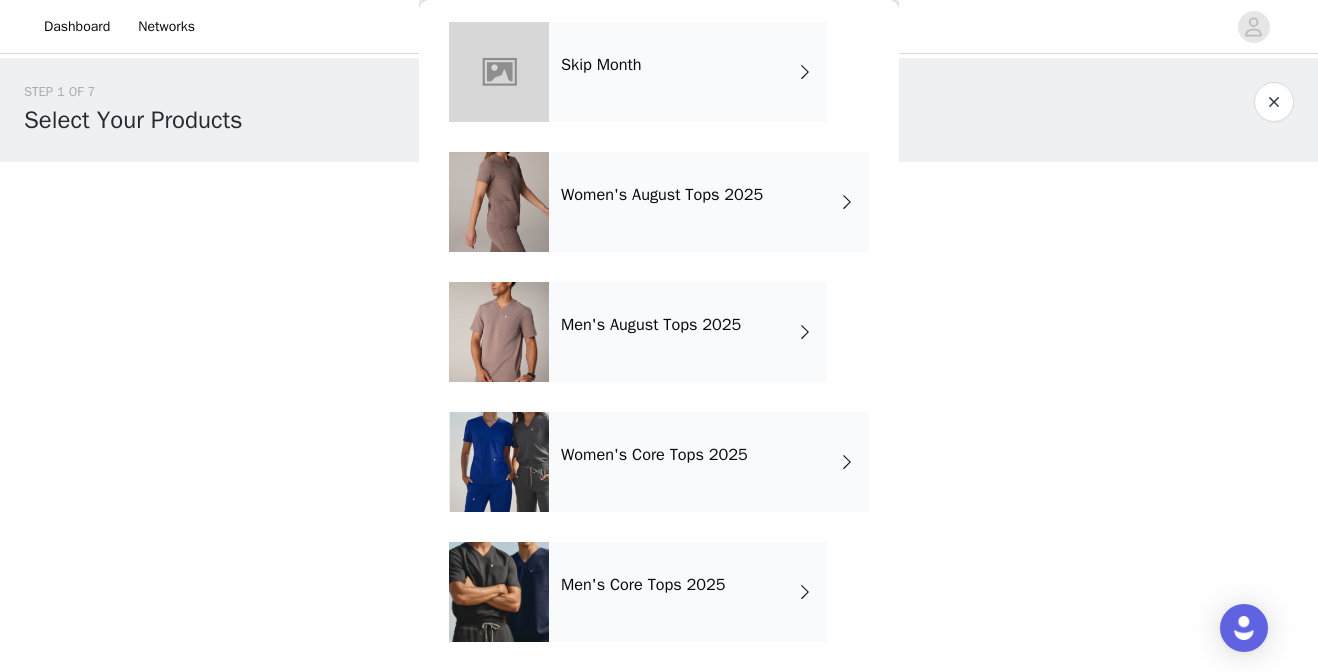 click on "Women's Core Tops 2025" at bounding box center [654, 455] 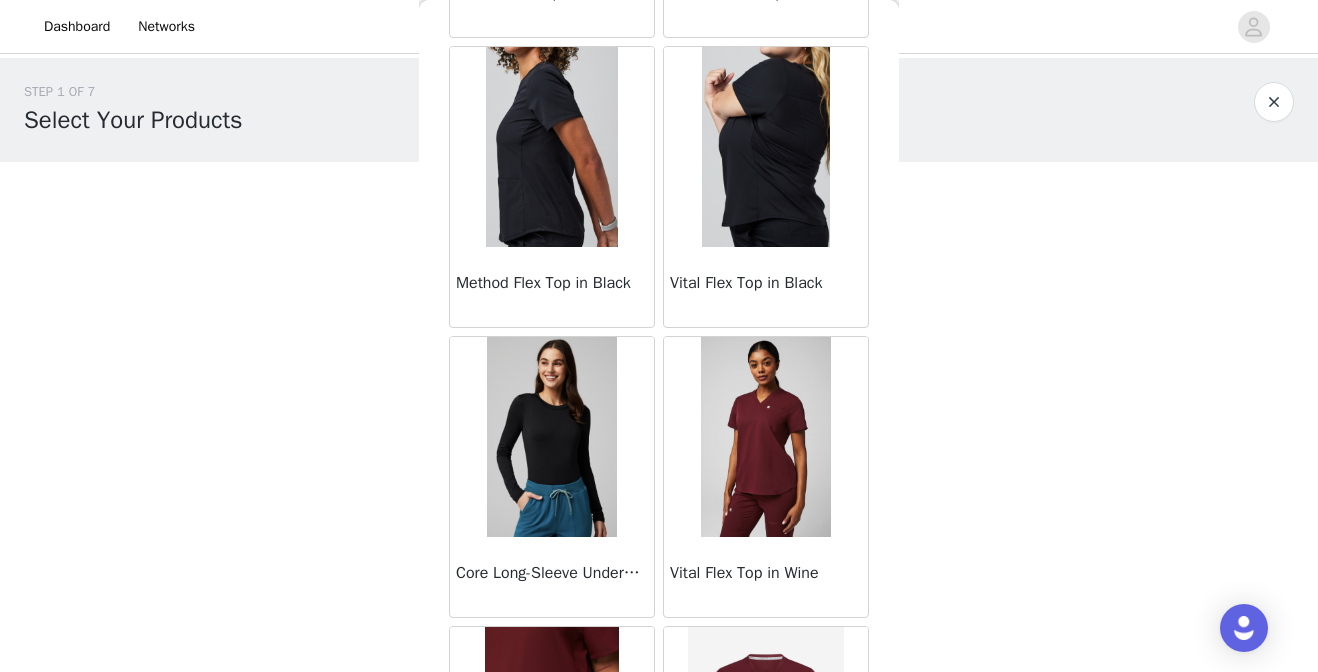 scroll, scrollTop: 1516, scrollLeft: 0, axis: vertical 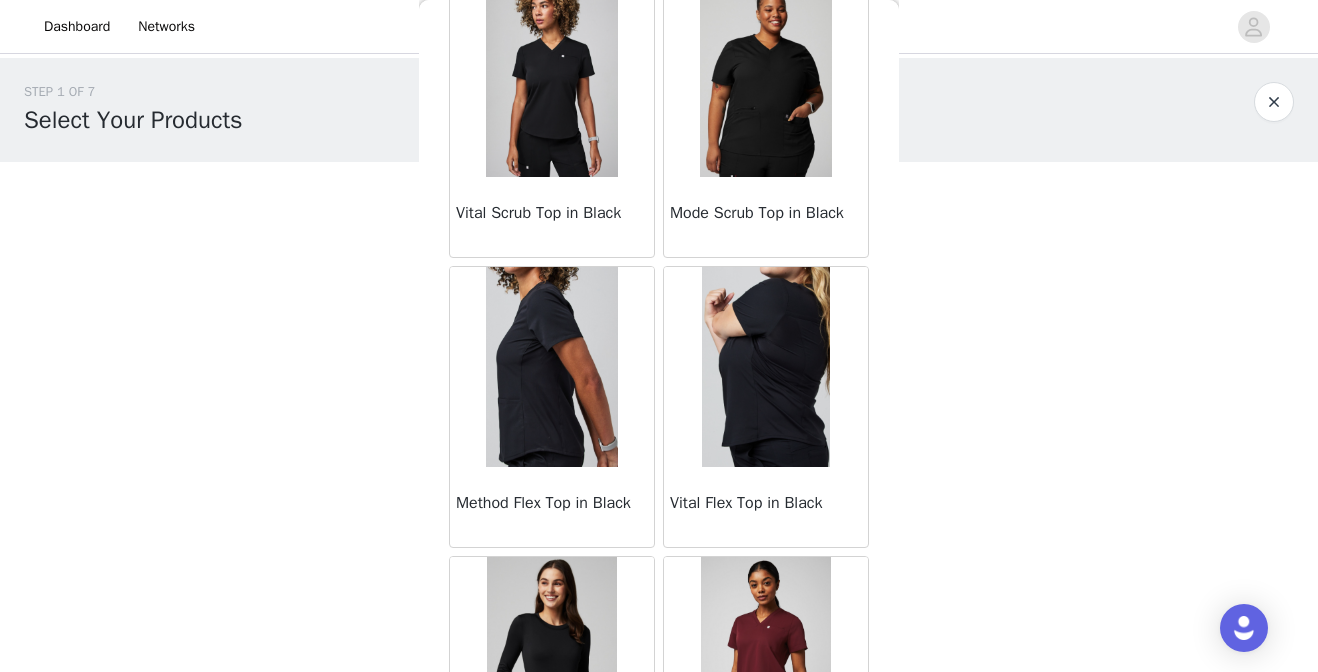 click at bounding box center (552, 77) 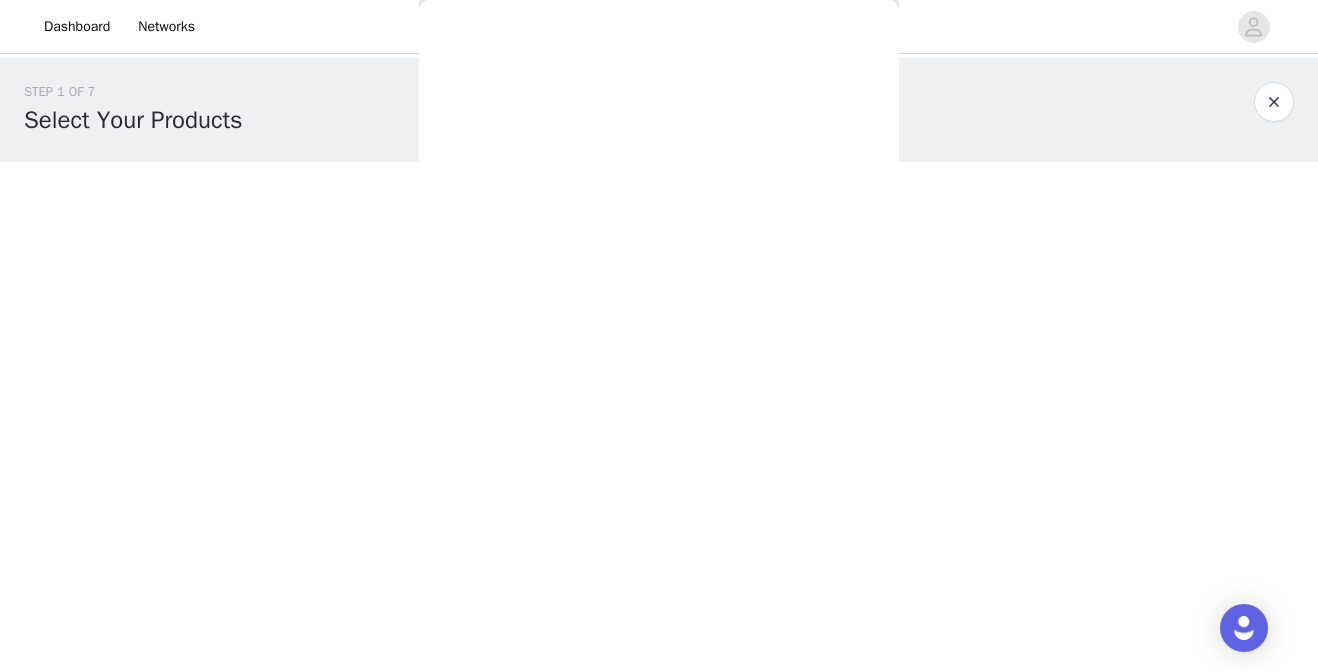 scroll, scrollTop: 123, scrollLeft: 0, axis: vertical 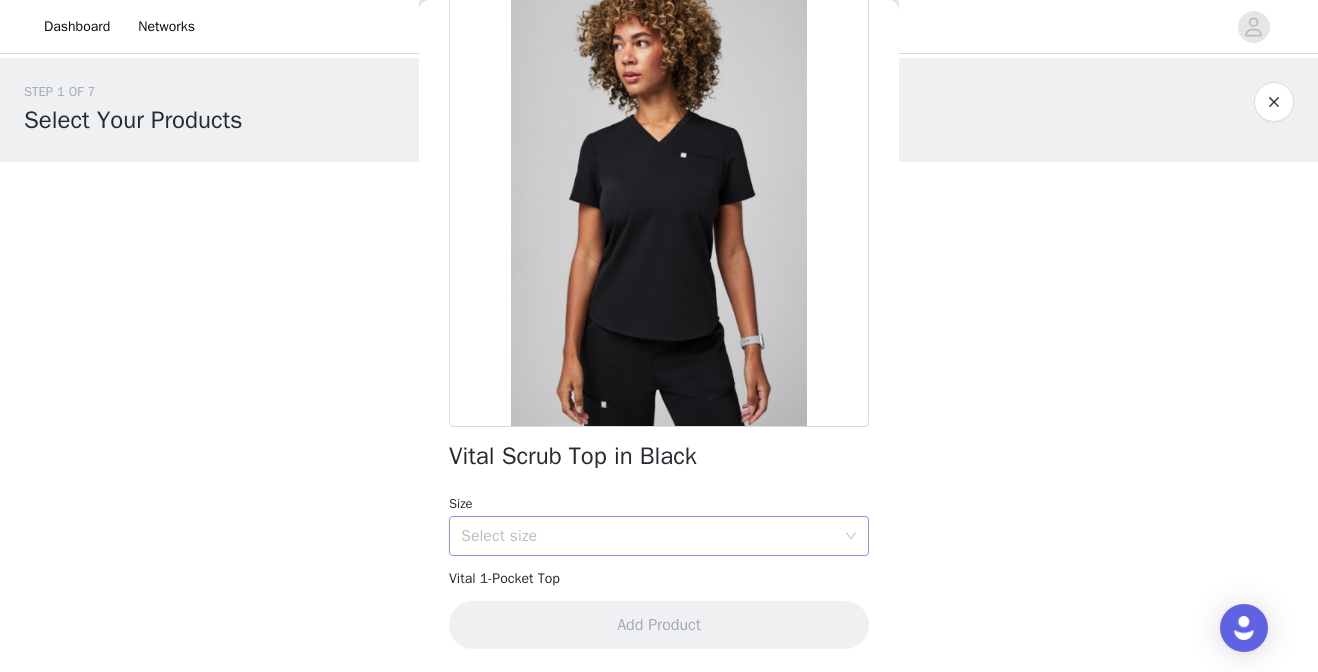 click on "Select size" at bounding box center [659, 536] 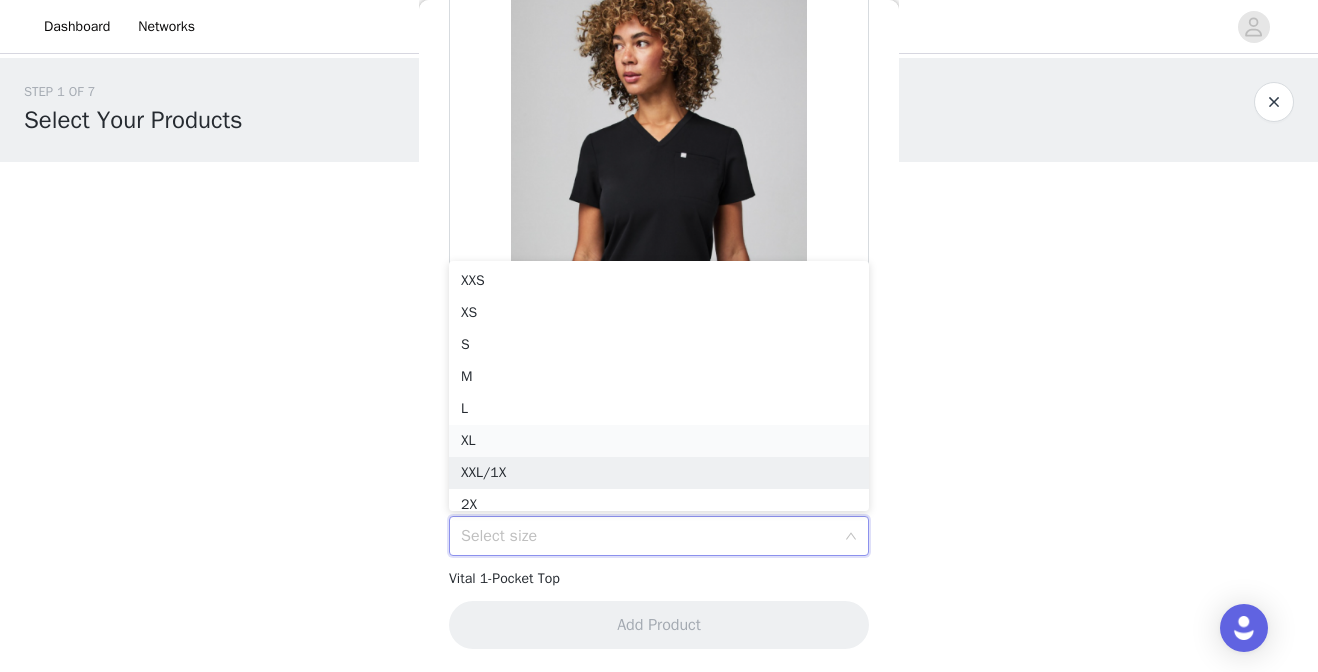 scroll, scrollTop: 10, scrollLeft: 0, axis: vertical 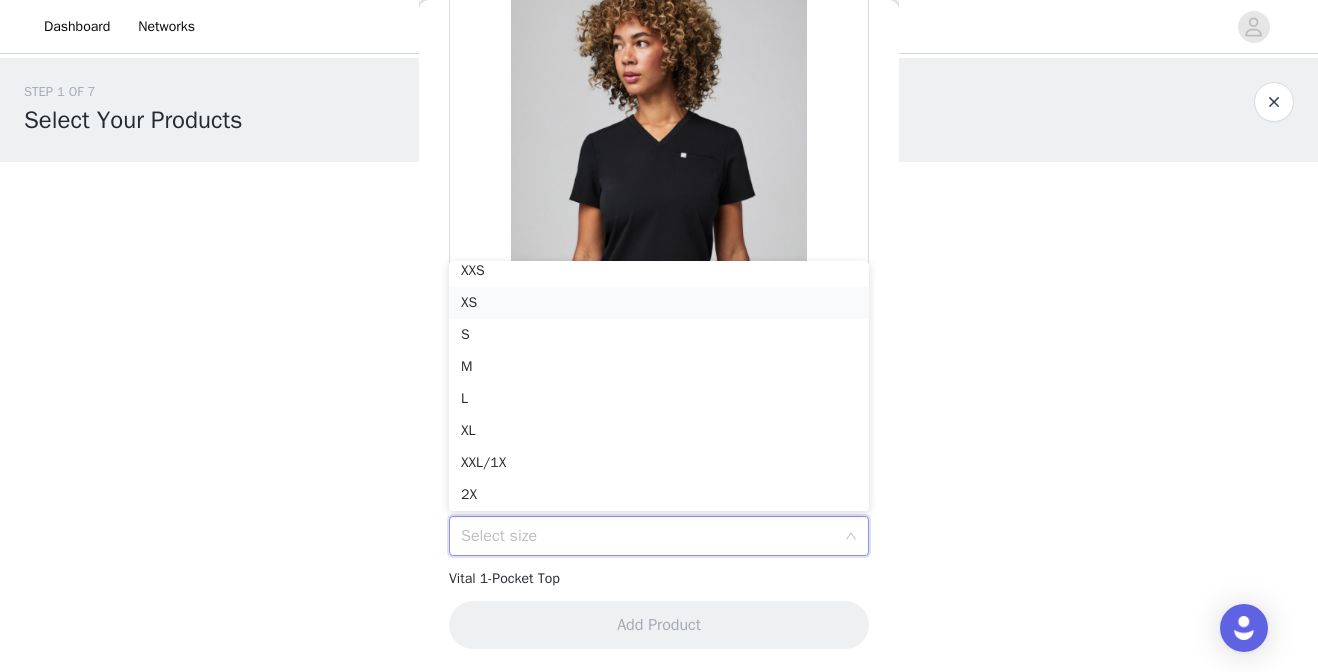 click on "XS" at bounding box center (659, 303) 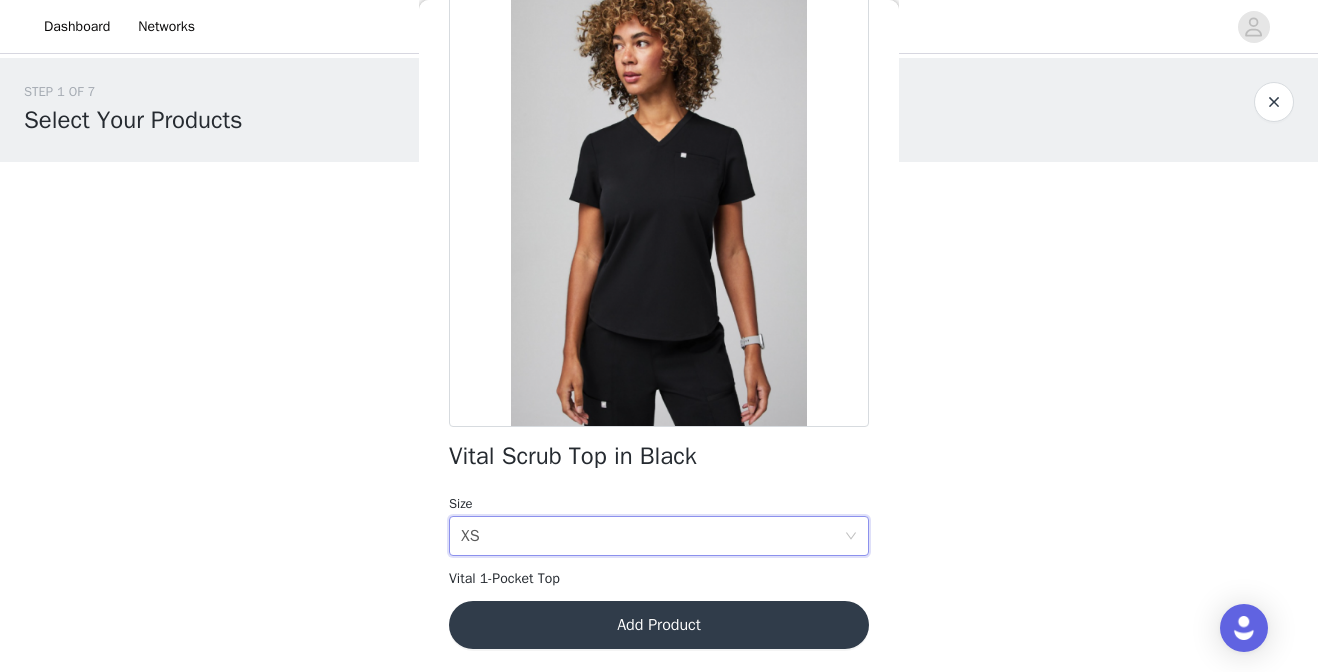 click on "Add Product" at bounding box center (659, 625) 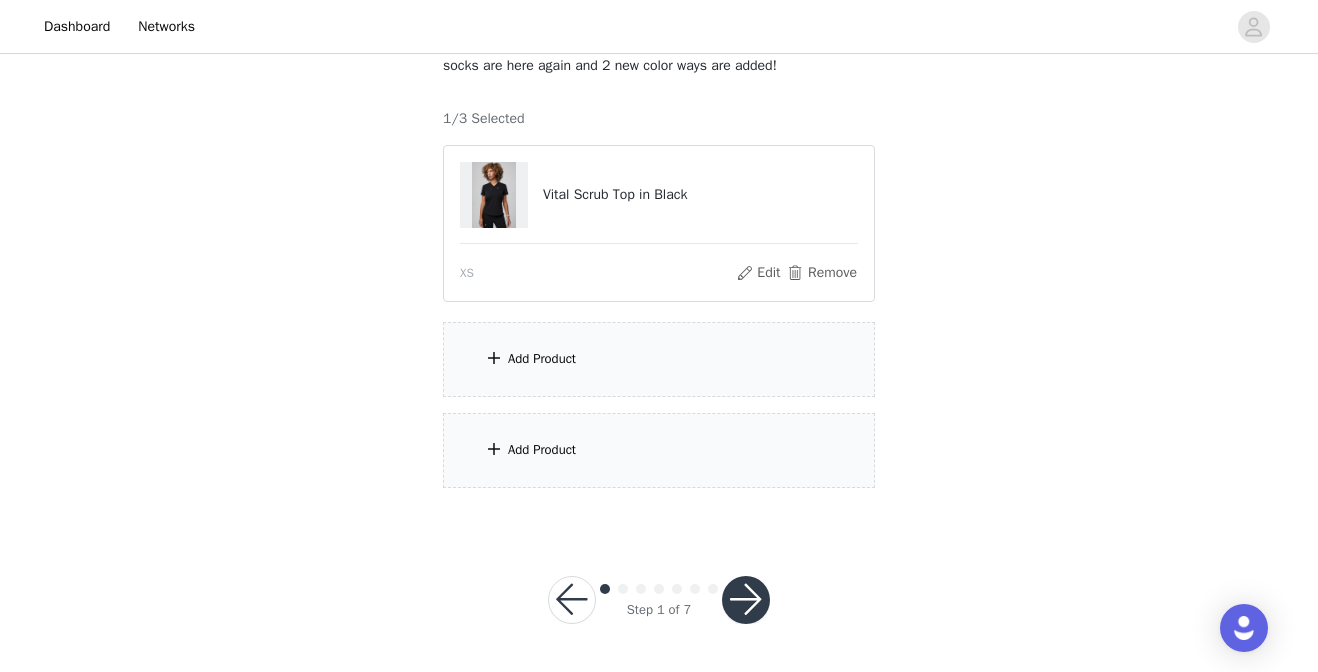 scroll, scrollTop: 178, scrollLeft: 0, axis: vertical 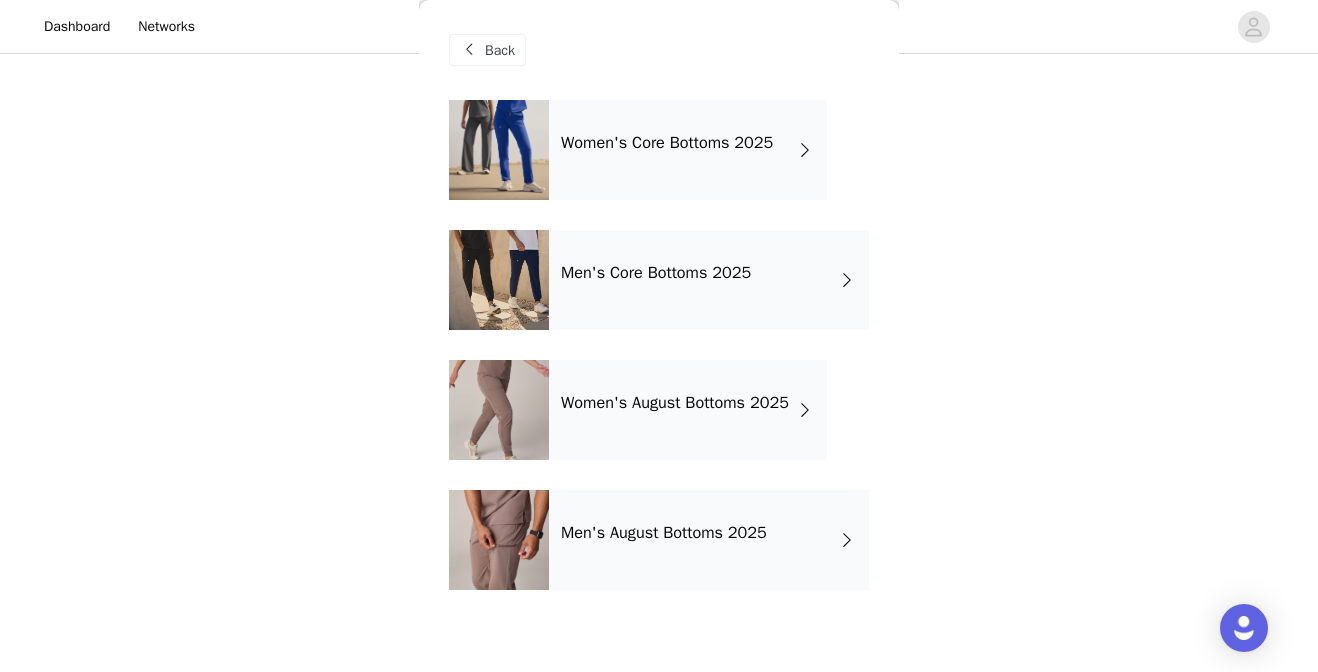 click on "Women's Core Bottoms 2025" at bounding box center [667, 143] 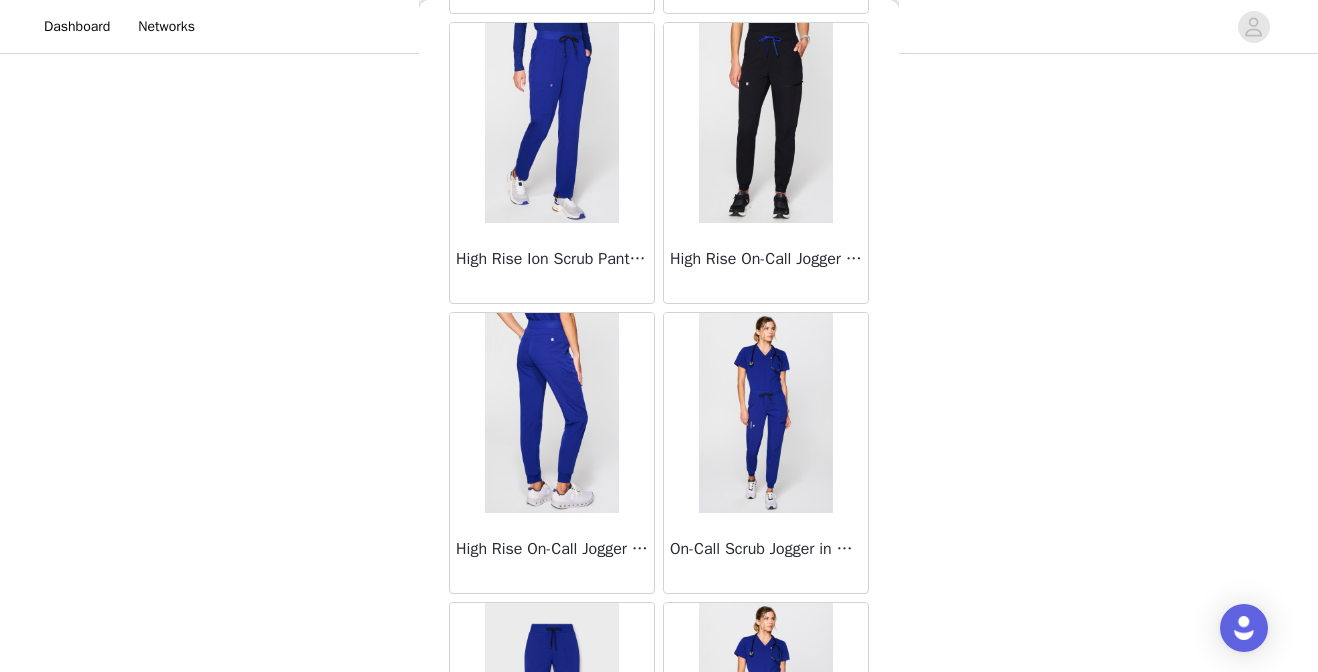 scroll, scrollTop: 2388, scrollLeft: 0, axis: vertical 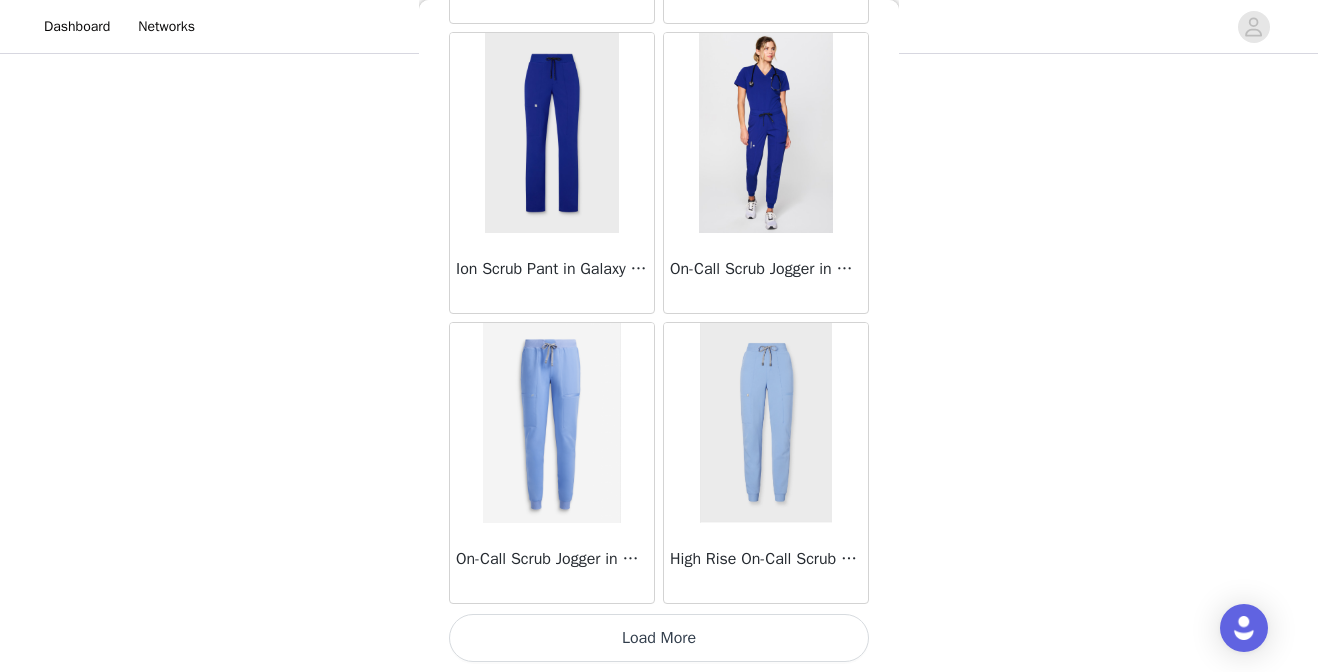 click on "Load More" at bounding box center [659, 638] 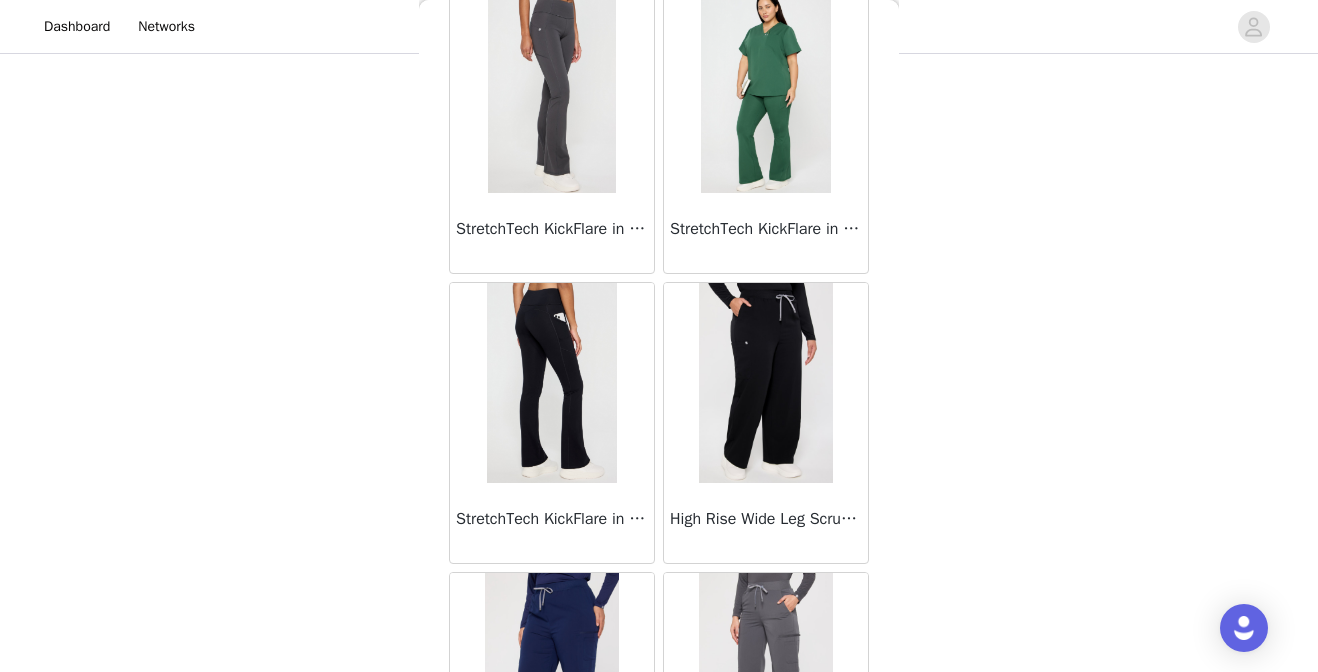 scroll, scrollTop: 3885, scrollLeft: 0, axis: vertical 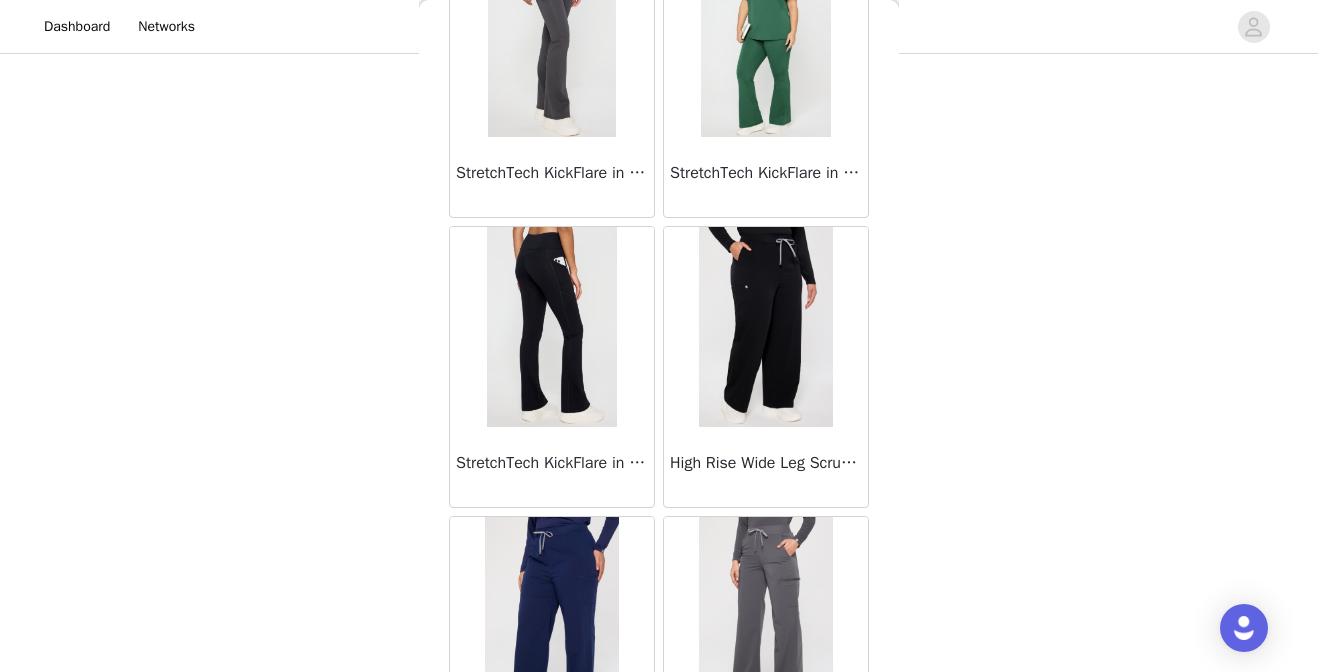 click at bounding box center [765, 327] 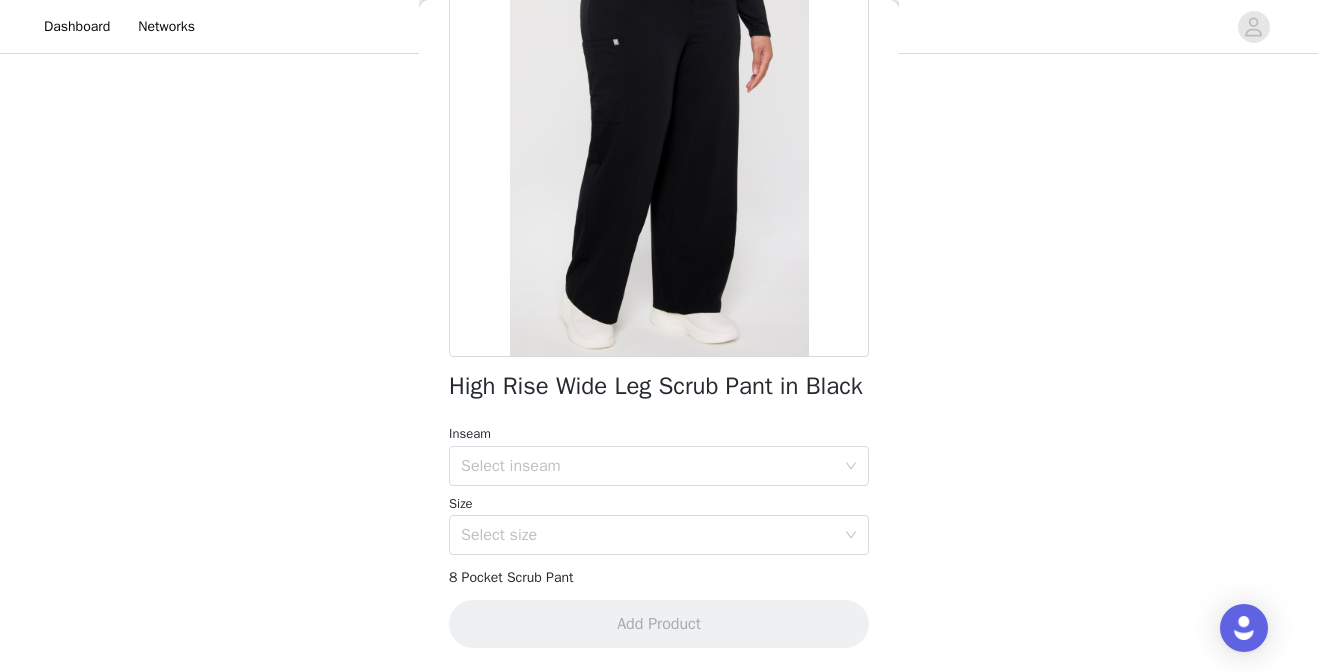 scroll, scrollTop: 220, scrollLeft: 0, axis: vertical 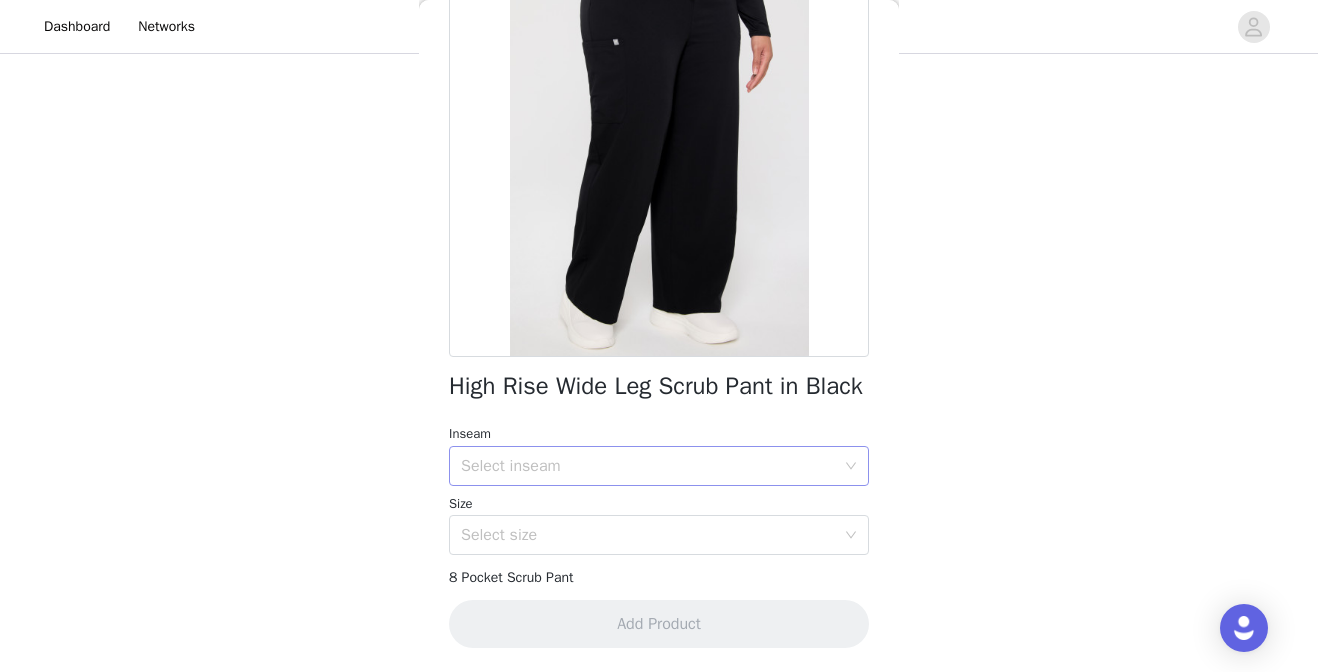click on "Select inseam" at bounding box center [648, 466] 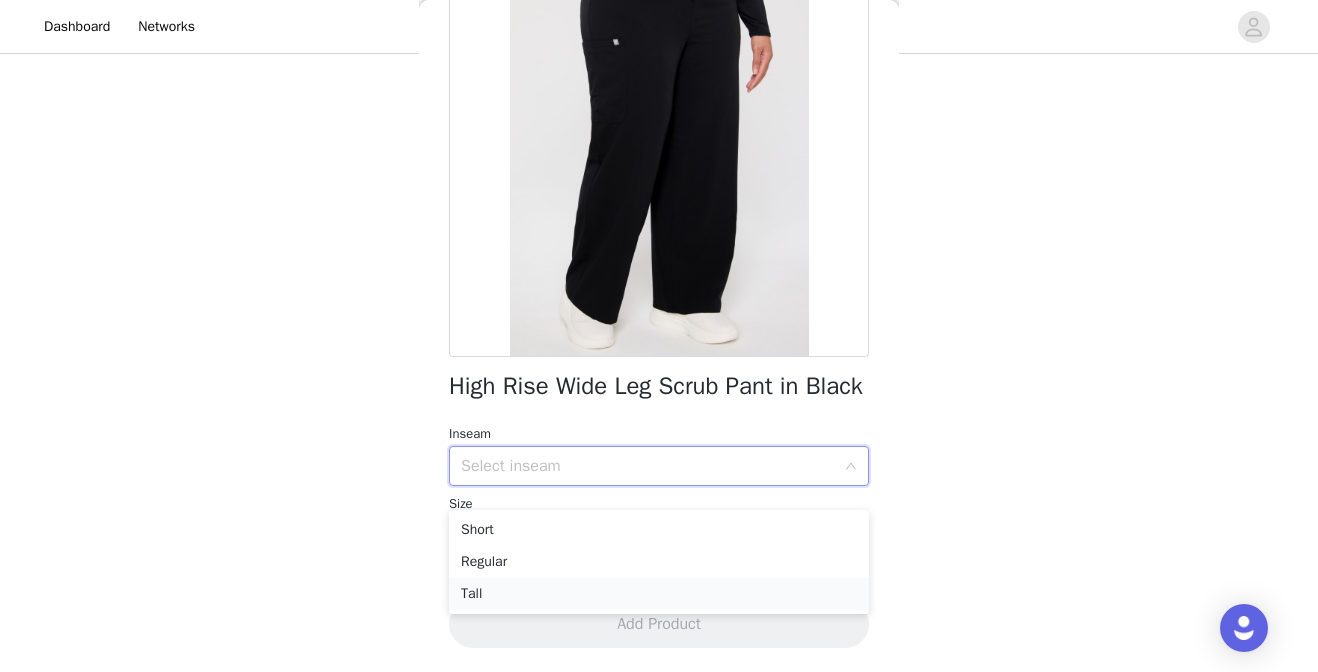 click on "Tall" at bounding box center (659, 594) 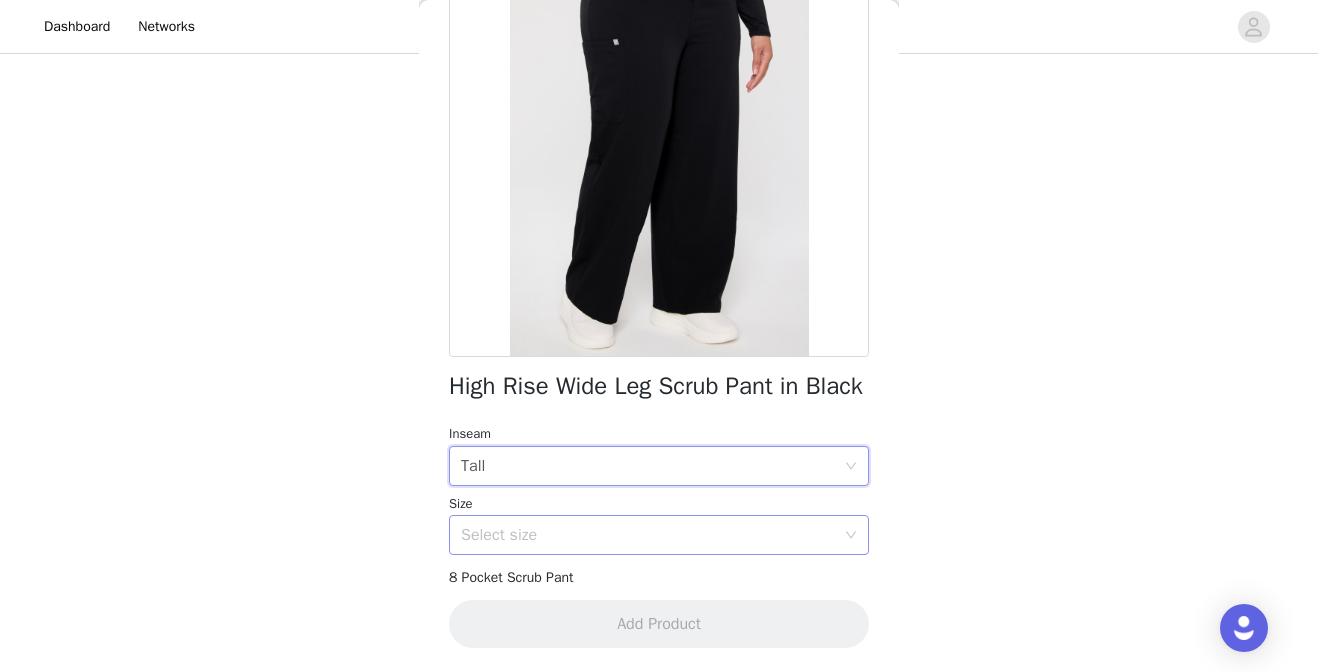 click on "Select size" at bounding box center [648, 535] 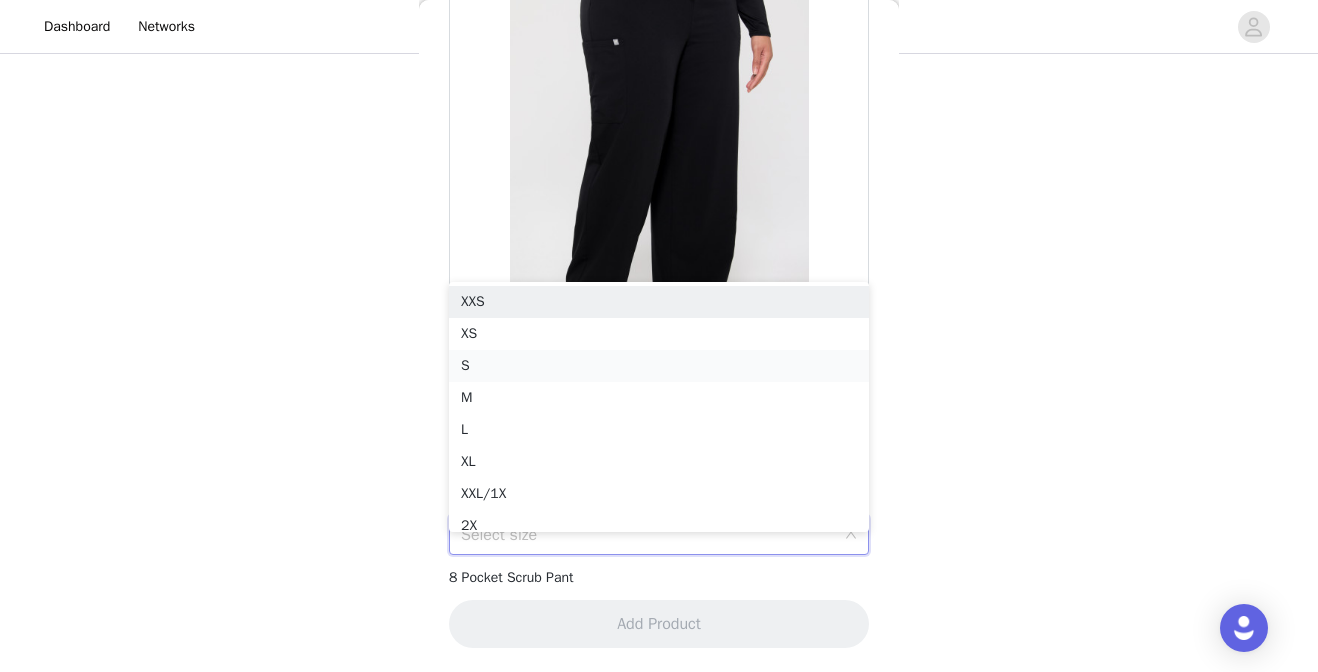 scroll, scrollTop: 10, scrollLeft: 0, axis: vertical 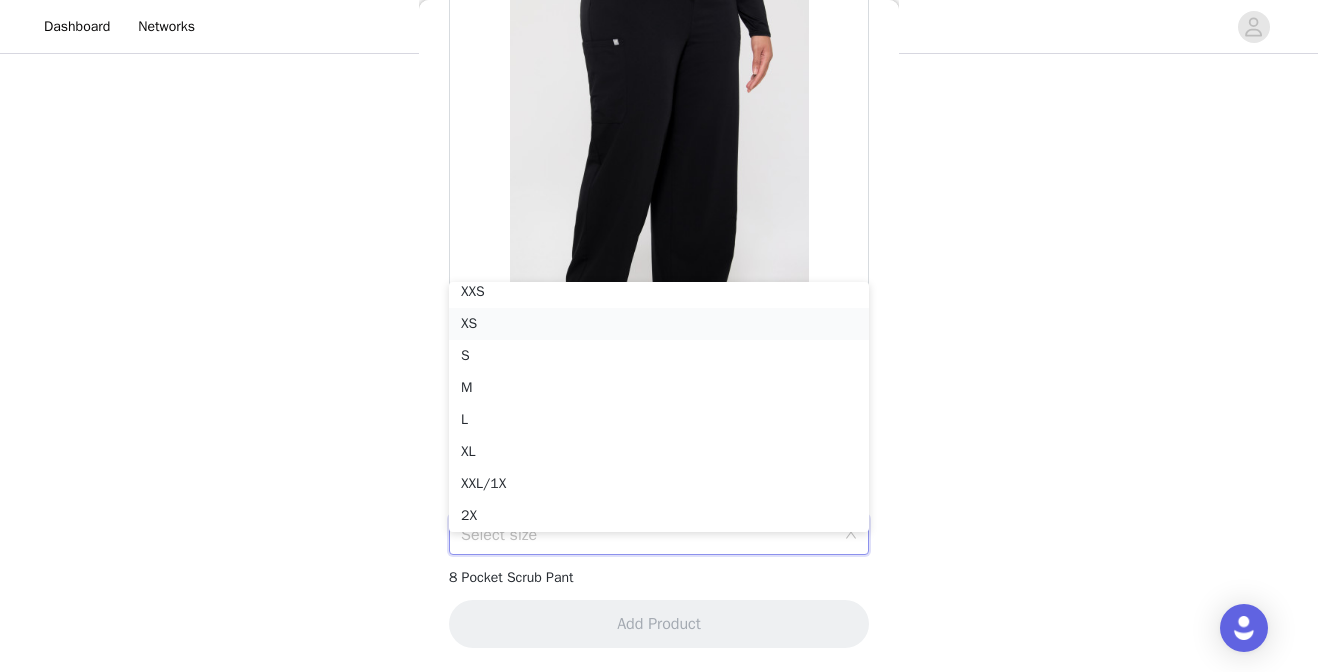 click on "XS" at bounding box center (659, 324) 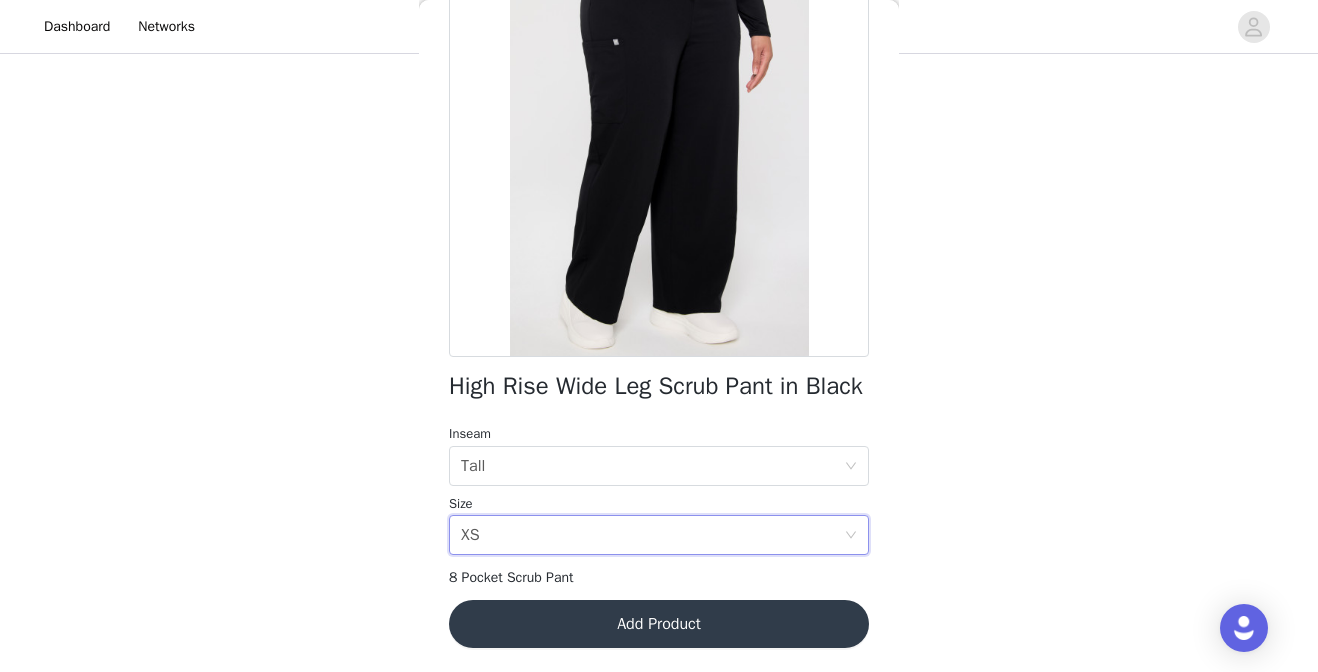 scroll, scrollTop: 220, scrollLeft: 0, axis: vertical 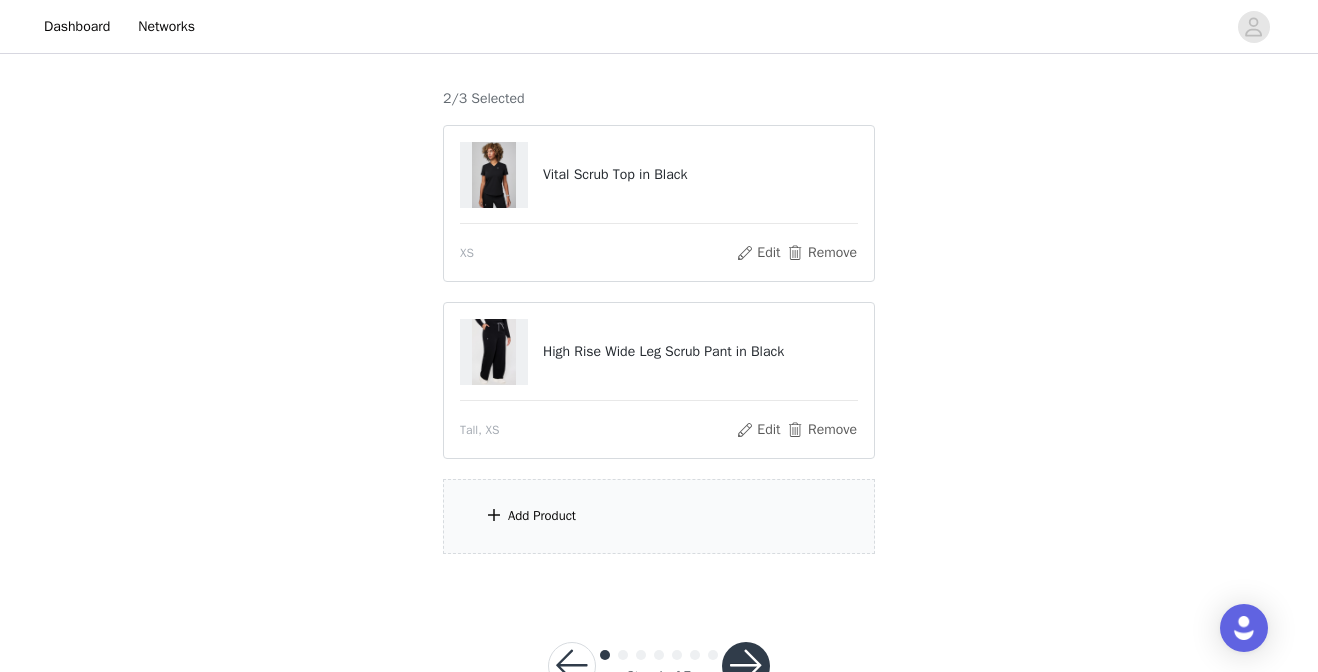 click on "Add Product" at bounding box center (659, 516) 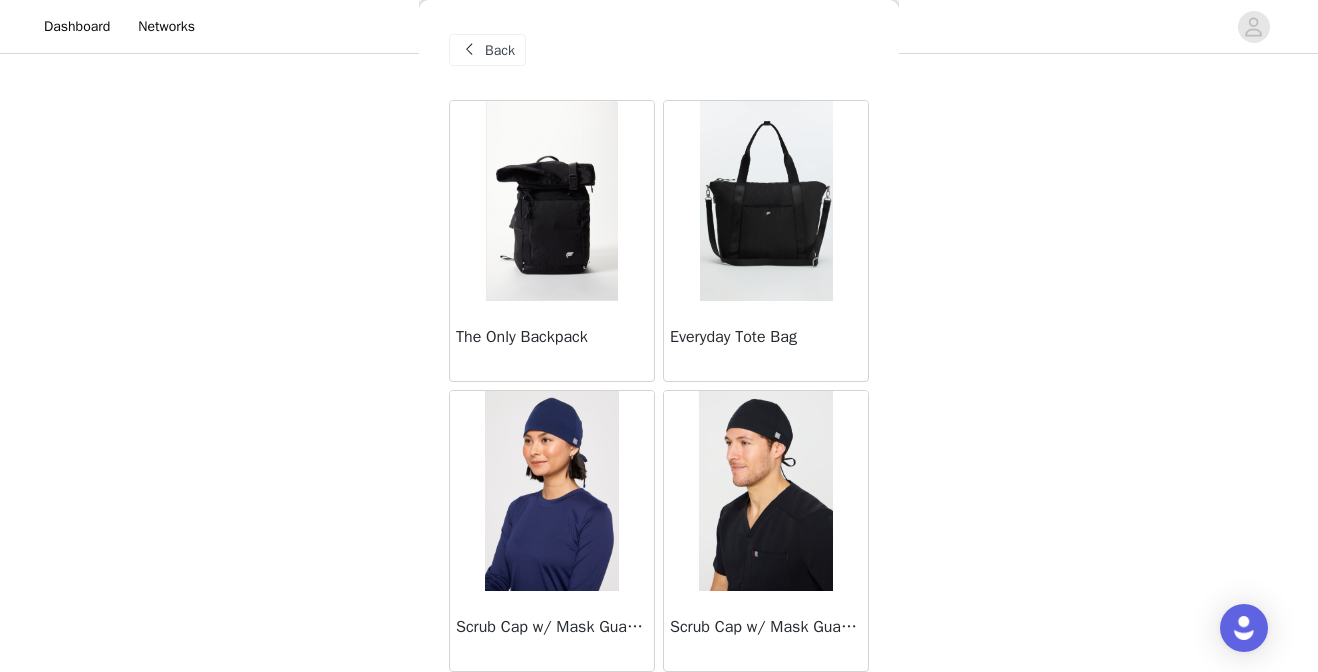 scroll, scrollTop: 188, scrollLeft: 0, axis: vertical 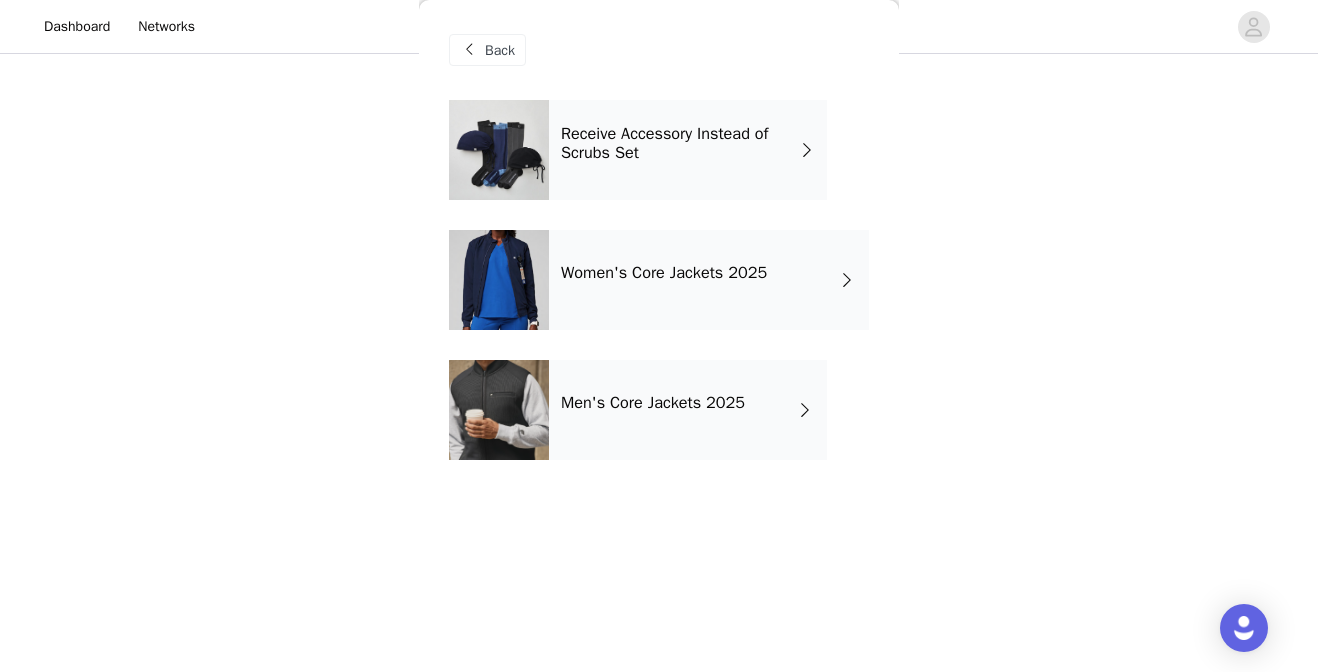click on "Women's Core Jackets 2025" at bounding box center (709, 280) 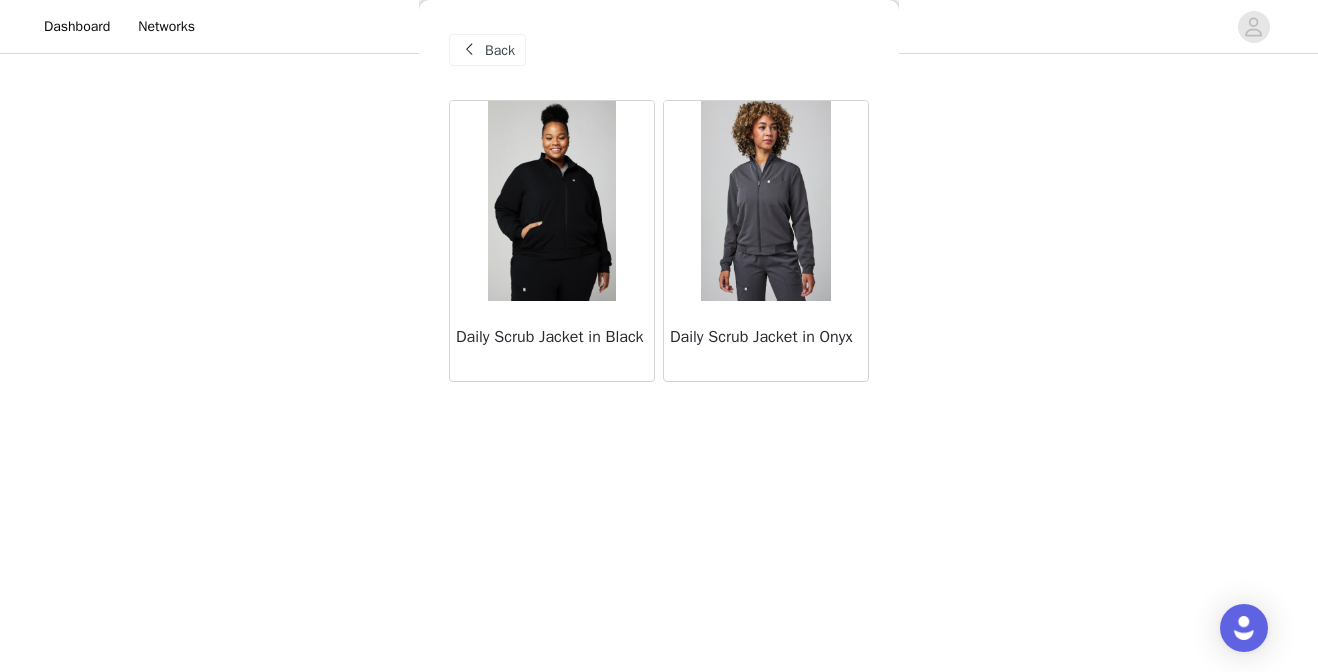 click on "Back" at bounding box center (487, 50) 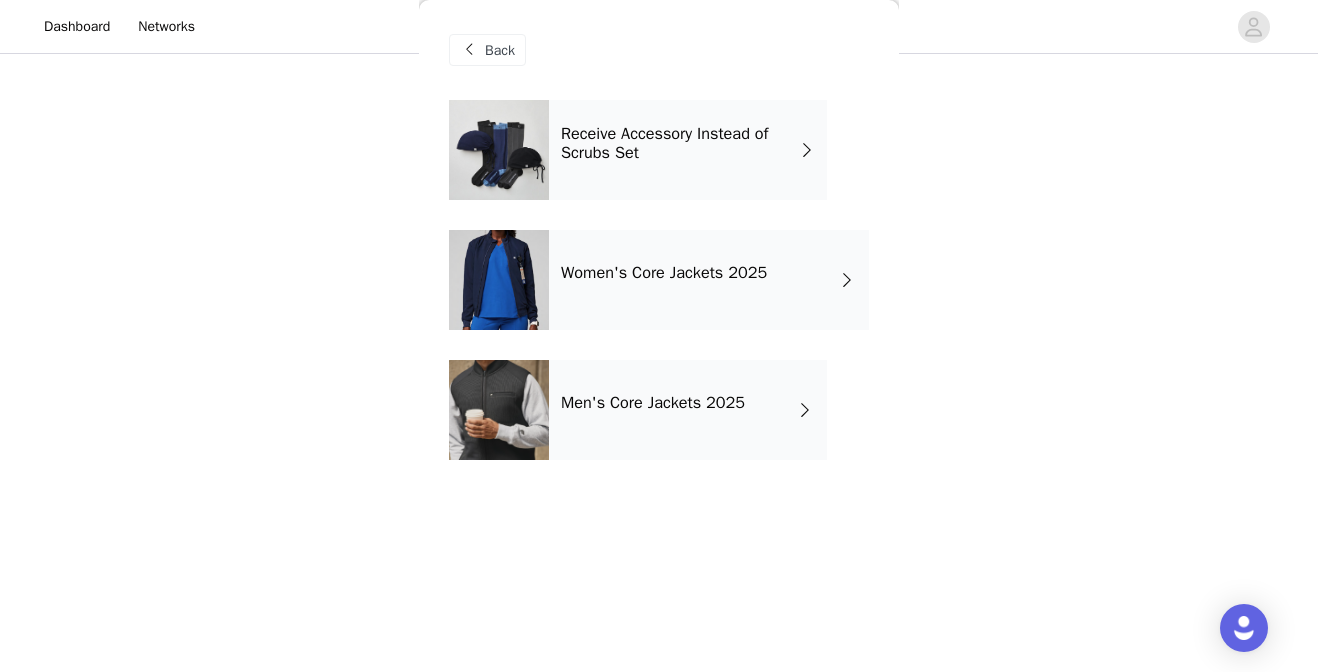 click on "Receive Accessory Instead of Scrubs Set" at bounding box center (688, 150) 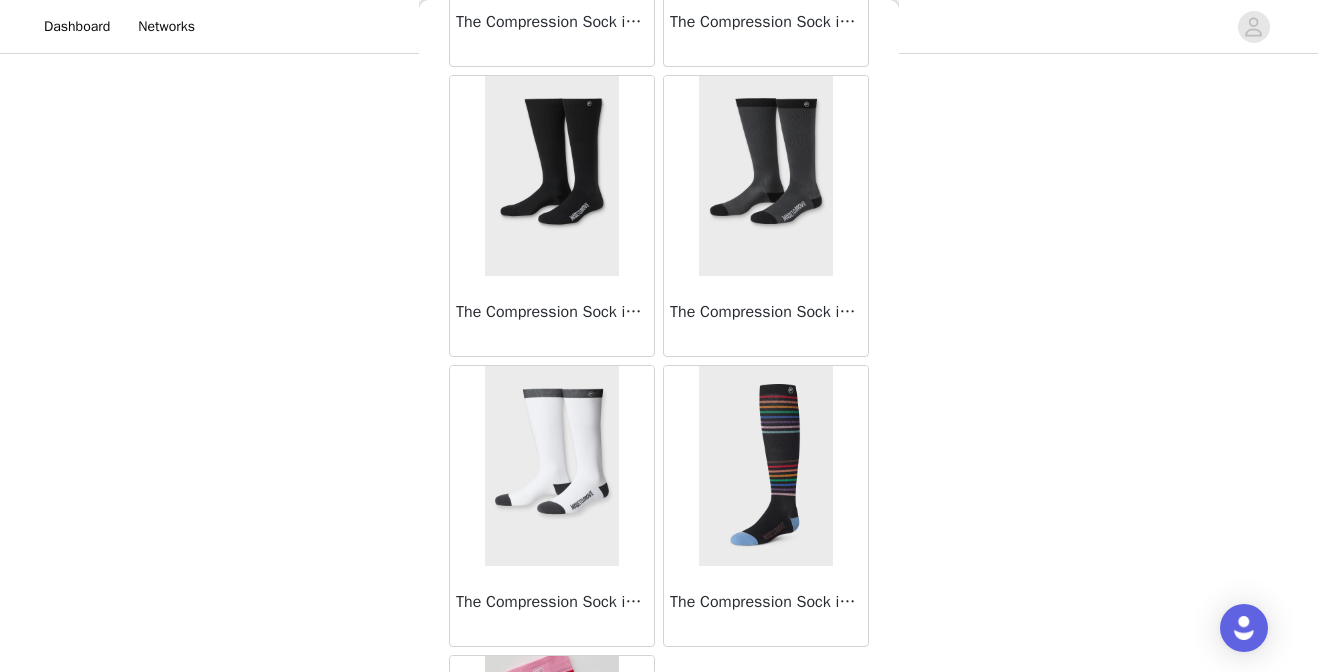 scroll, scrollTop: 896, scrollLeft: 0, axis: vertical 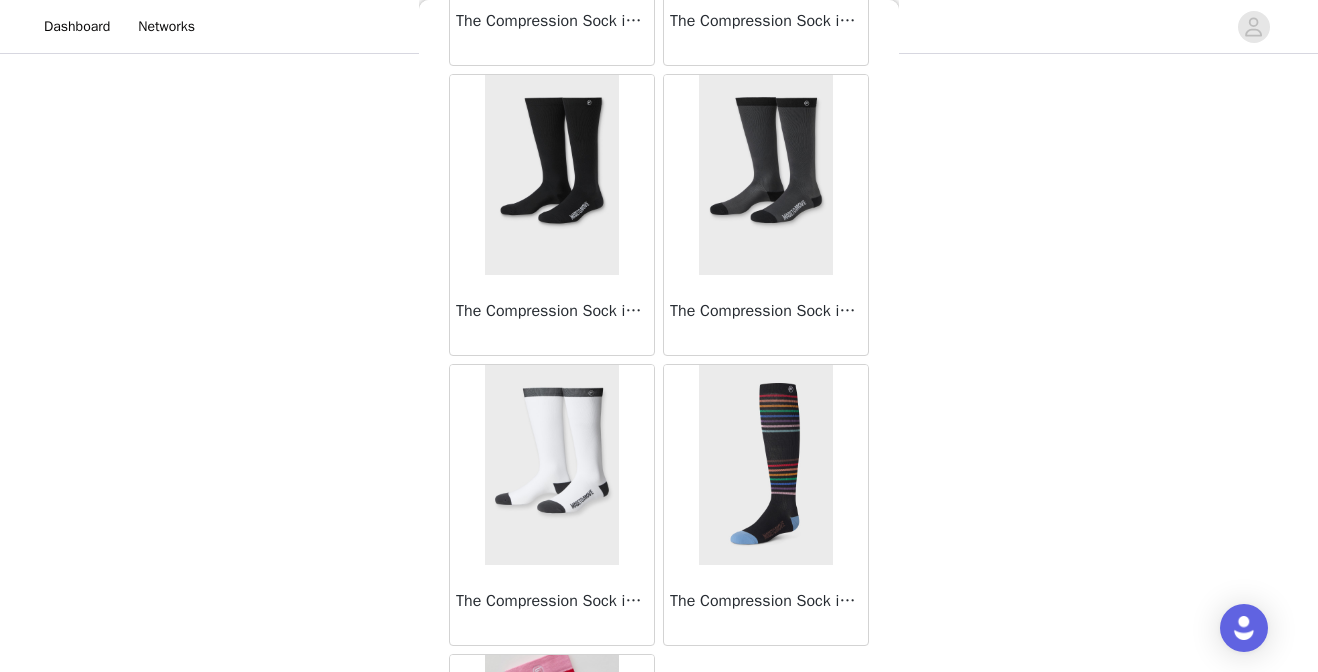 click at bounding box center (765, 465) 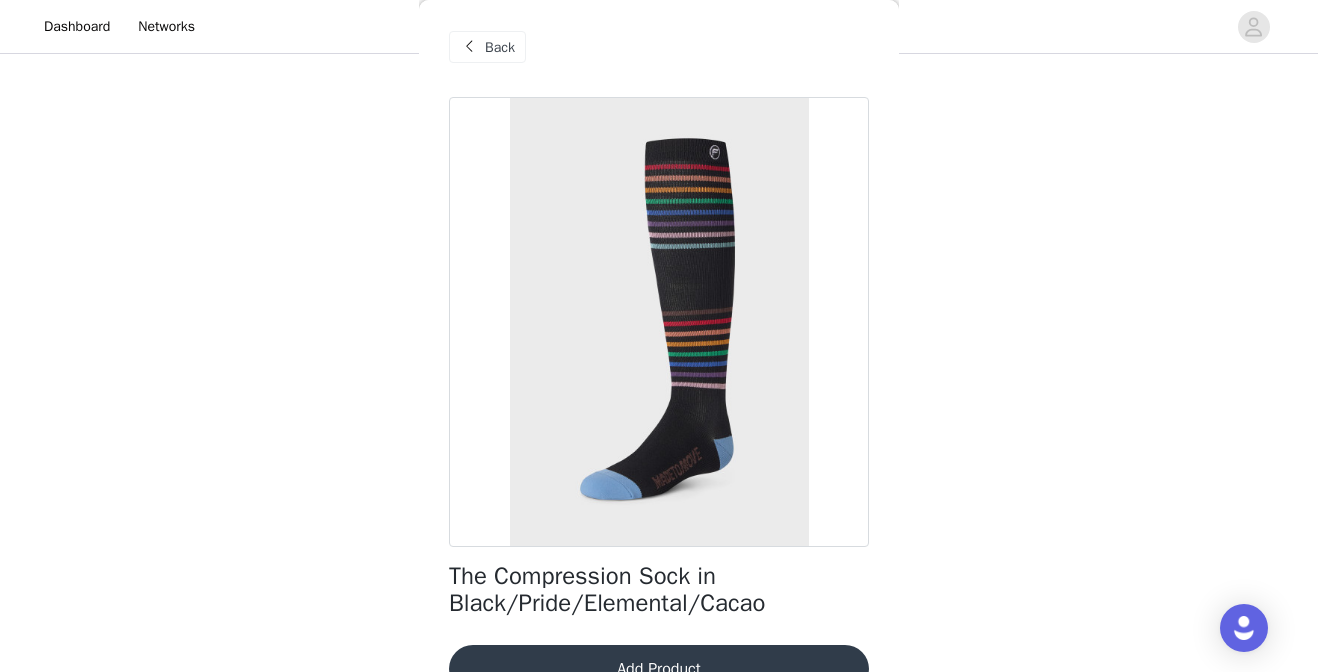 scroll, scrollTop: 0, scrollLeft: 0, axis: both 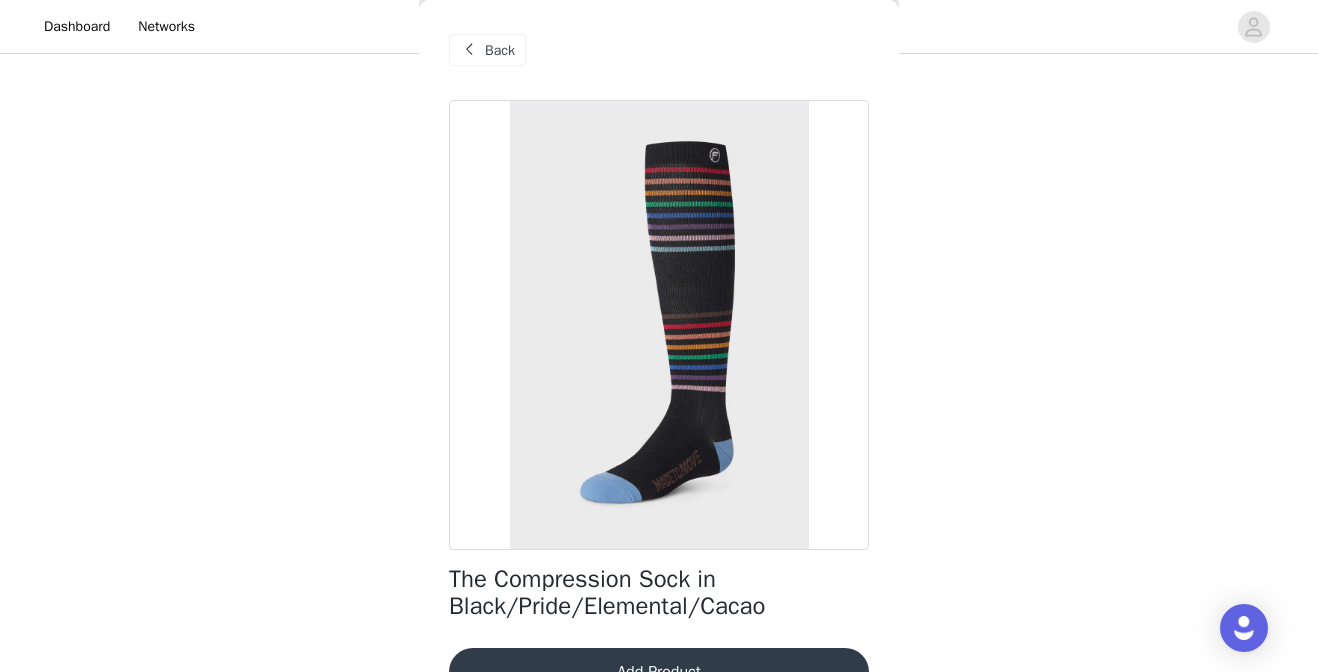 click on "Back" at bounding box center (500, 50) 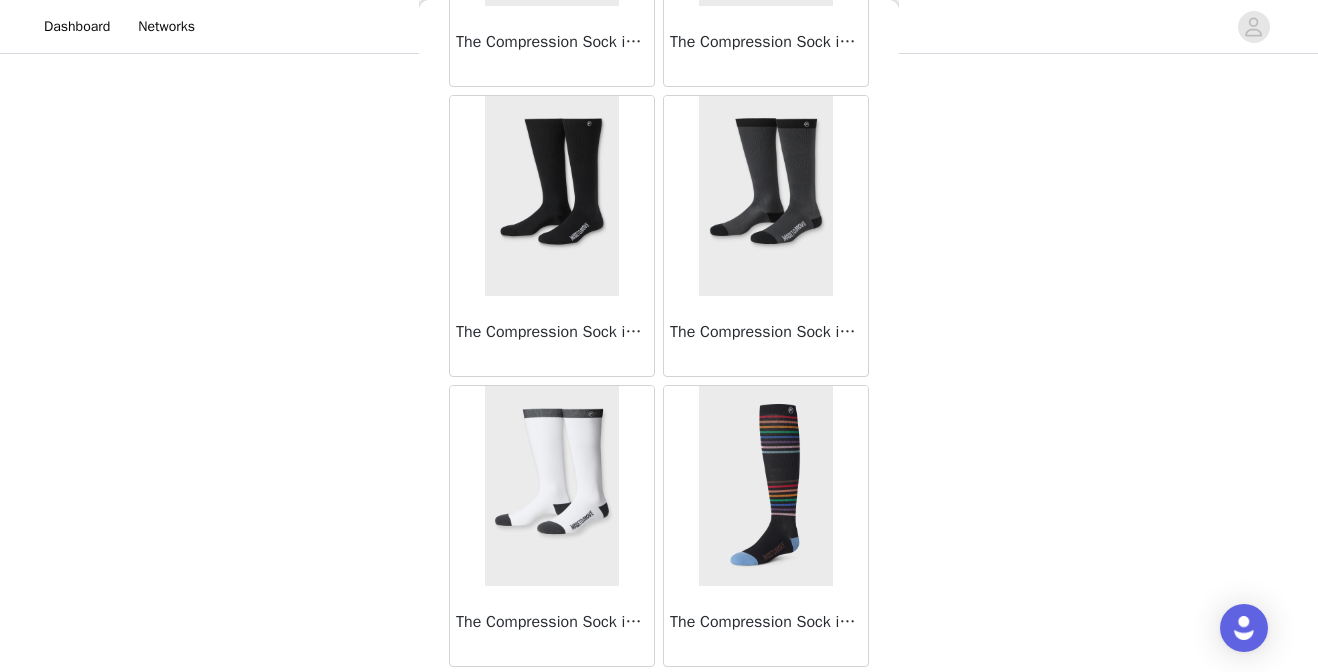scroll, scrollTop: 876, scrollLeft: 0, axis: vertical 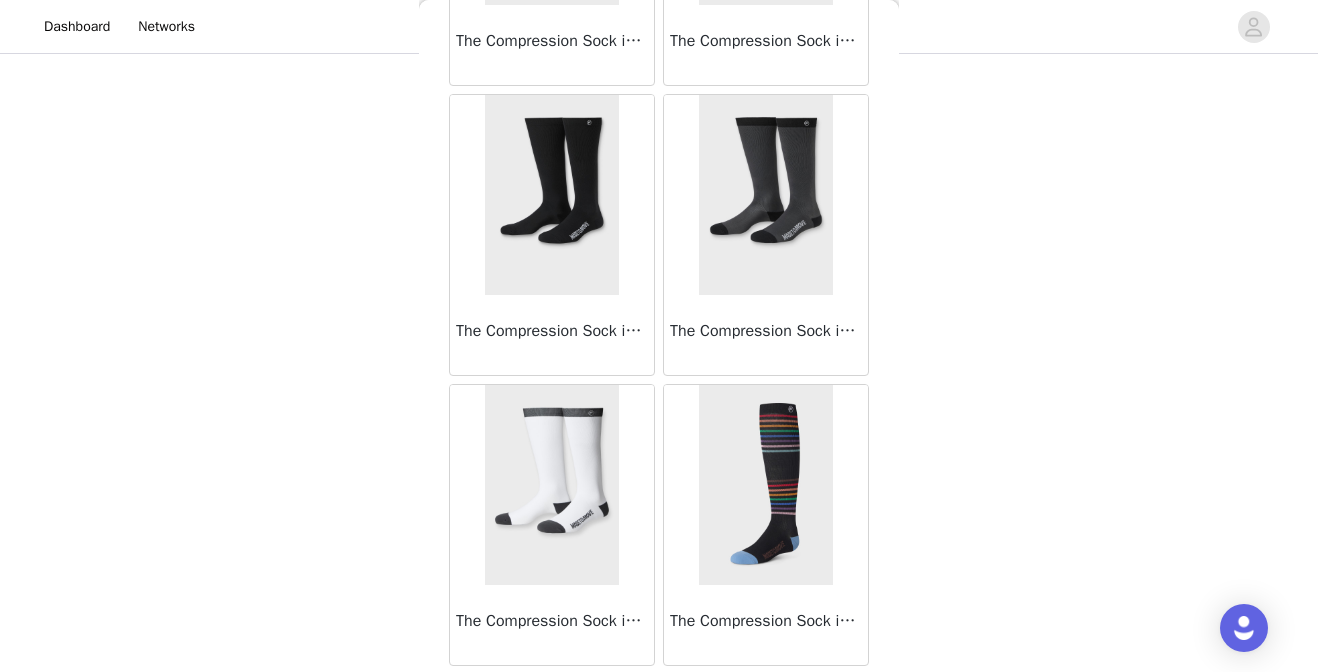 click at bounding box center (551, 195) 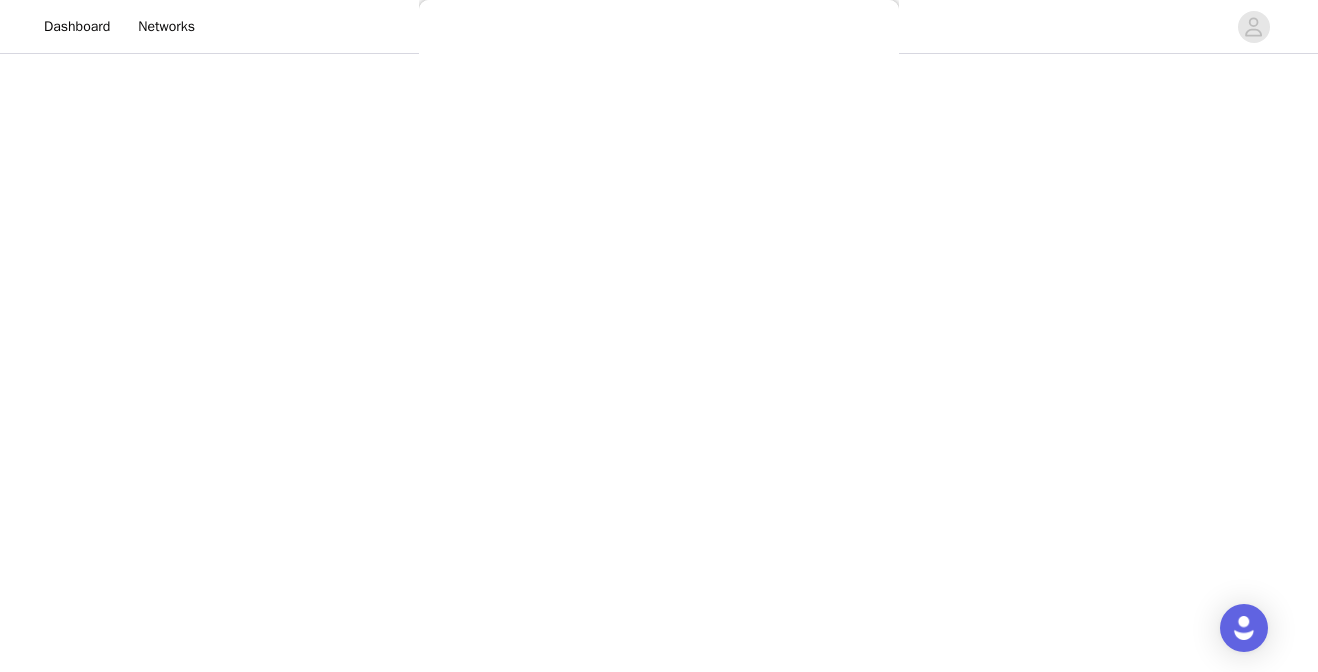scroll, scrollTop: 117, scrollLeft: 0, axis: vertical 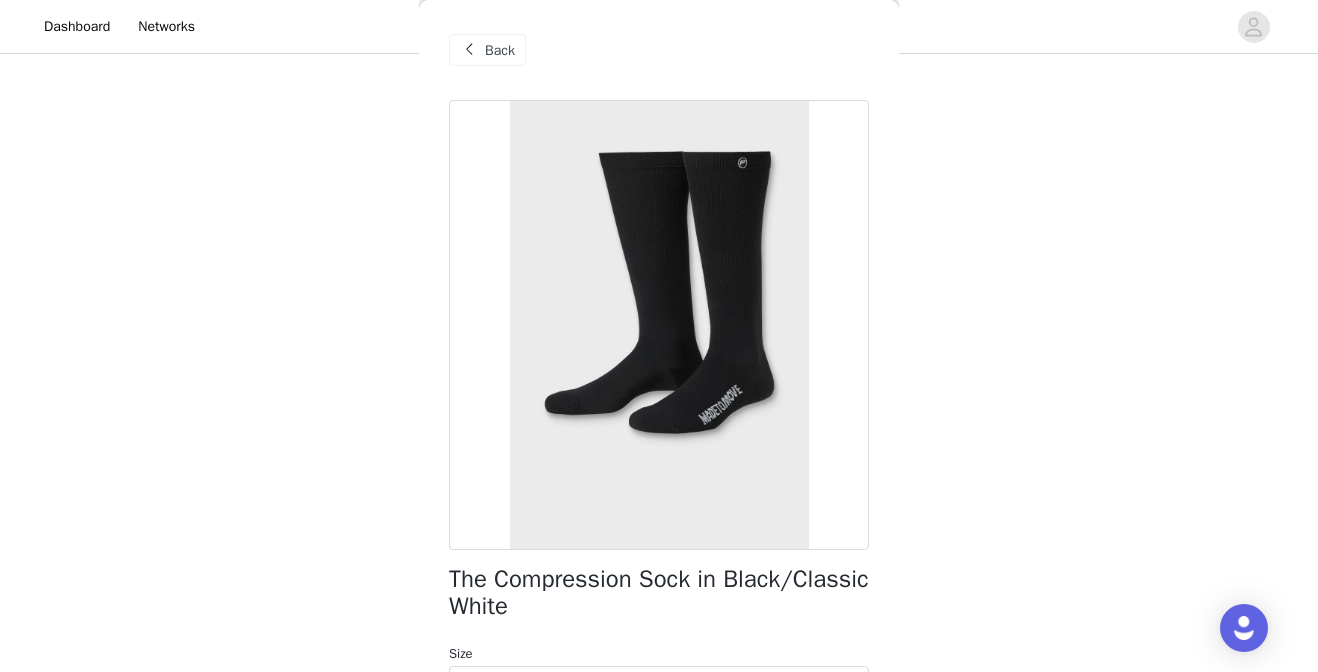 click on "Back" at bounding box center [500, 50] 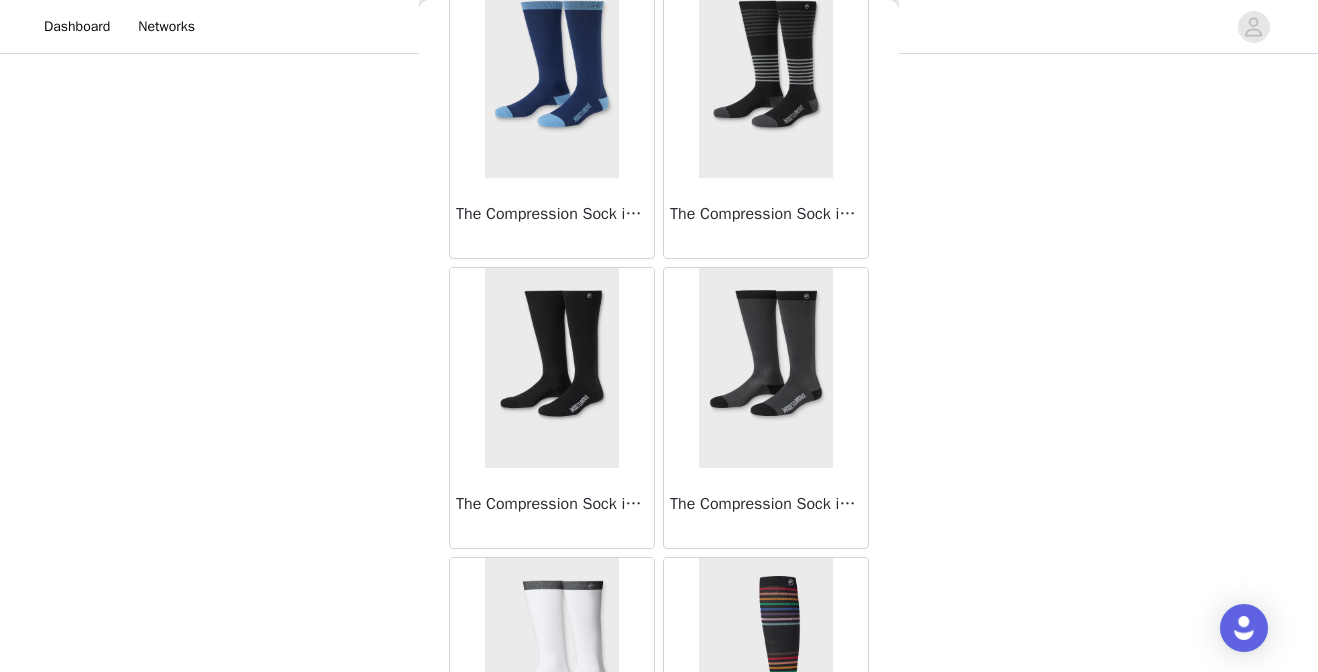scroll, scrollTop: 1164, scrollLeft: 0, axis: vertical 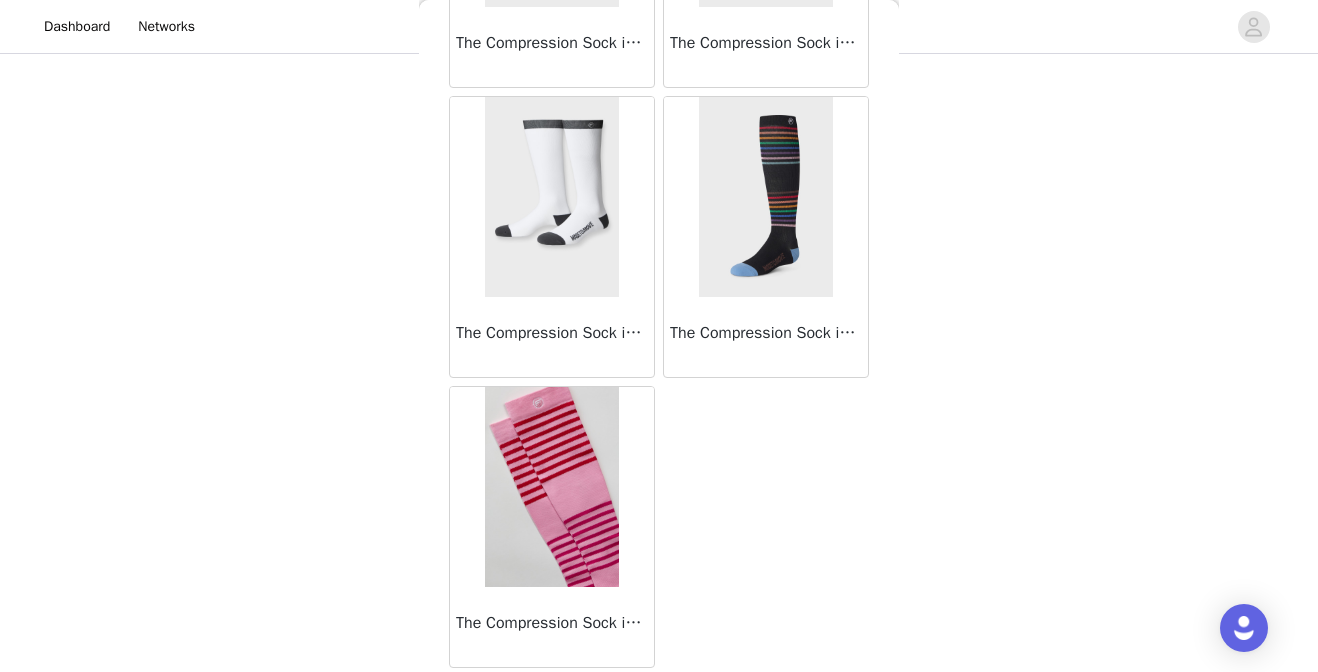 click at bounding box center [765, 197] 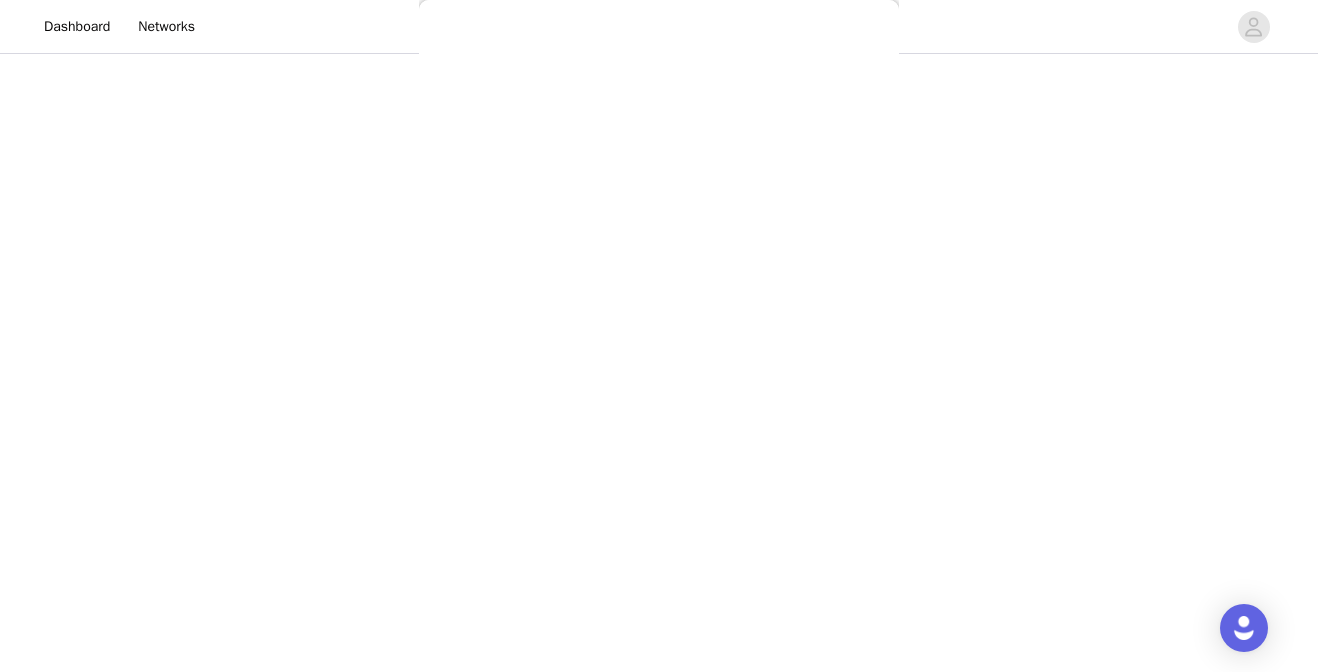 scroll, scrollTop: 48, scrollLeft: 0, axis: vertical 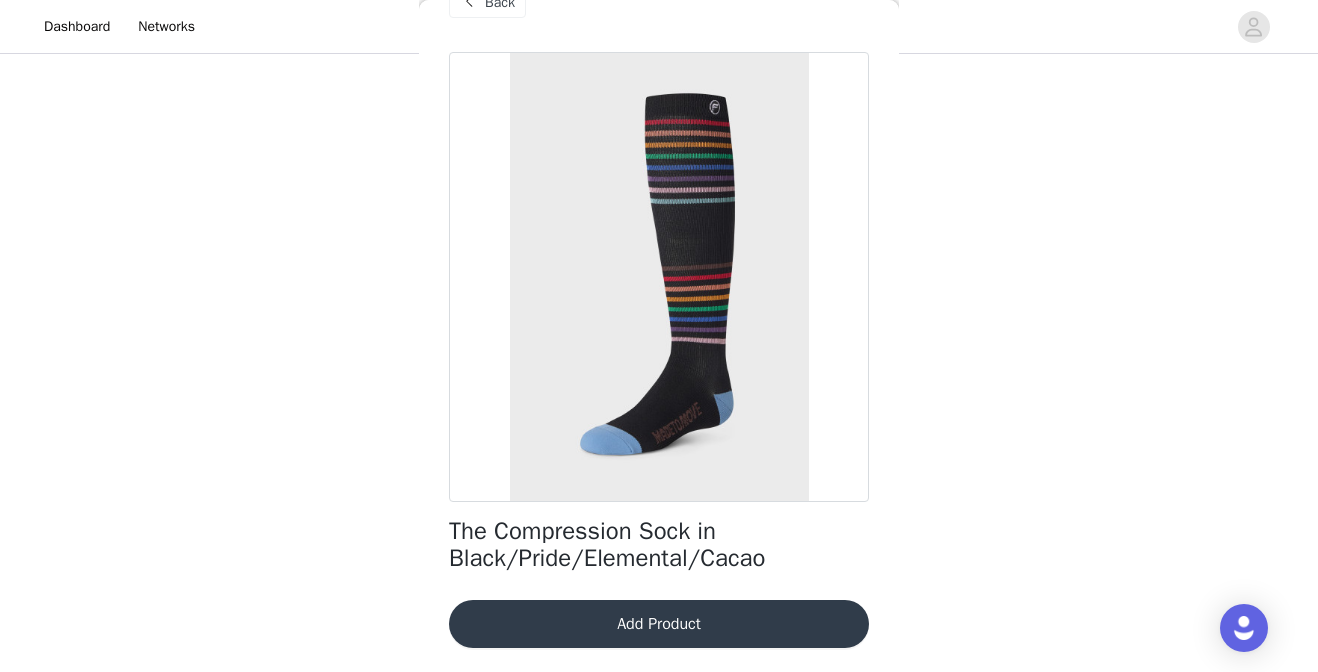 click on "Add Product" at bounding box center [659, 624] 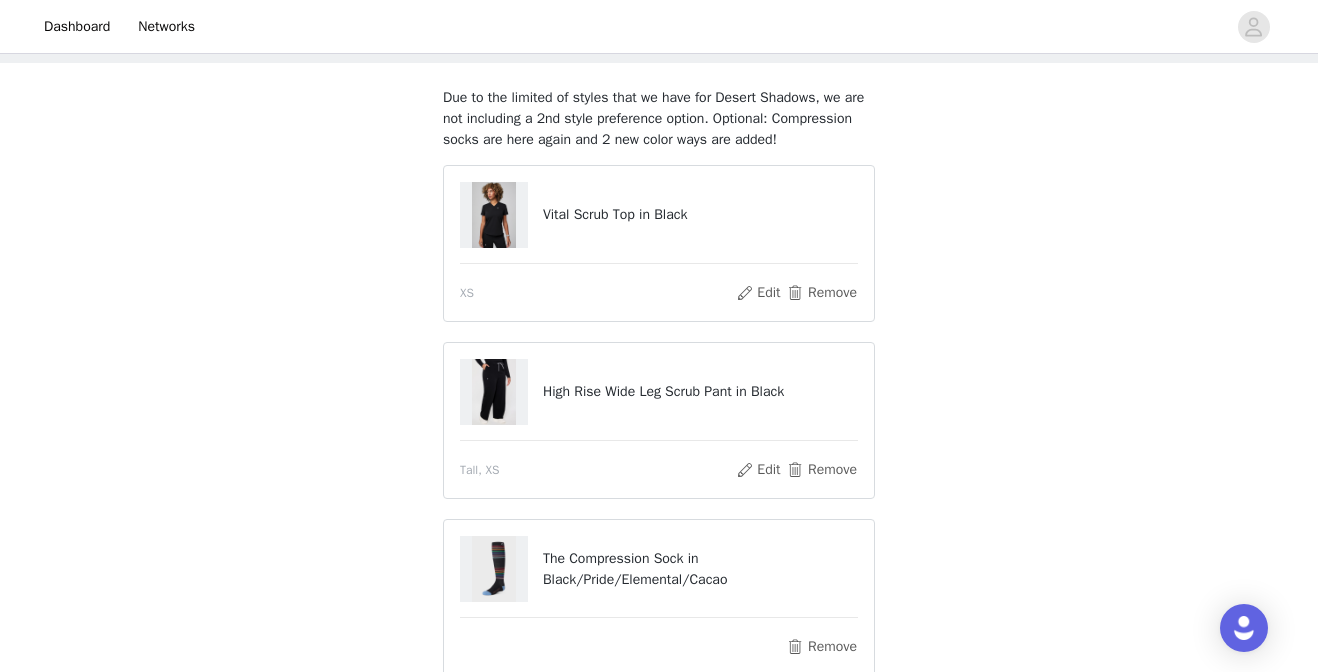 scroll, scrollTop: 311, scrollLeft: 0, axis: vertical 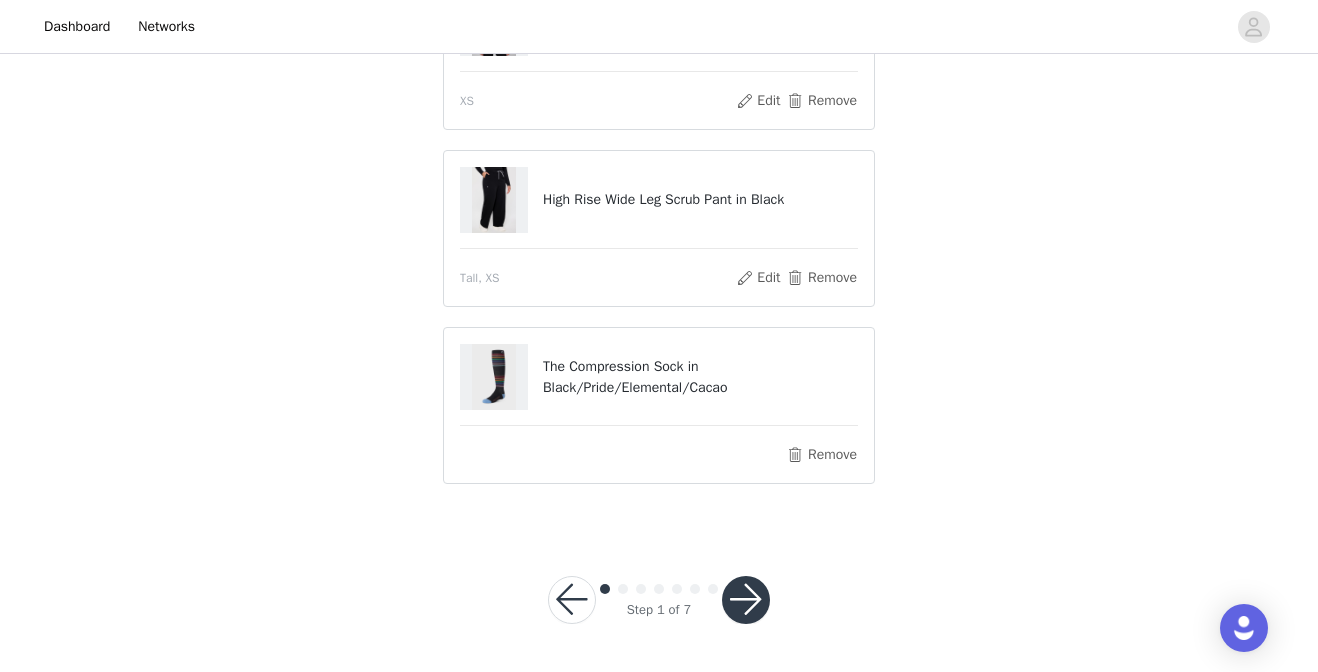 click at bounding box center (746, 600) 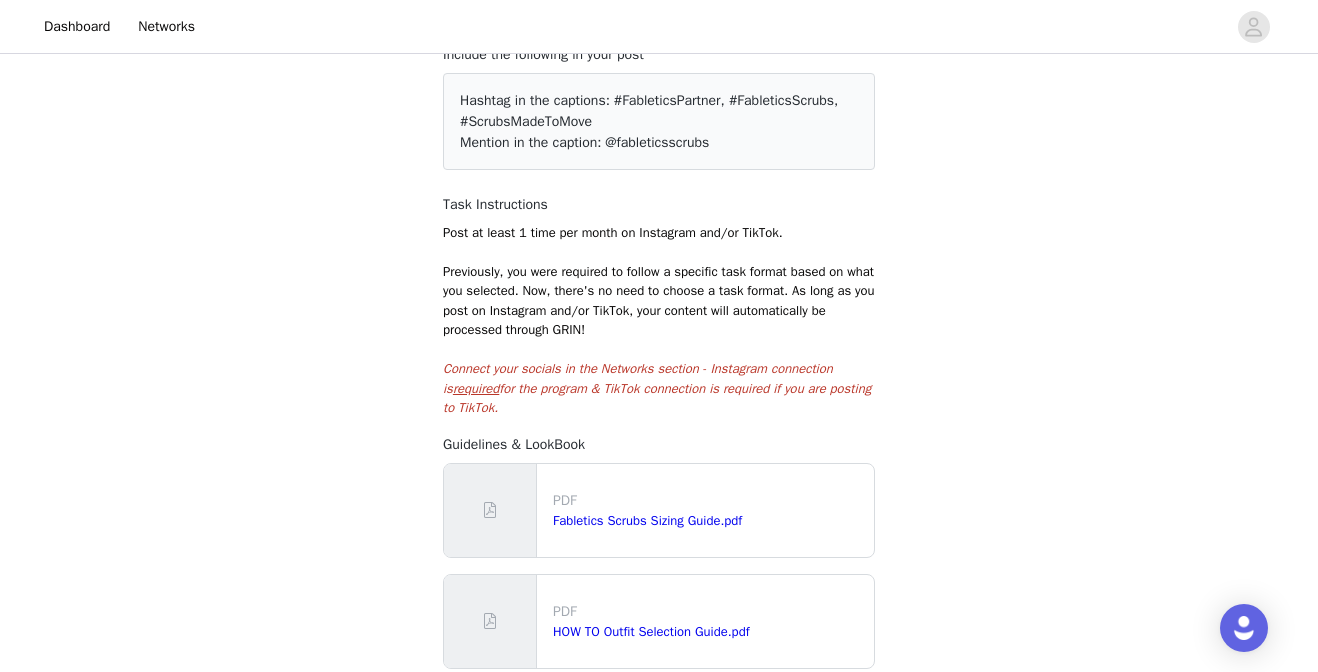 scroll, scrollTop: 544, scrollLeft: 0, axis: vertical 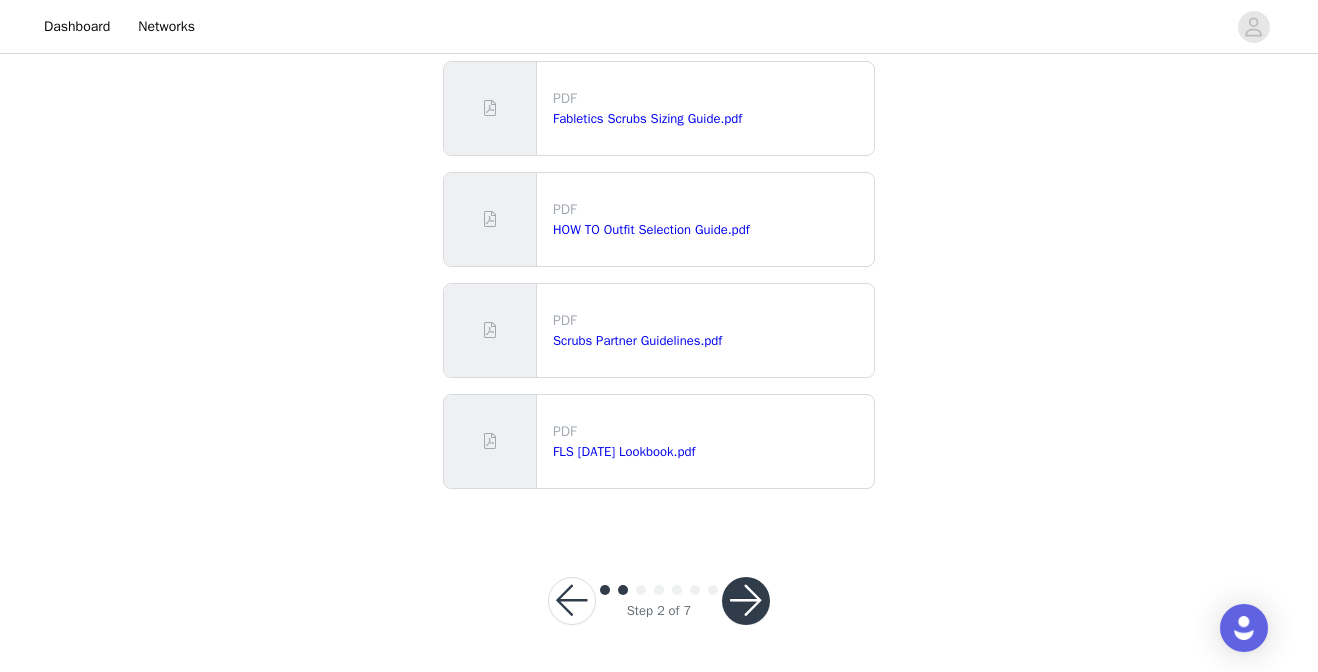 click at bounding box center (746, 601) 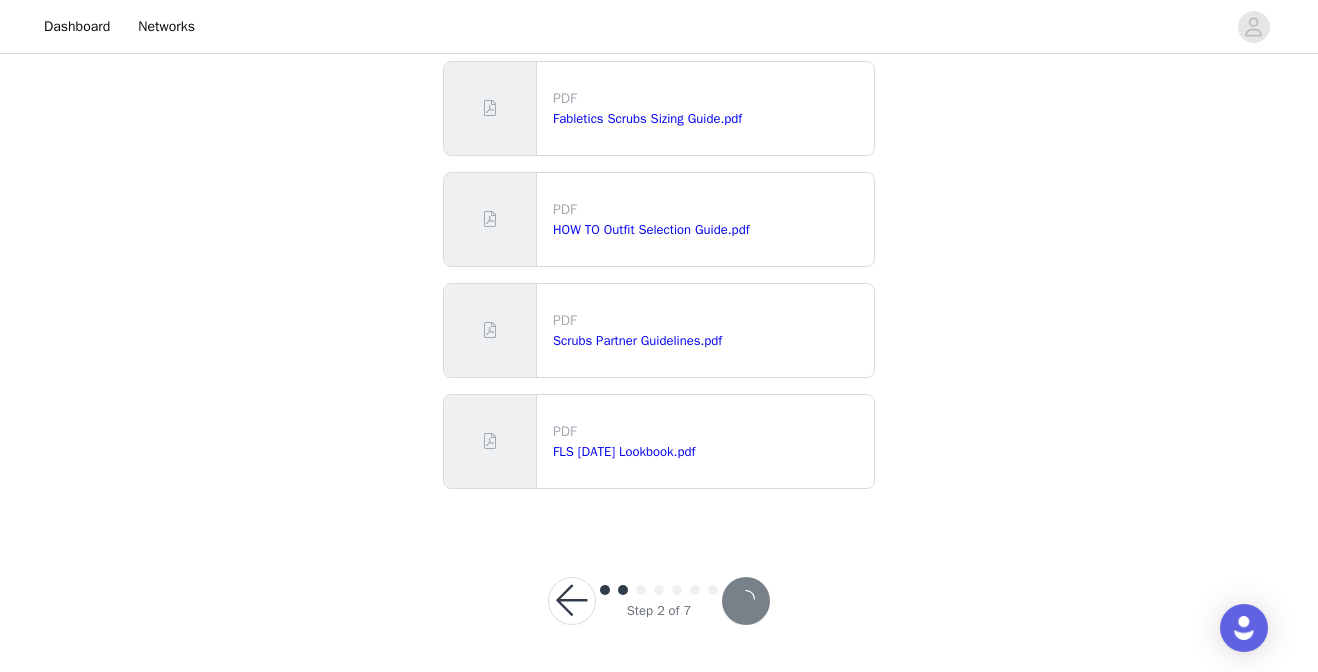 scroll, scrollTop: 0, scrollLeft: 0, axis: both 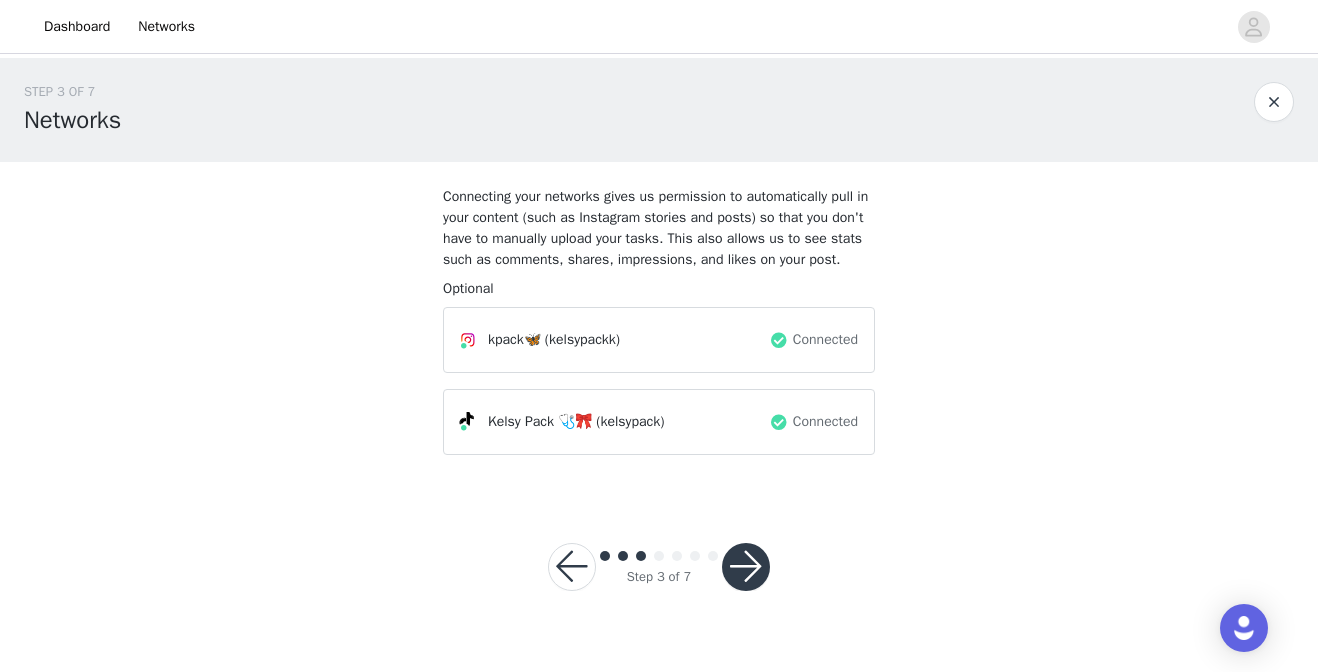 click at bounding box center (746, 567) 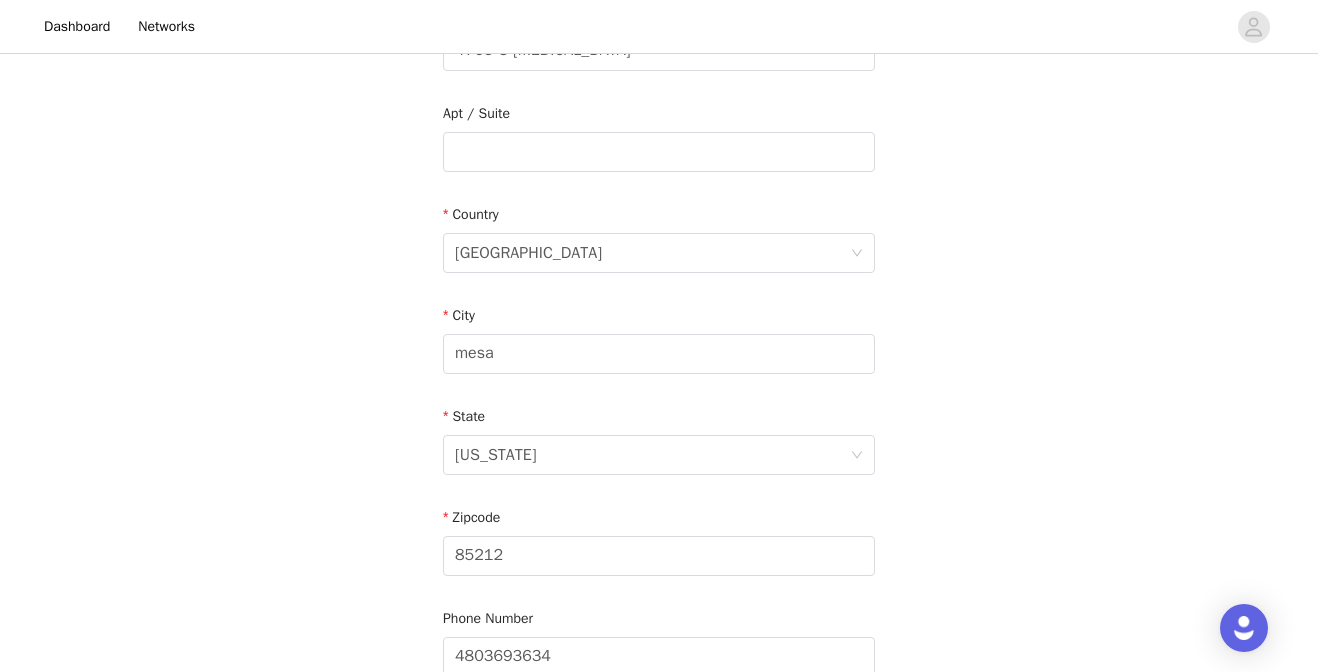 scroll, scrollTop: 733, scrollLeft: 0, axis: vertical 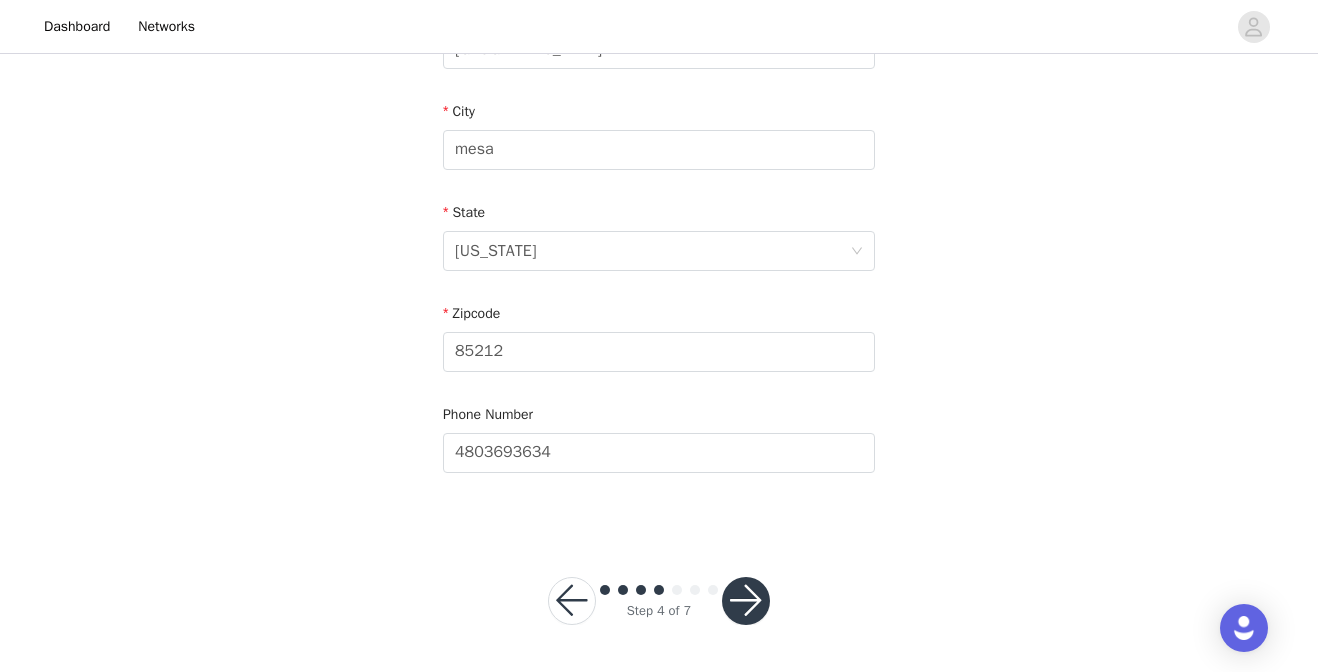 click at bounding box center (746, 601) 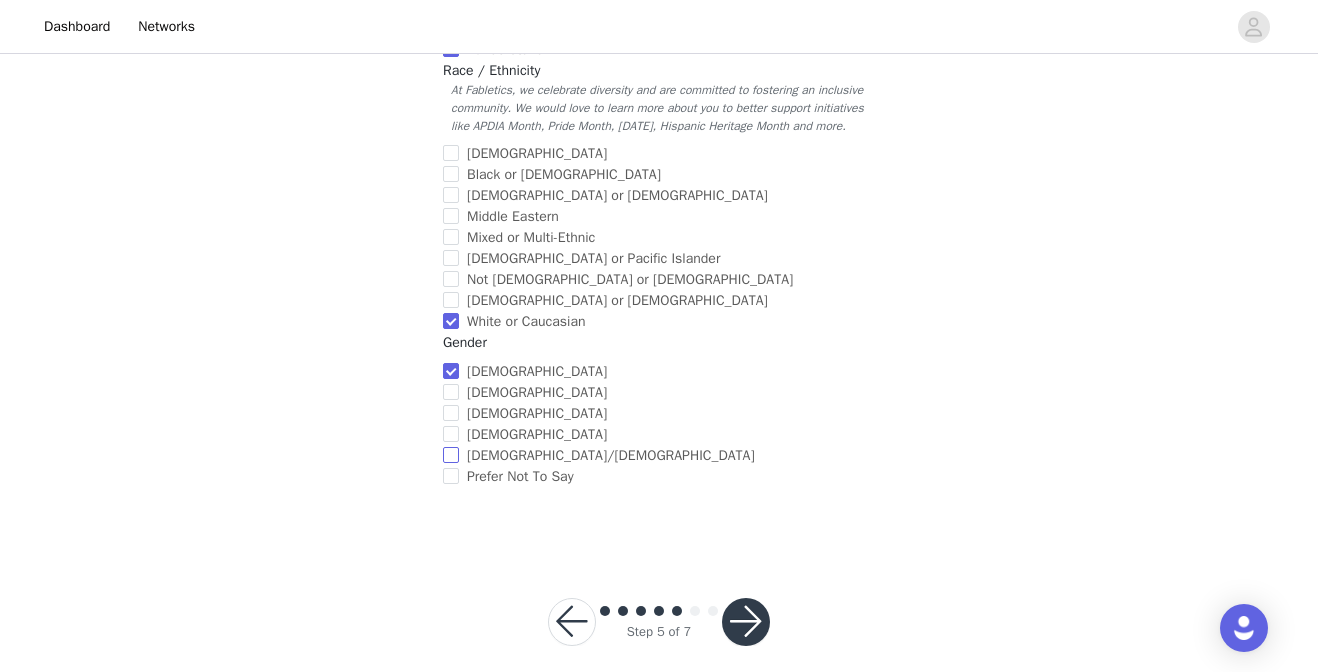 scroll, scrollTop: 808, scrollLeft: 0, axis: vertical 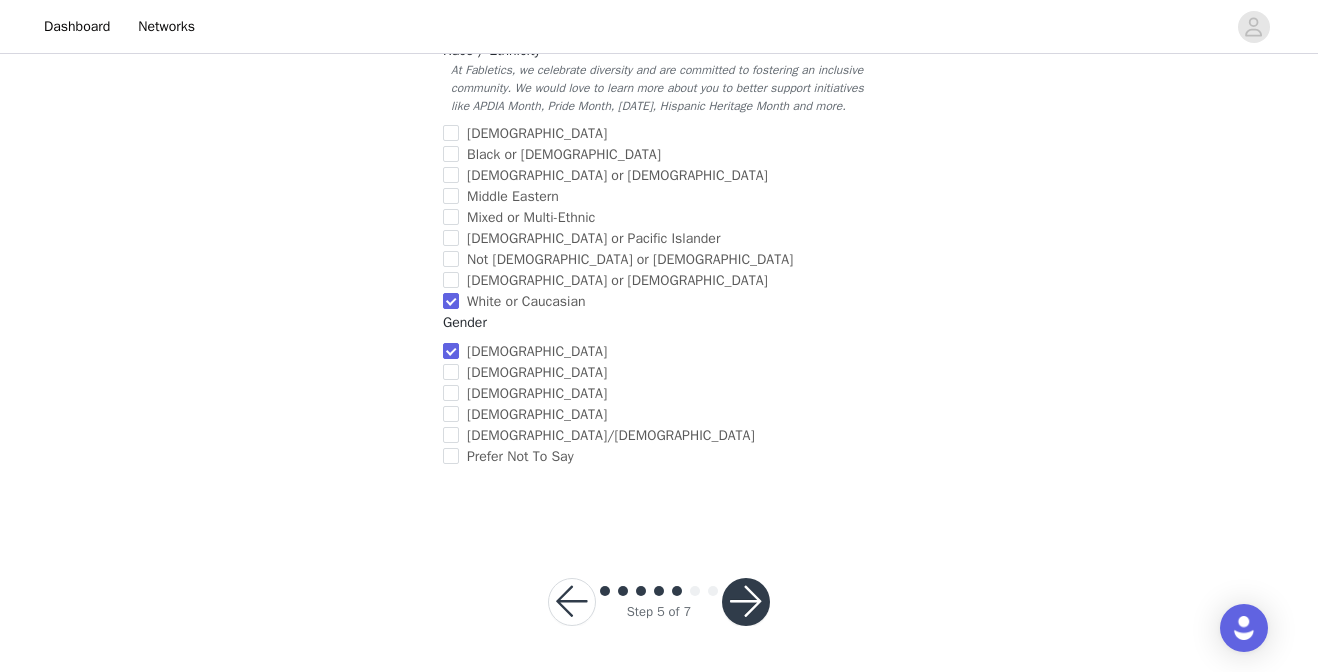click at bounding box center [746, 602] 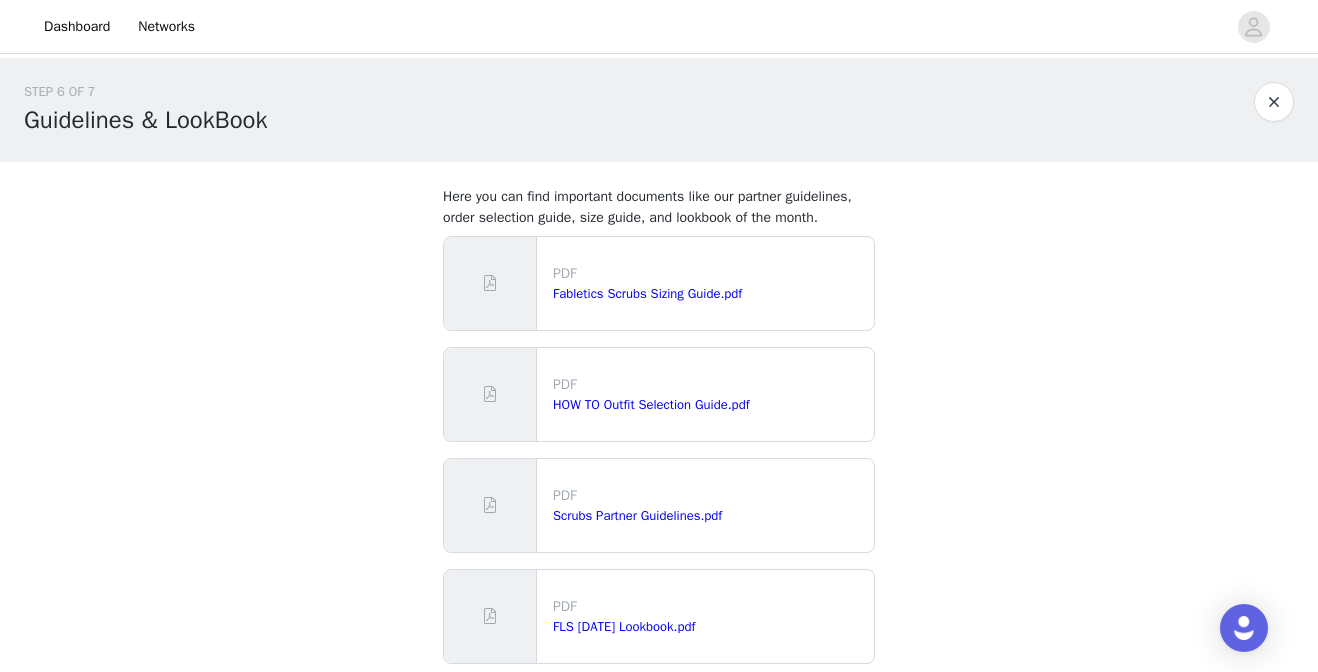 scroll, scrollTop: 175, scrollLeft: 0, axis: vertical 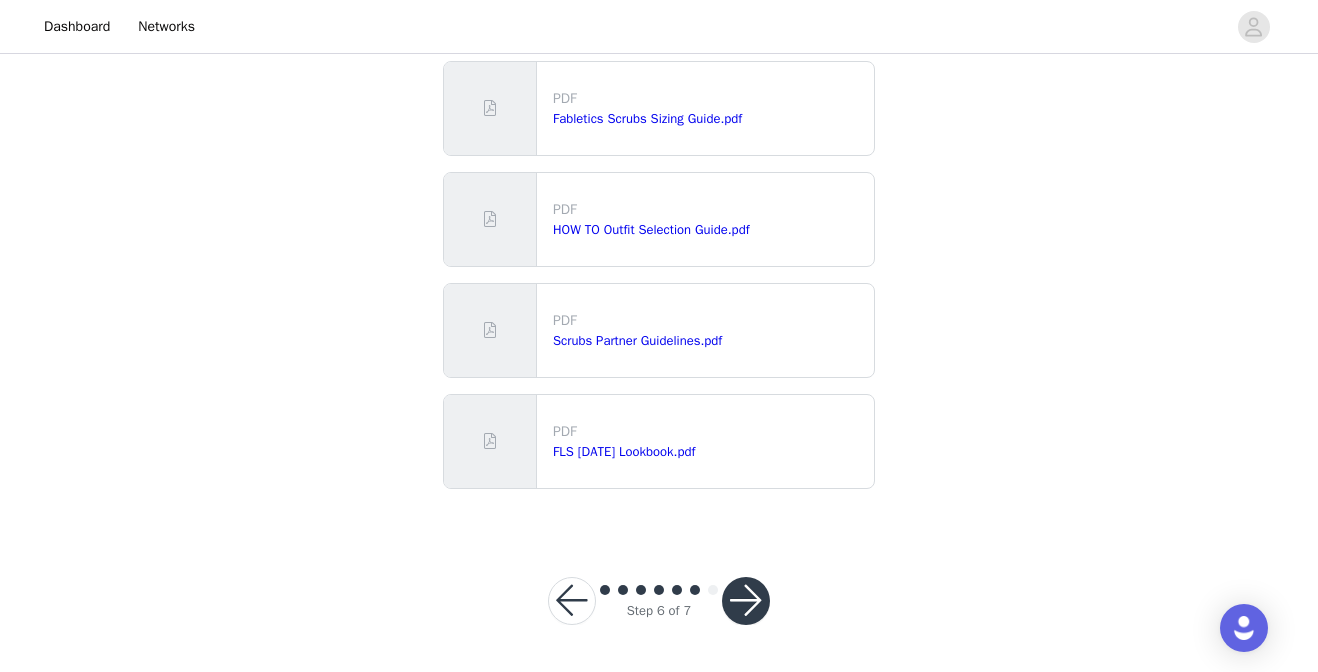 click at bounding box center [746, 601] 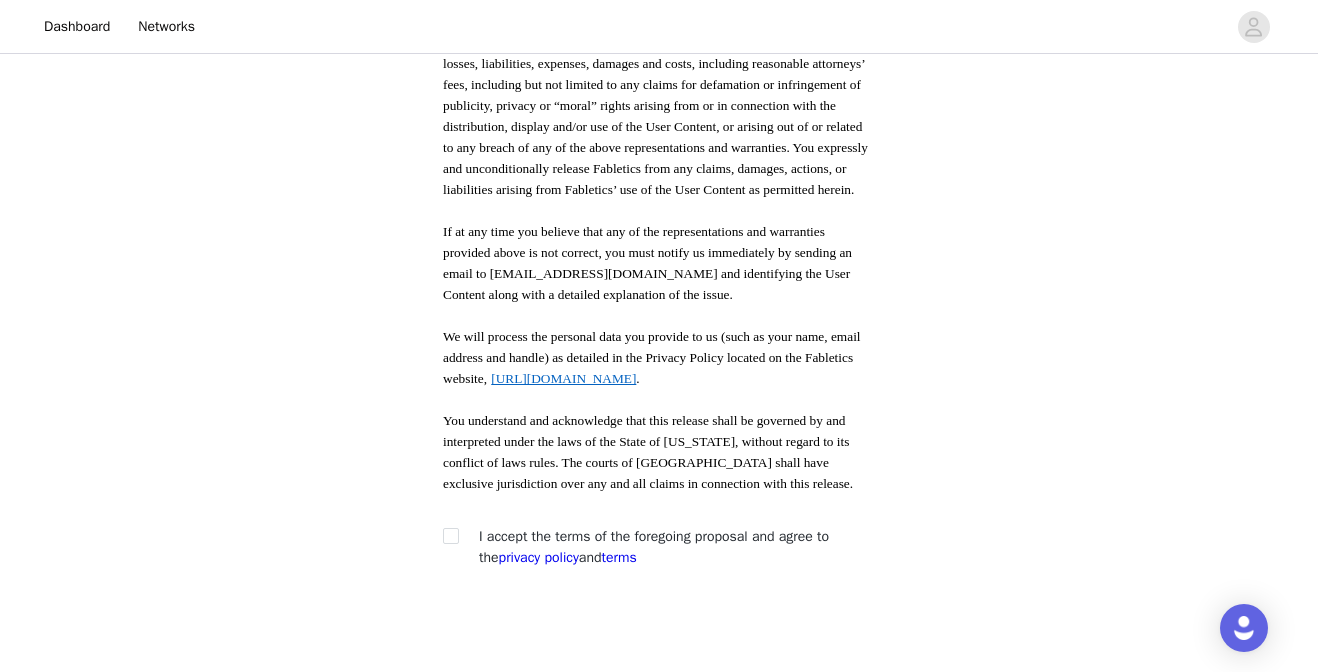 scroll, scrollTop: 1134, scrollLeft: 0, axis: vertical 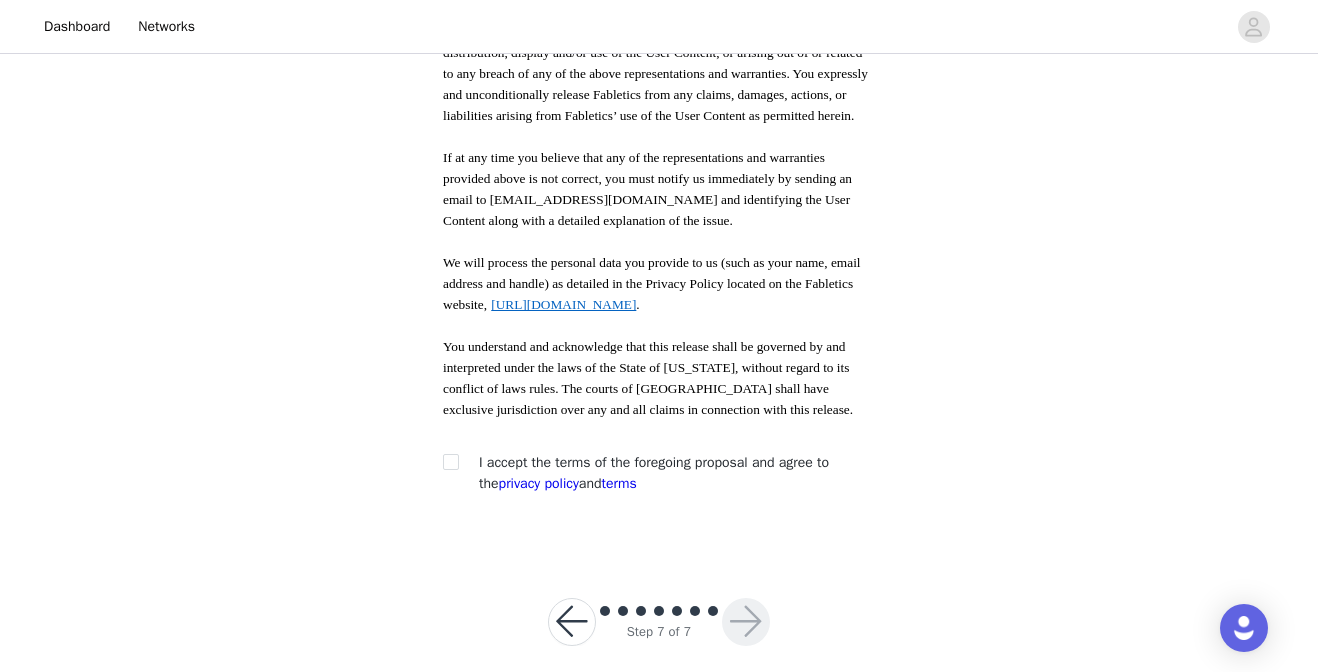 click at bounding box center [457, 462] 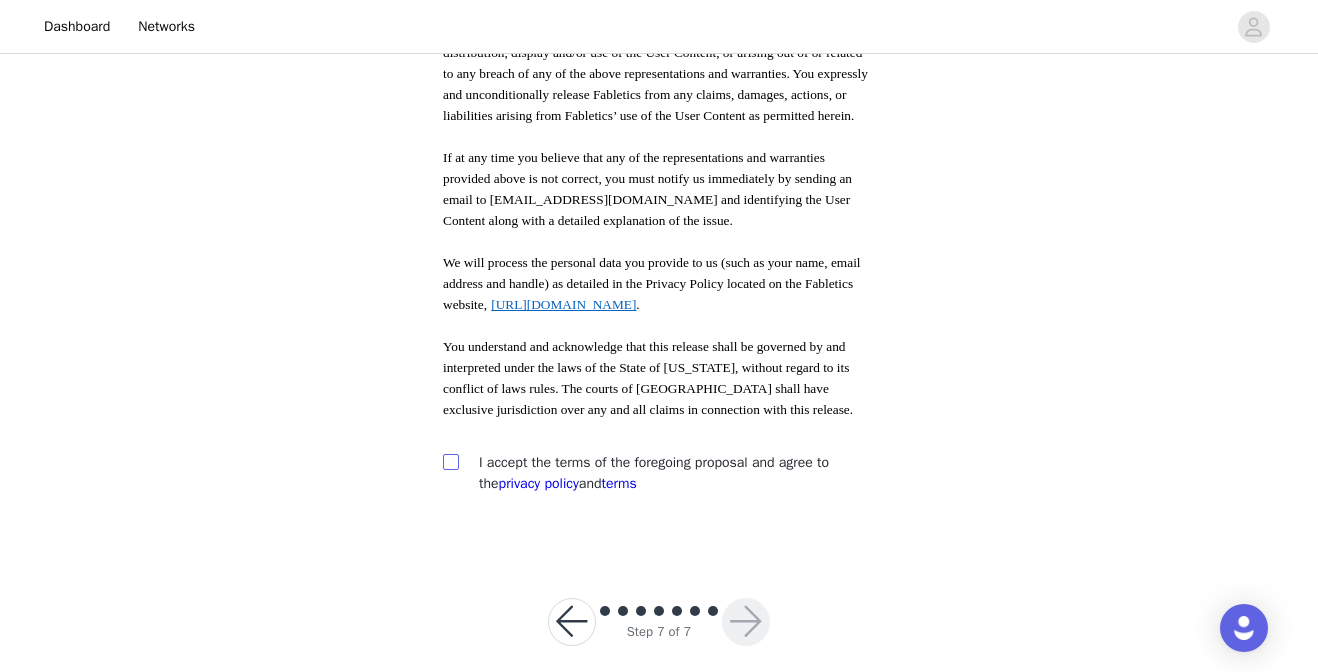 click at bounding box center (450, 461) 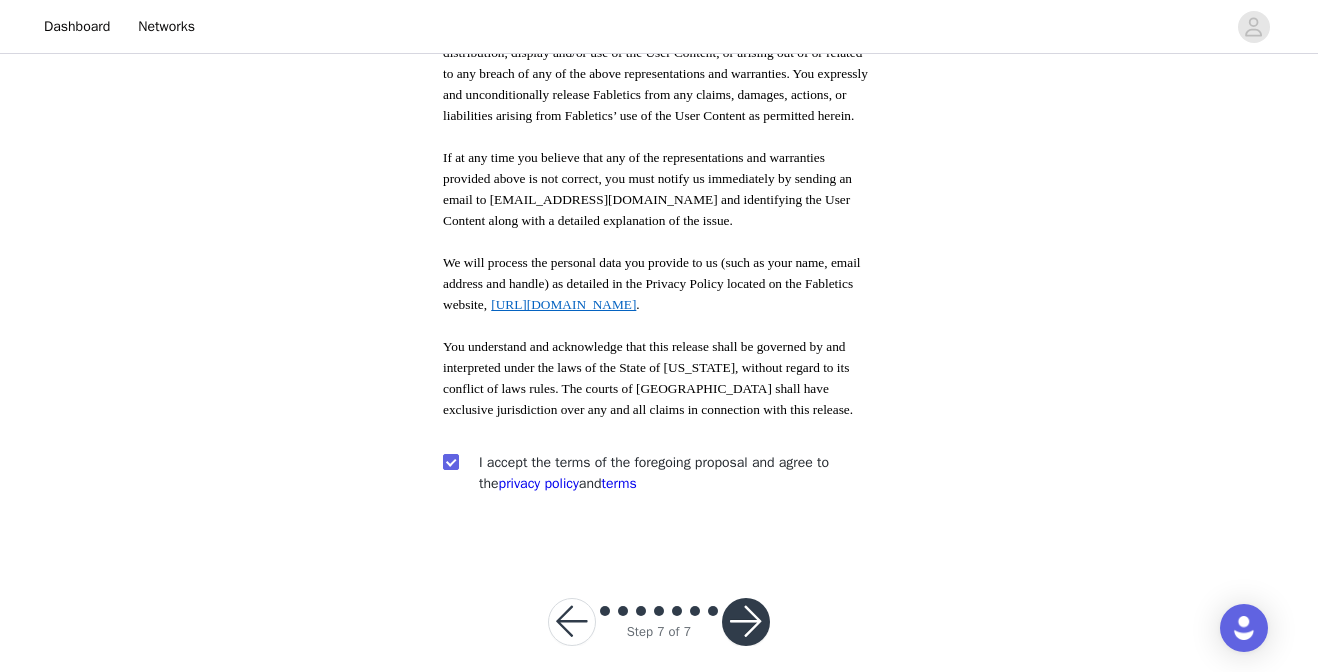 click at bounding box center [746, 622] 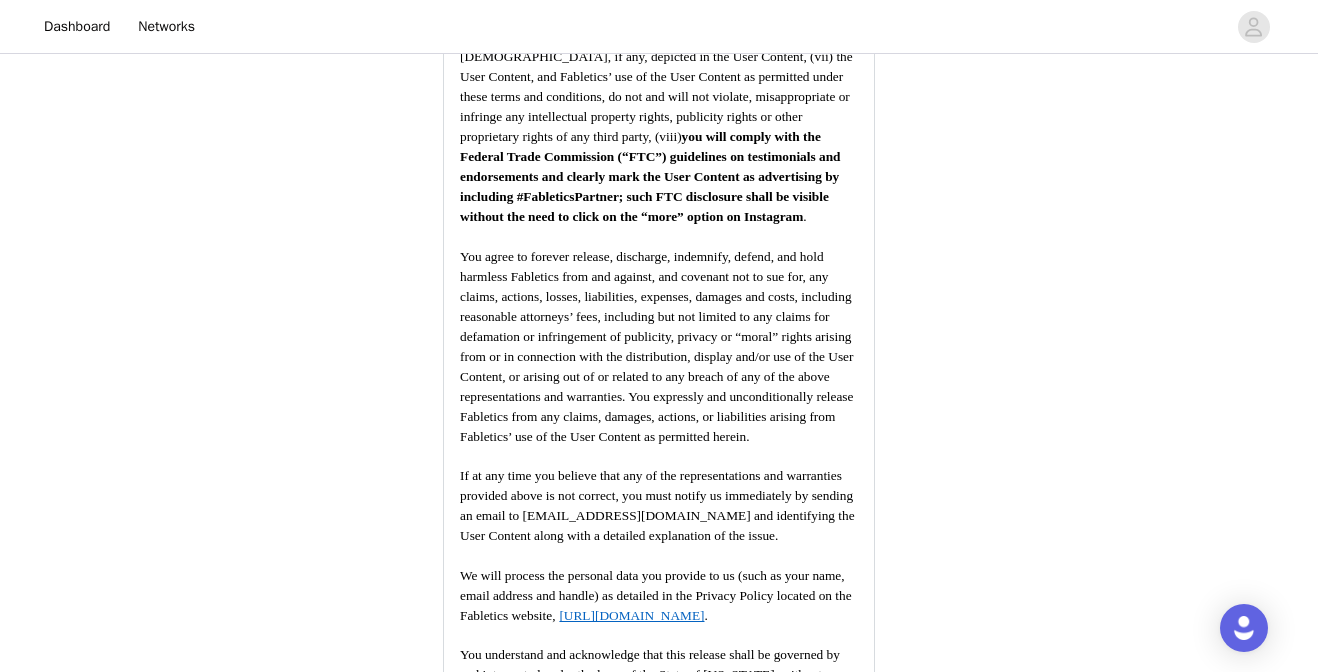 scroll, scrollTop: 2611, scrollLeft: 0, axis: vertical 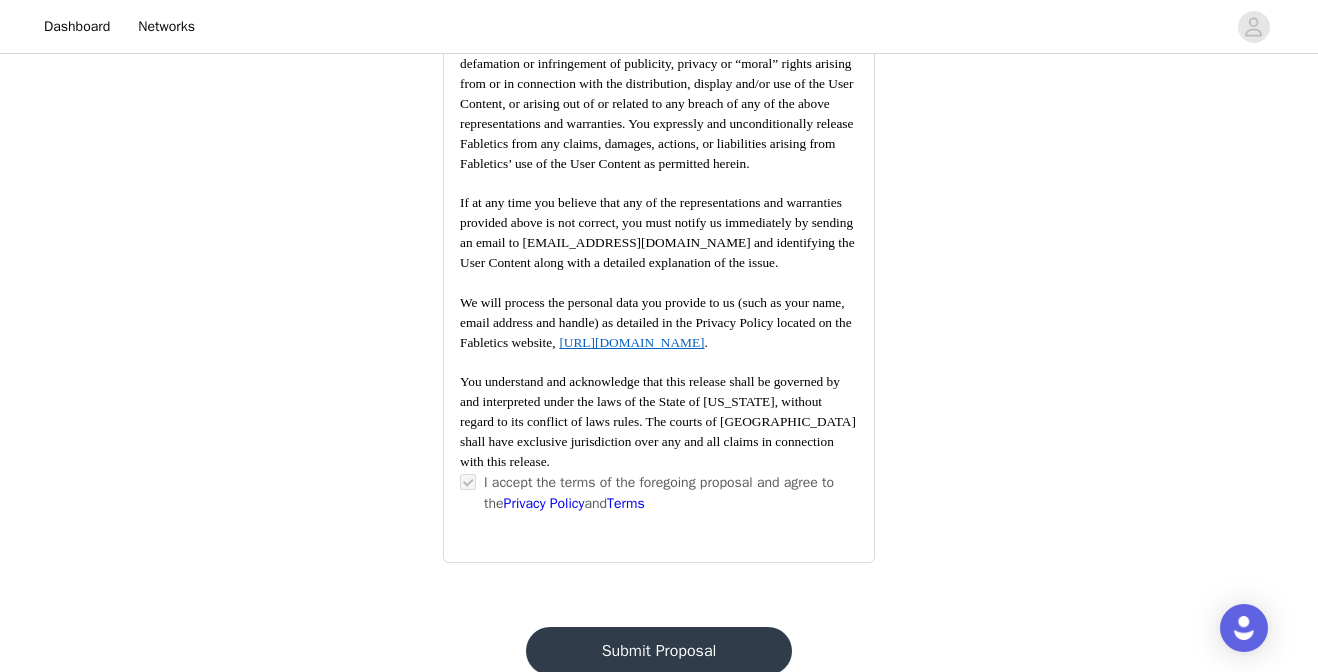 click on "Submit Proposal" at bounding box center [659, 651] 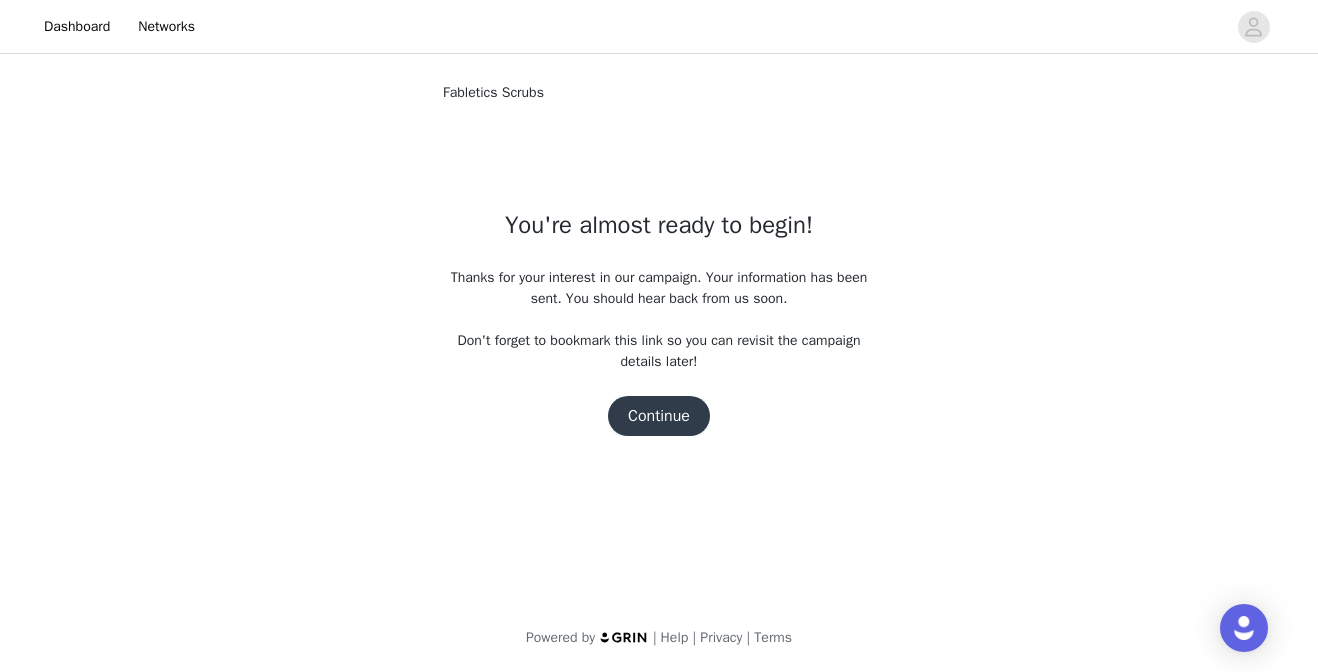 scroll, scrollTop: 0, scrollLeft: 0, axis: both 